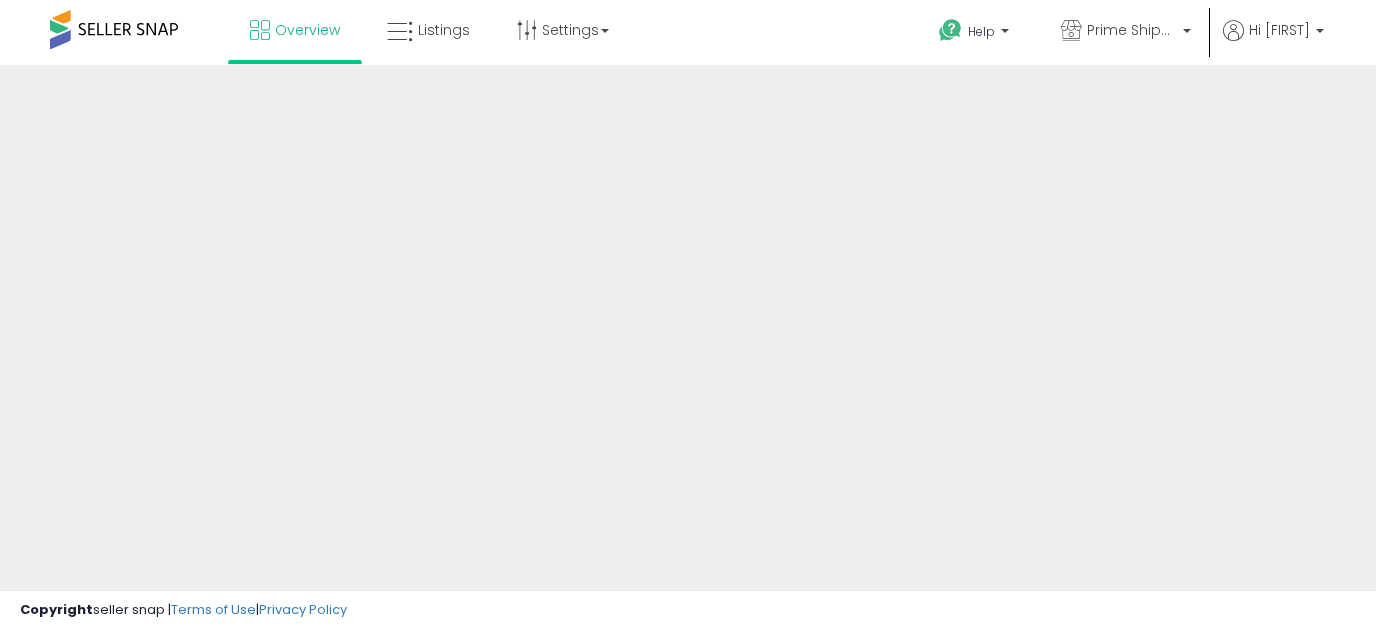 scroll, scrollTop: 0, scrollLeft: 0, axis: both 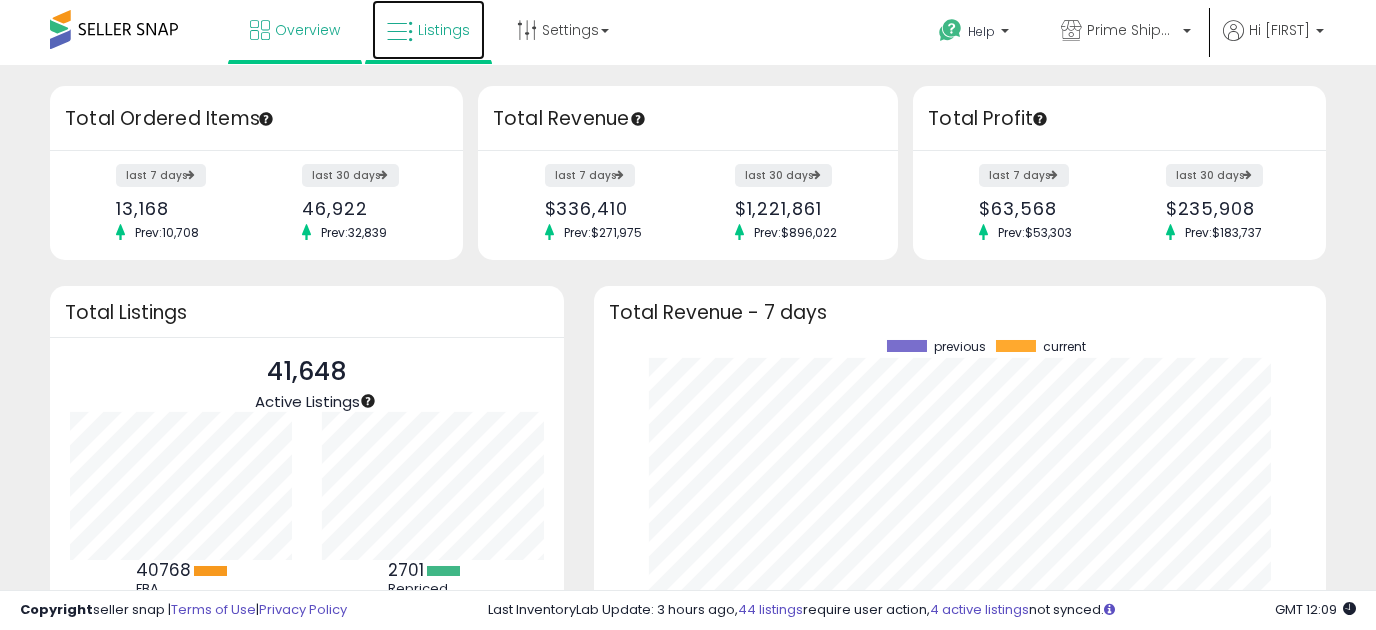 click on "Listings" at bounding box center (444, 30) 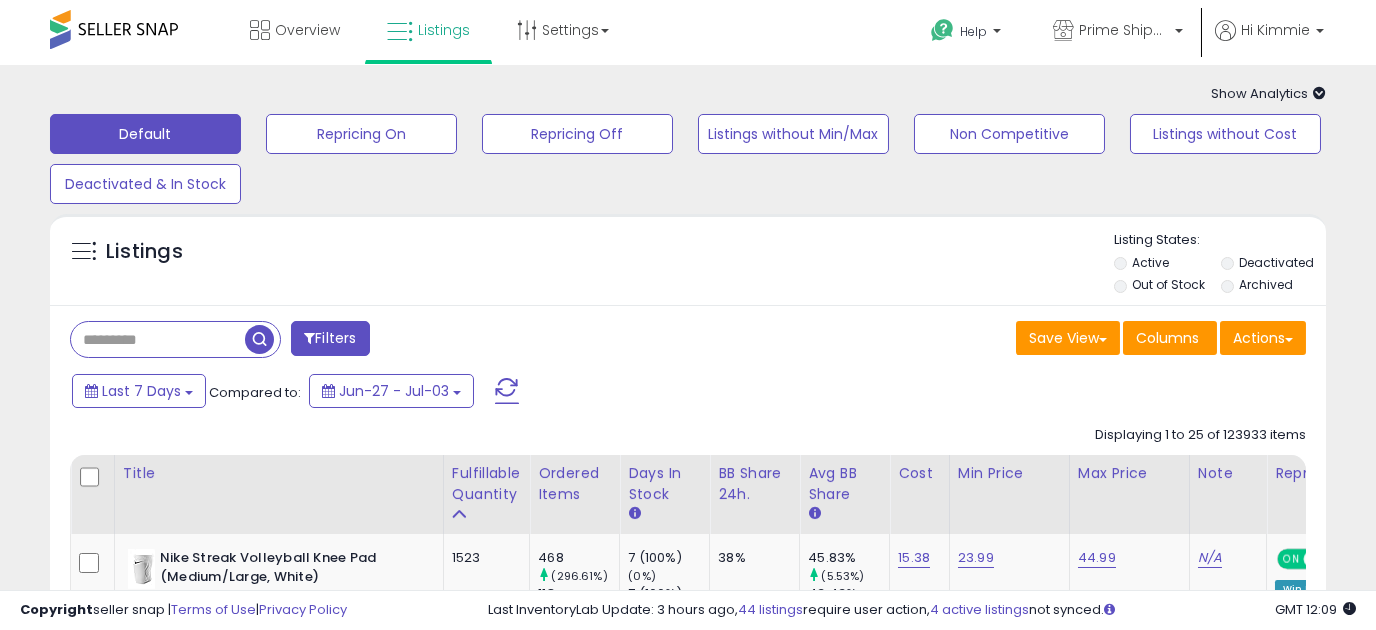 scroll, scrollTop: 125, scrollLeft: 0, axis: vertical 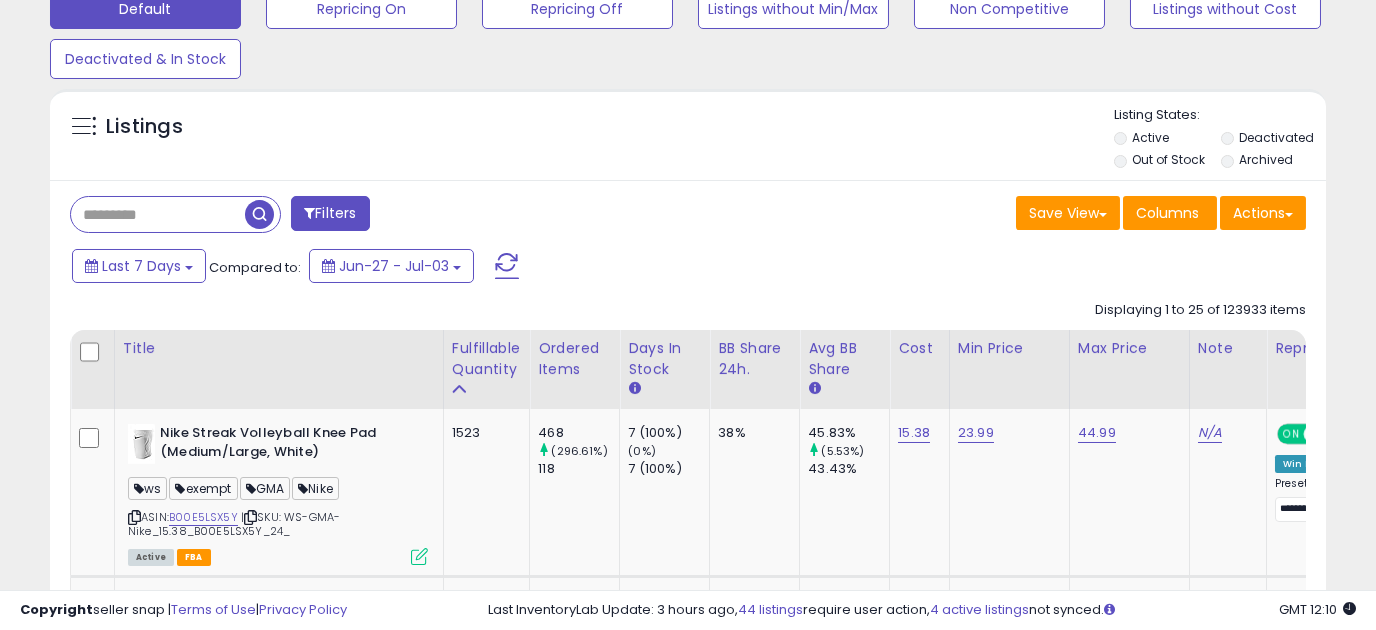 click at bounding box center (158, 214) 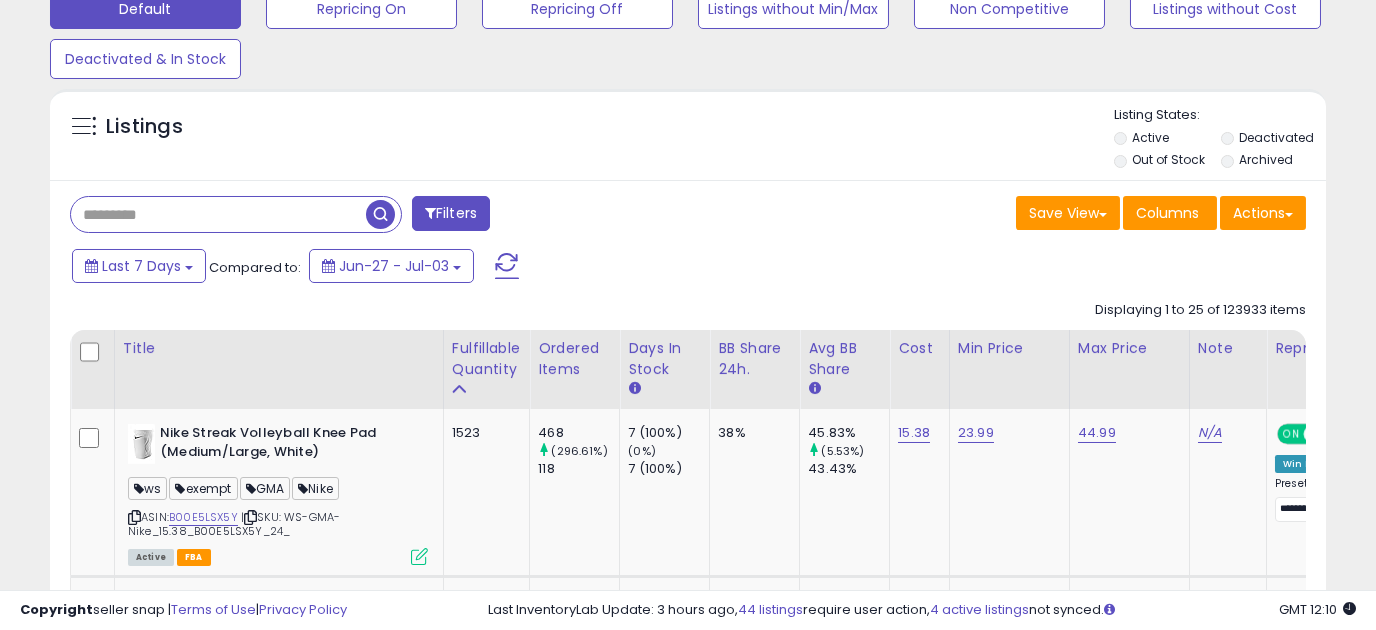 paste on "**********" 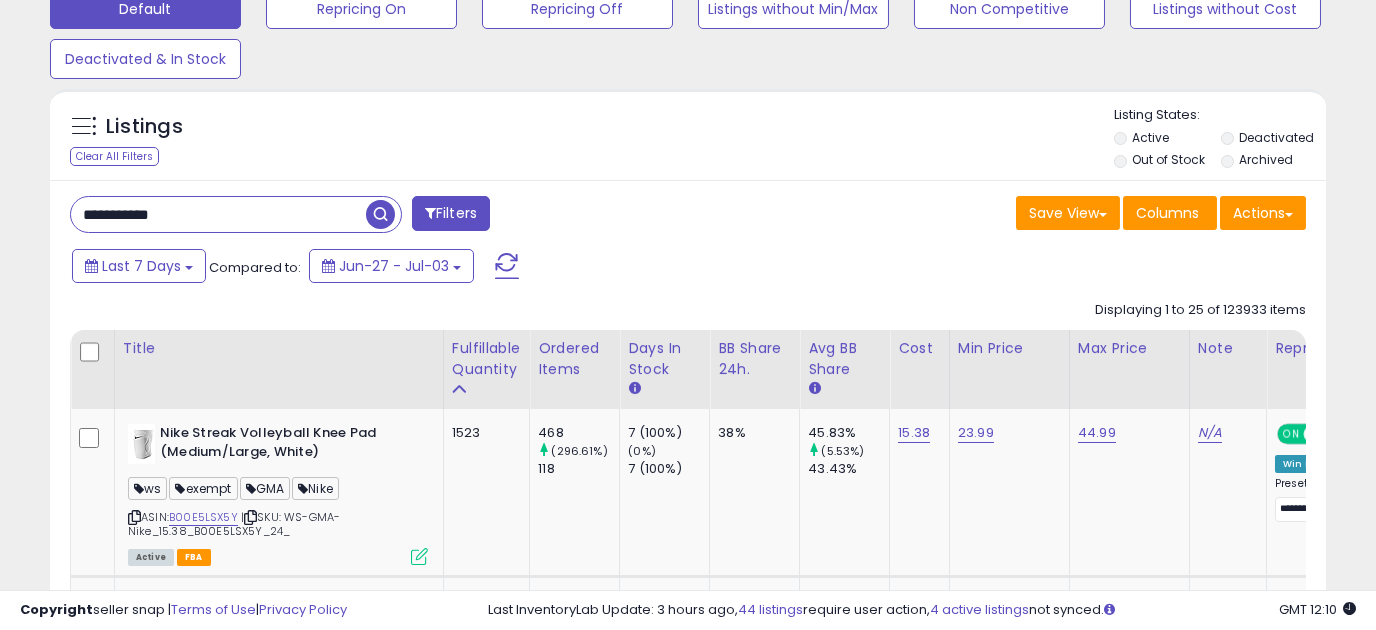 type on "**********" 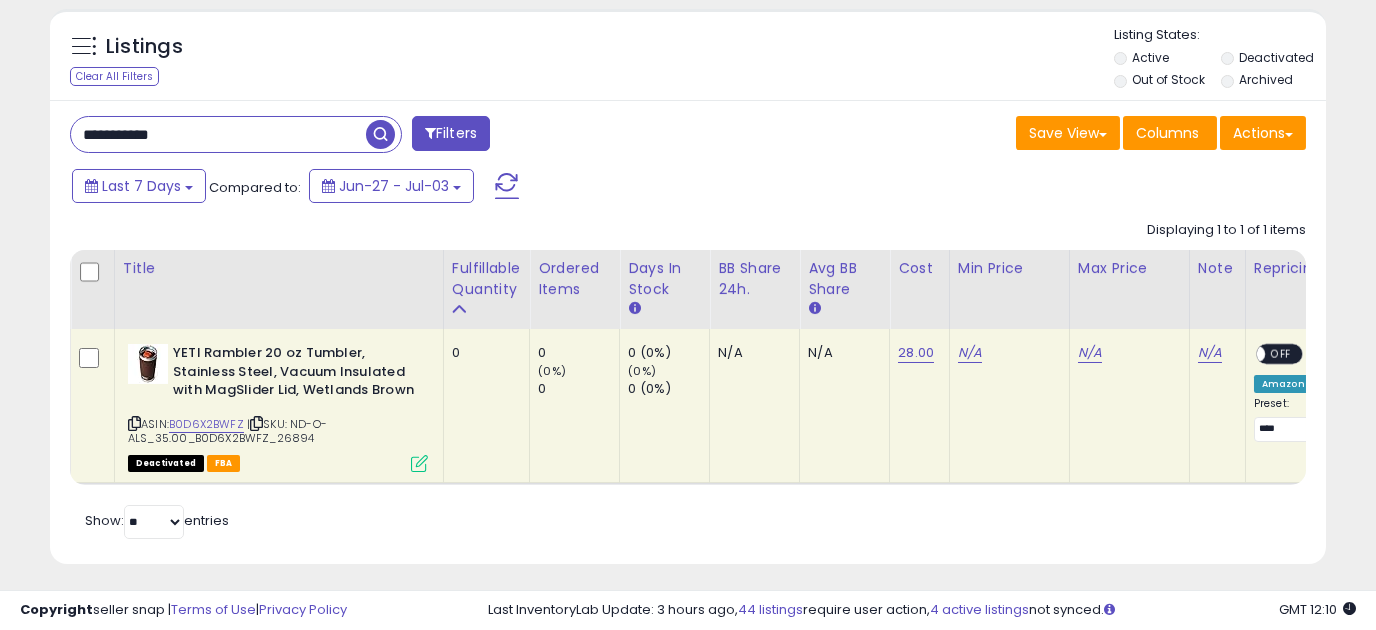 scroll, scrollTop: 265, scrollLeft: 0, axis: vertical 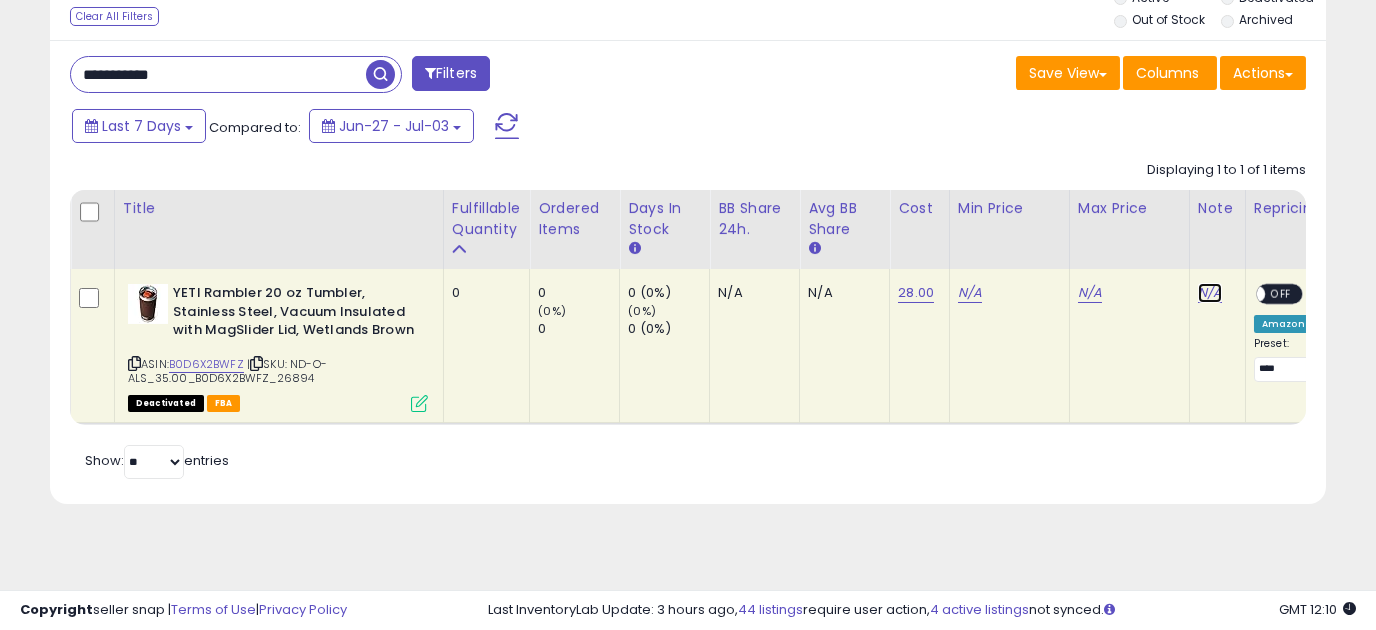 click on "N/A" at bounding box center (1210, 293) 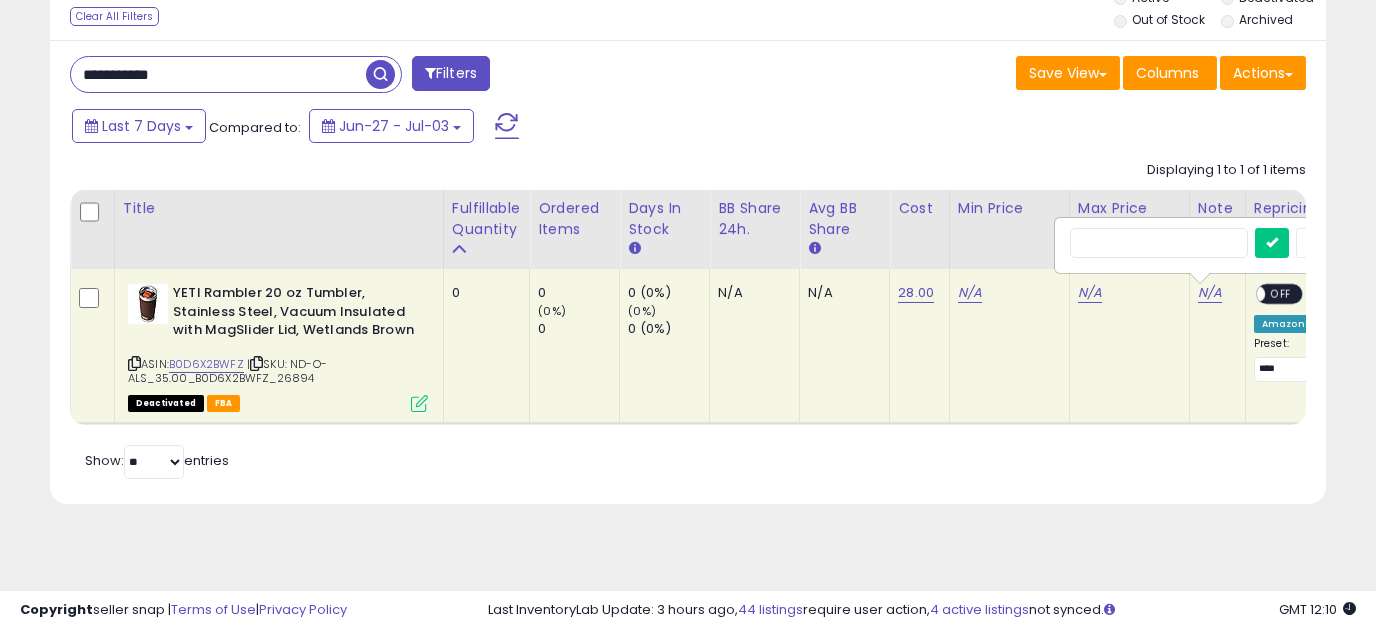 scroll, scrollTop: 0, scrollLeft: 102, axis: horizontal 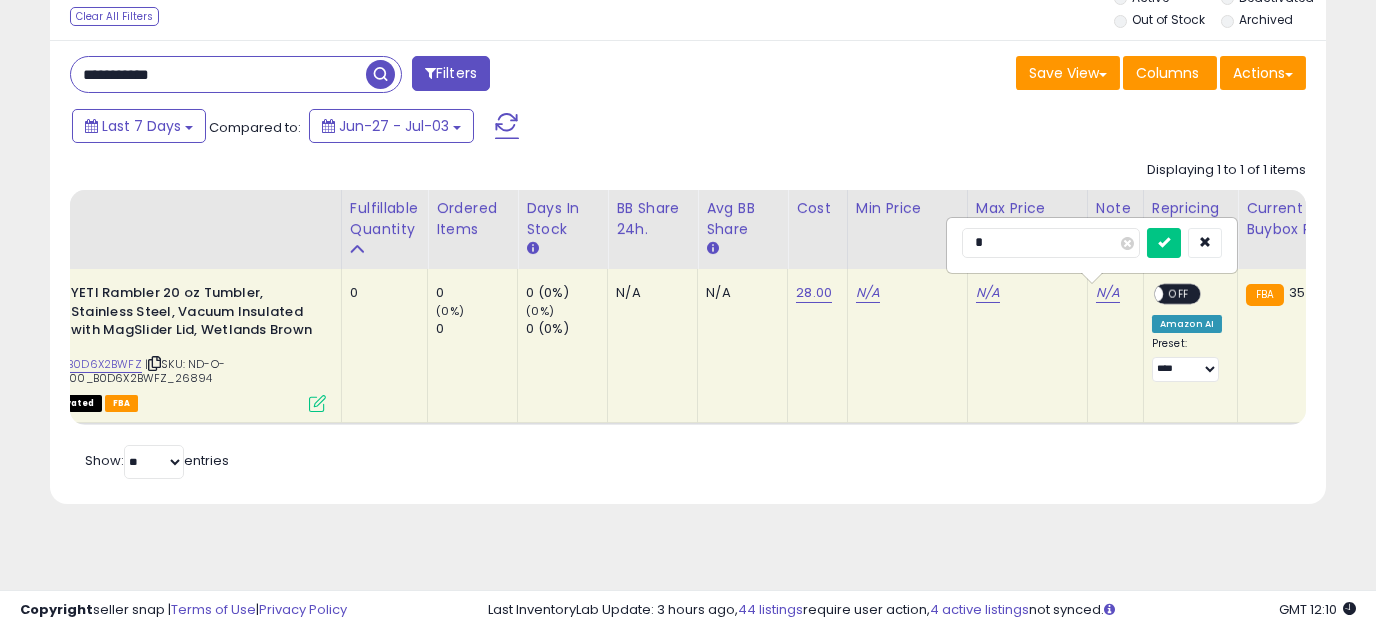 type on "**" 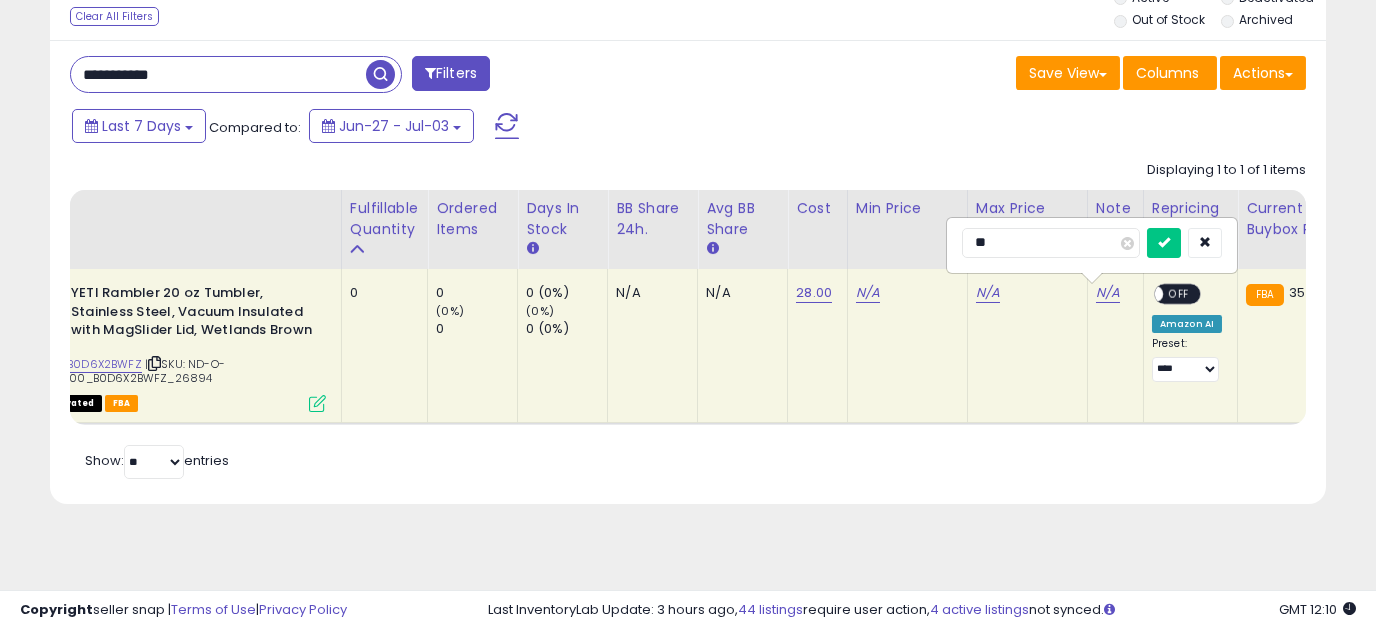 click at bounding box center (1164, 243) 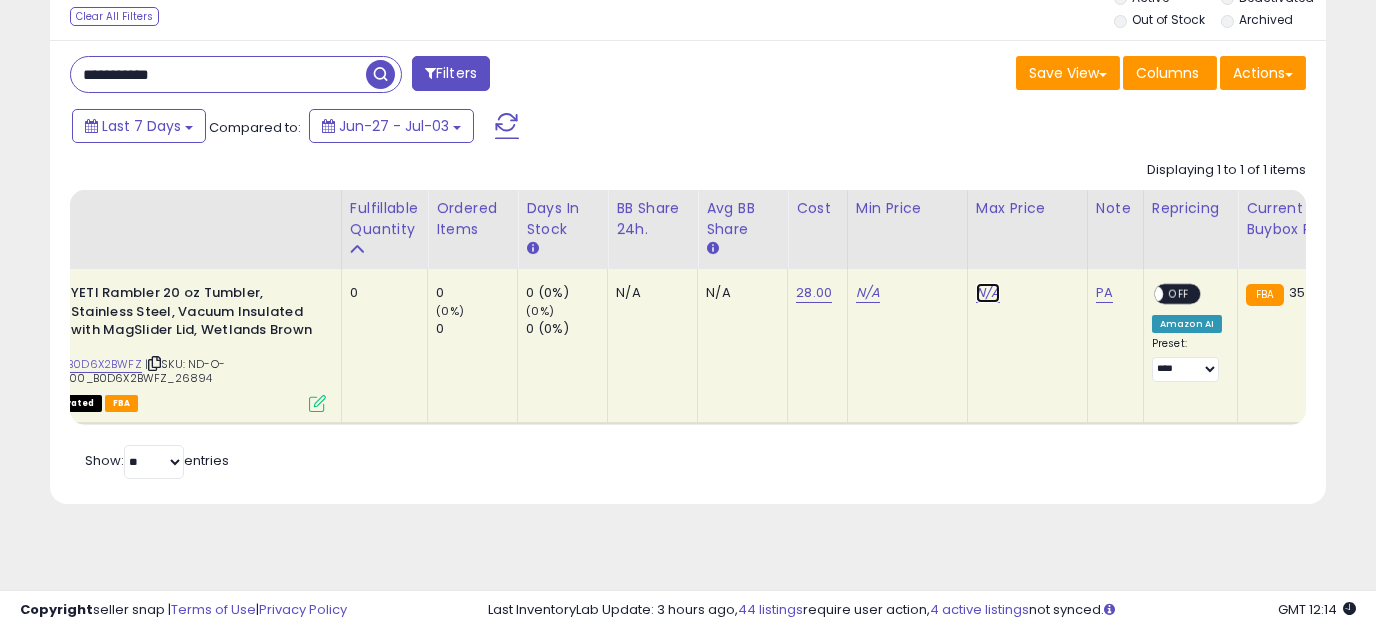 click on "N/A" at bounding box center (988, 293) 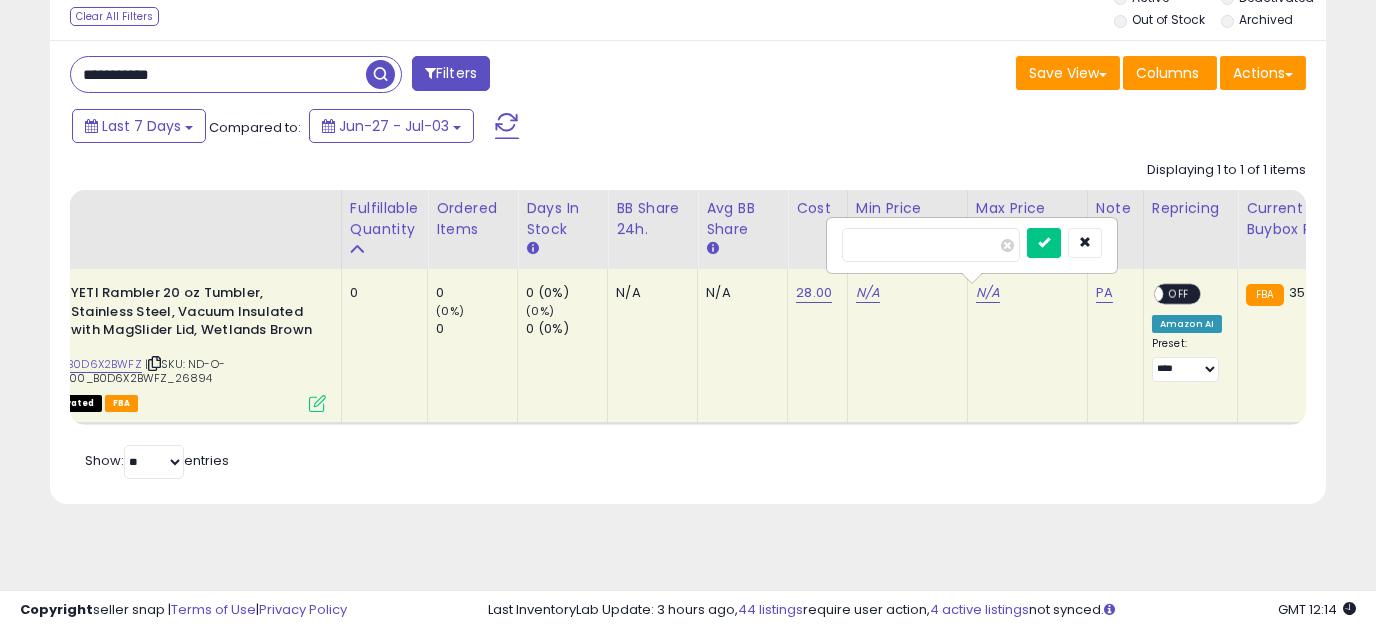 click at bounding box center (931, 245) 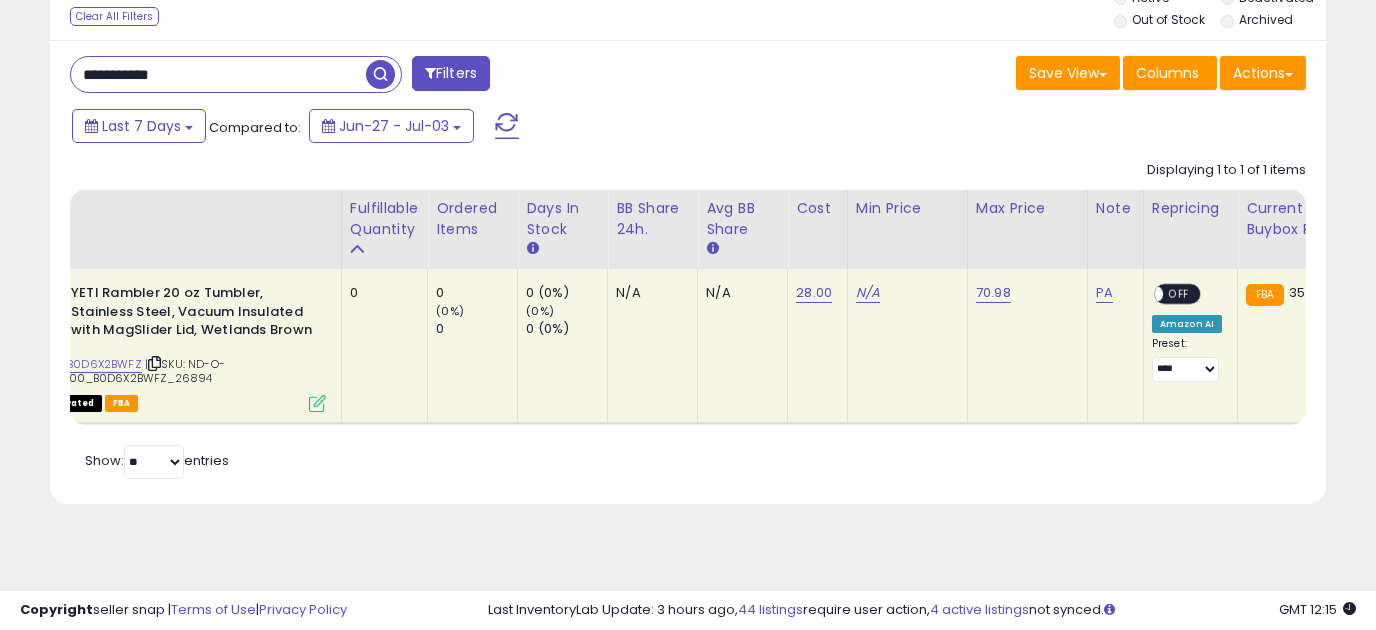 drag, startPoint x: 259, startPoint y: 81, endPoint x: 16, endPoint y: 87, distance: 243.07407 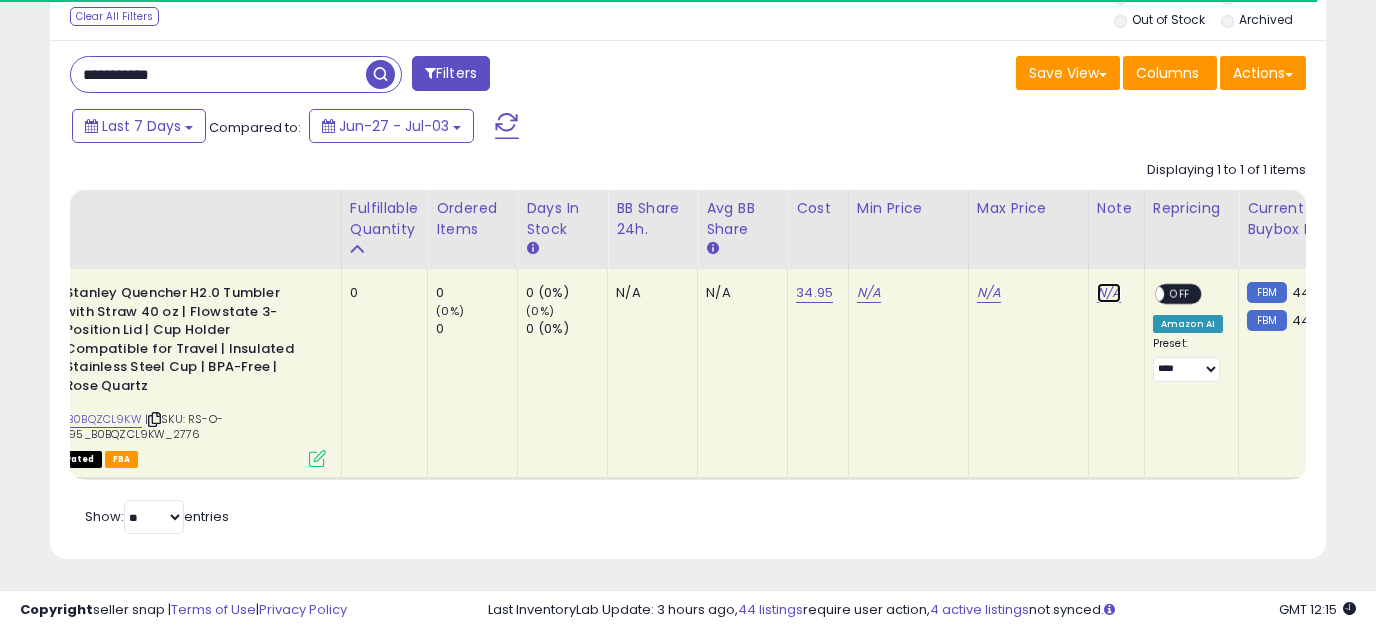 click on "N/A" at bounding box center [1109, 293] 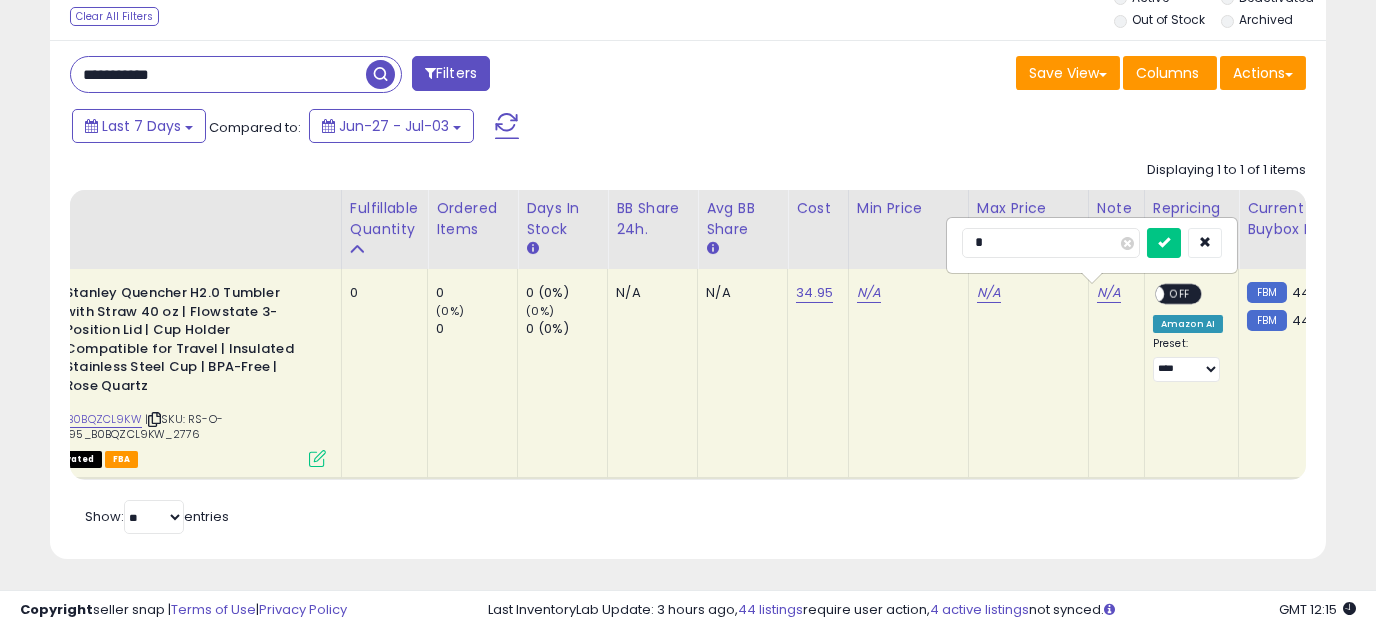 type on "**" 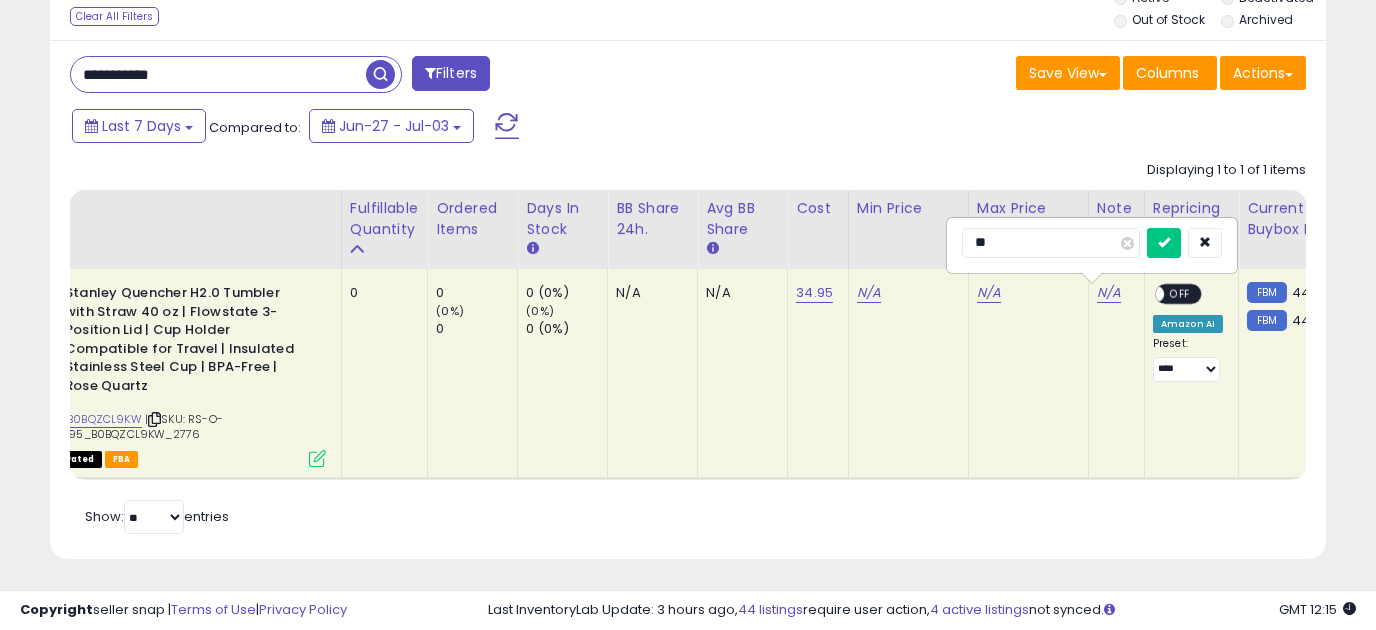click at bounding box center [1164, 243] 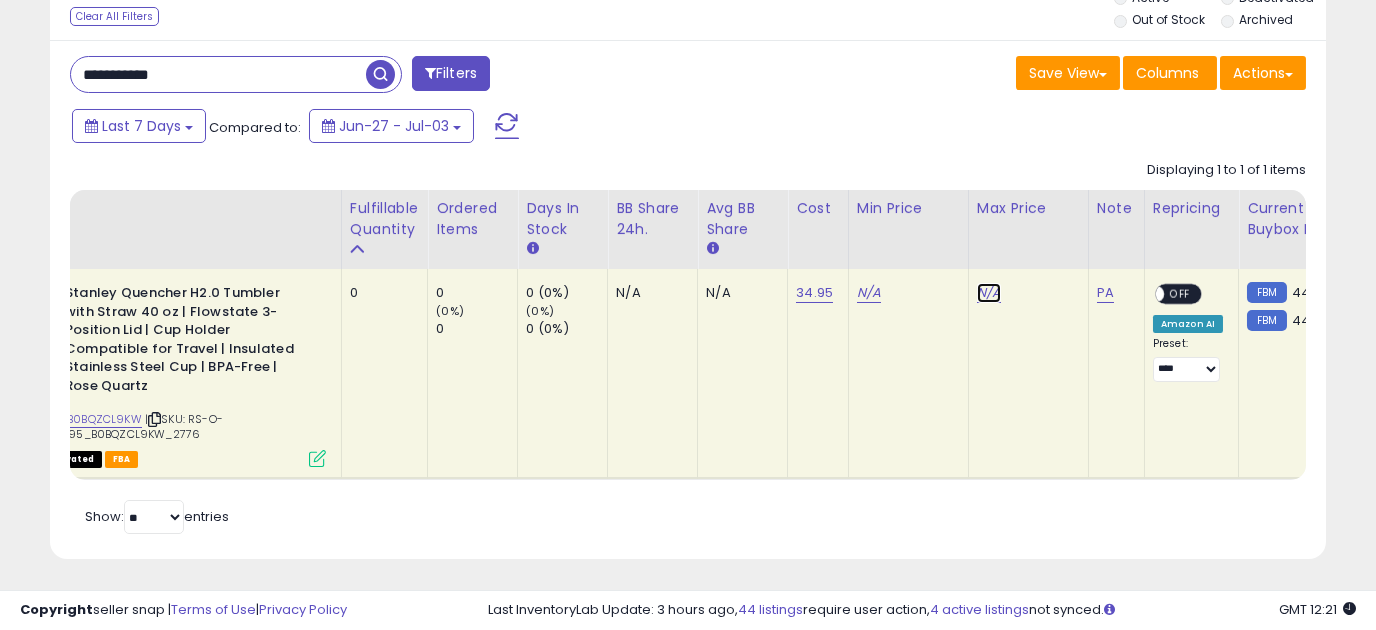 click on "N/A" at bounding box center [989, 293] 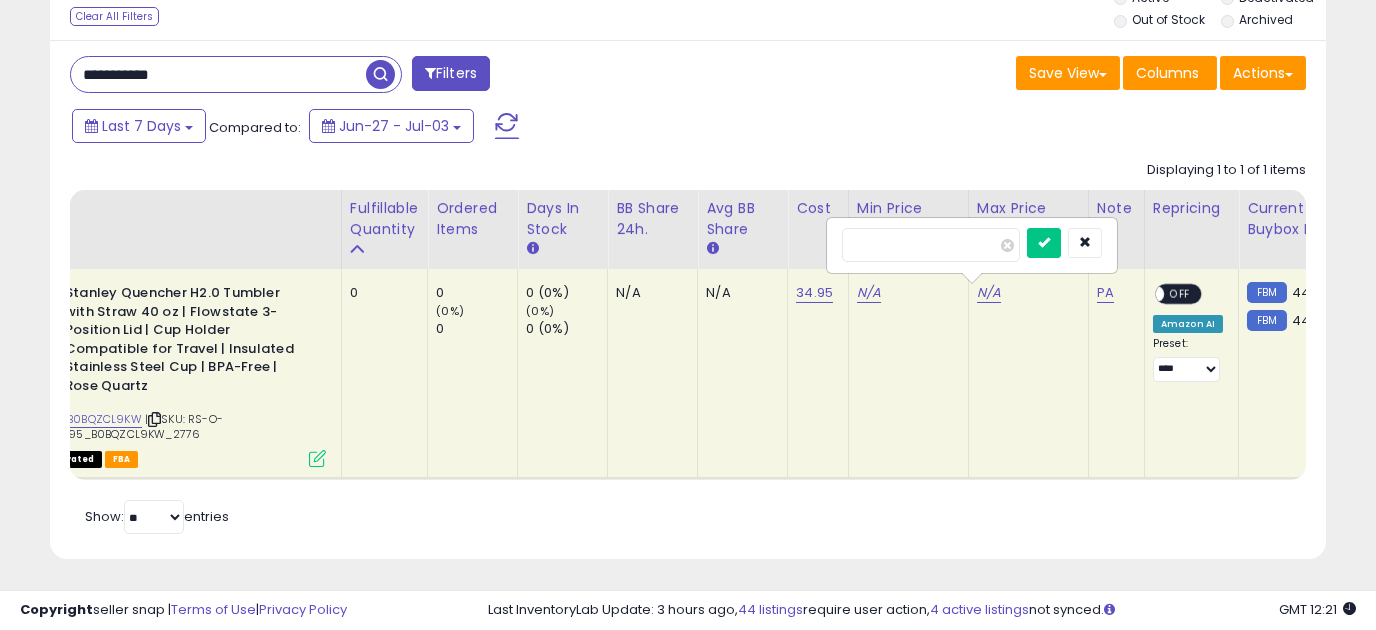 type on "*****" 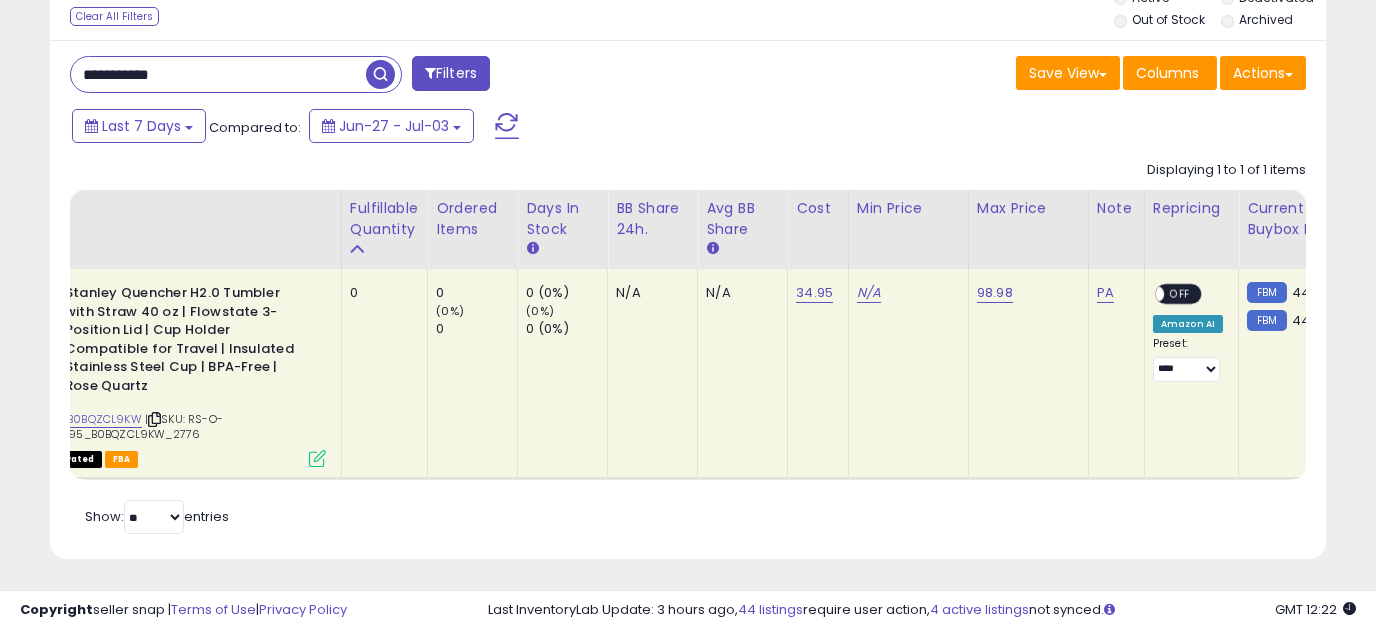 drag, startPoint x: 252, startPoint y: 77, endPoint x: 40, endPoint y: 80, distance: 212.02122 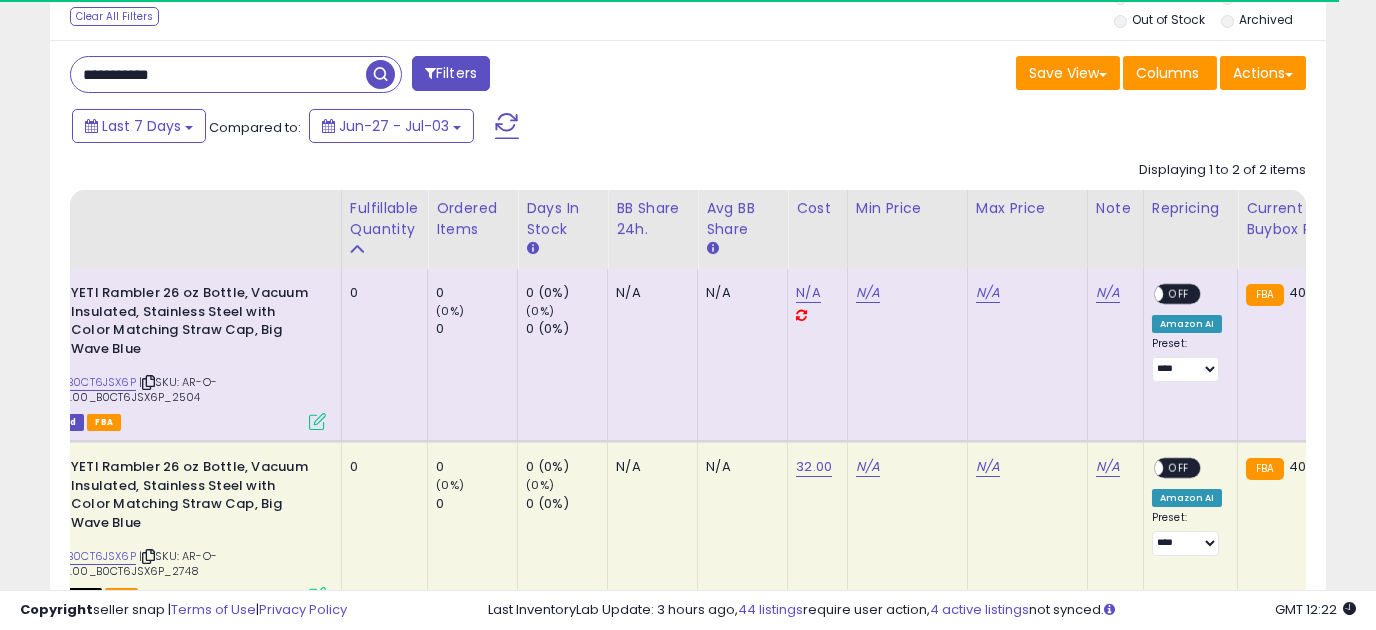 scroll, scrollTop: 0, scrollLeft: 200, axis: horizontal 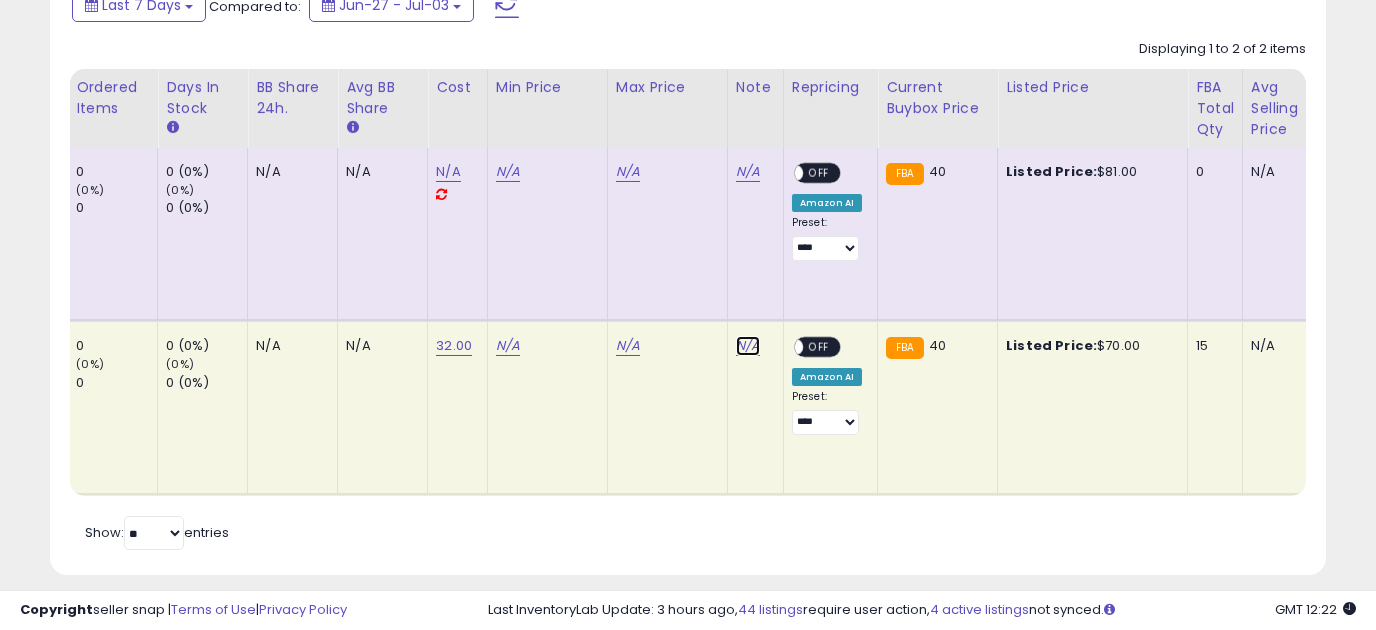click on "N/A" at bounding box center [748, 346] 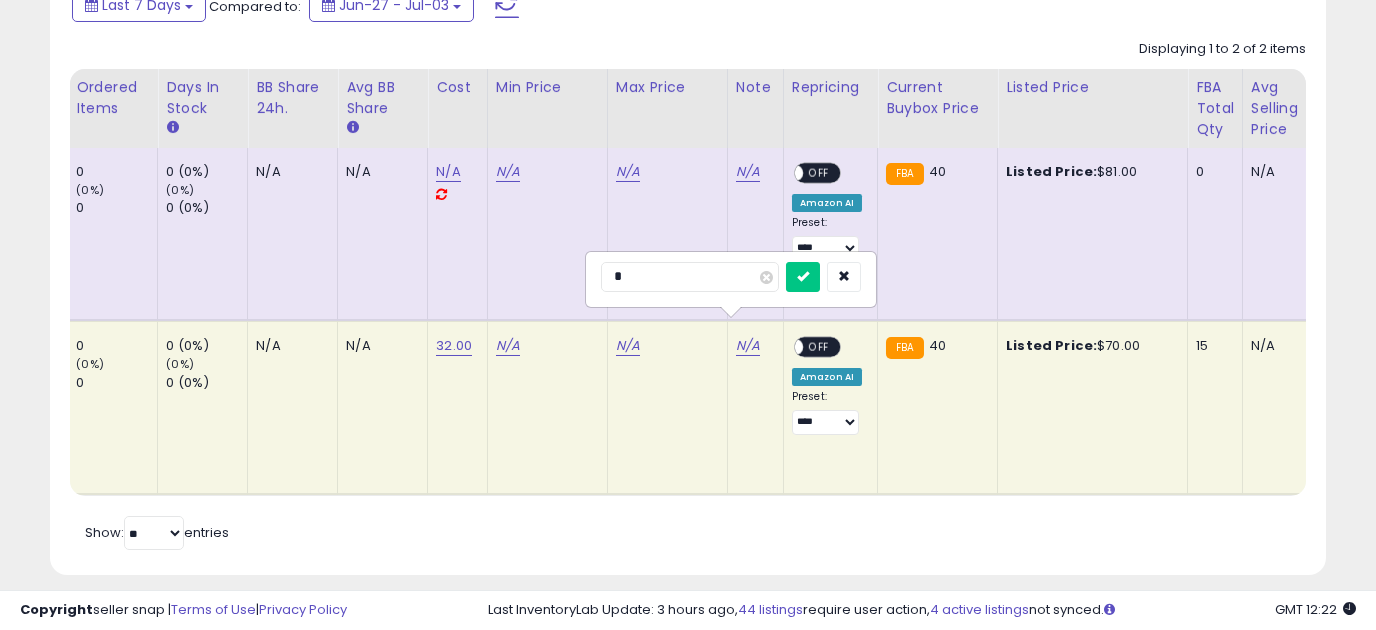 type on "**" 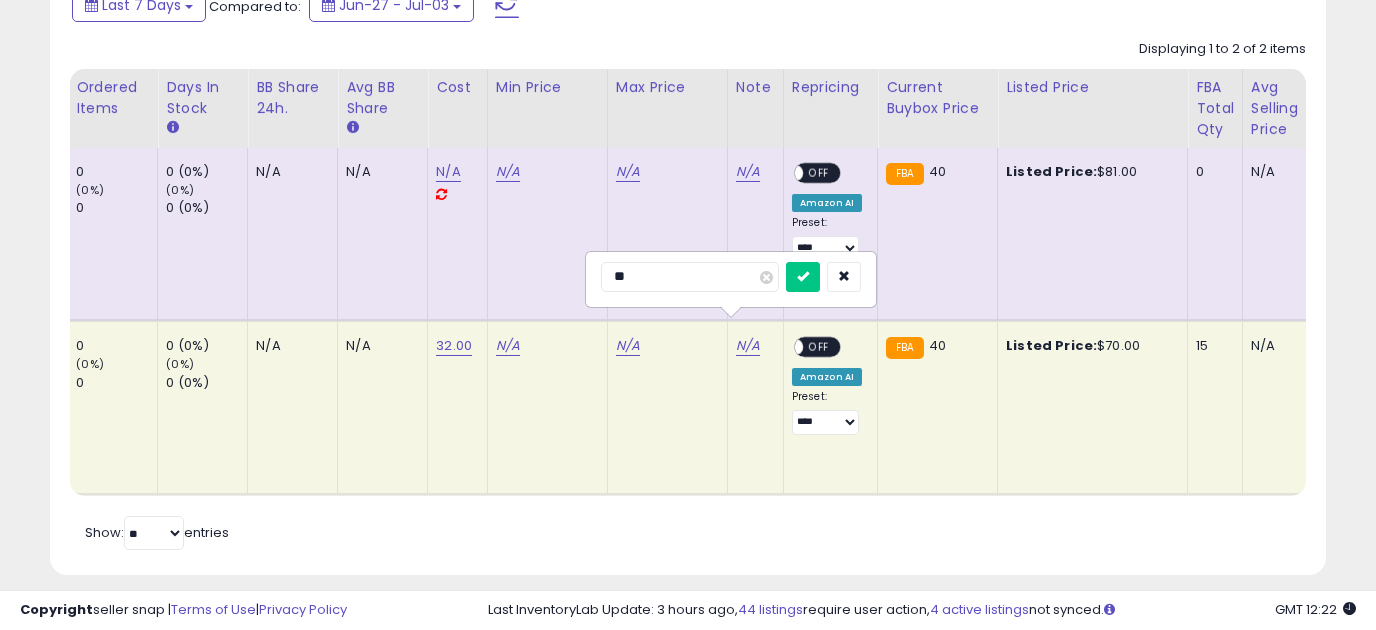 click at bounding box center [803, 277] 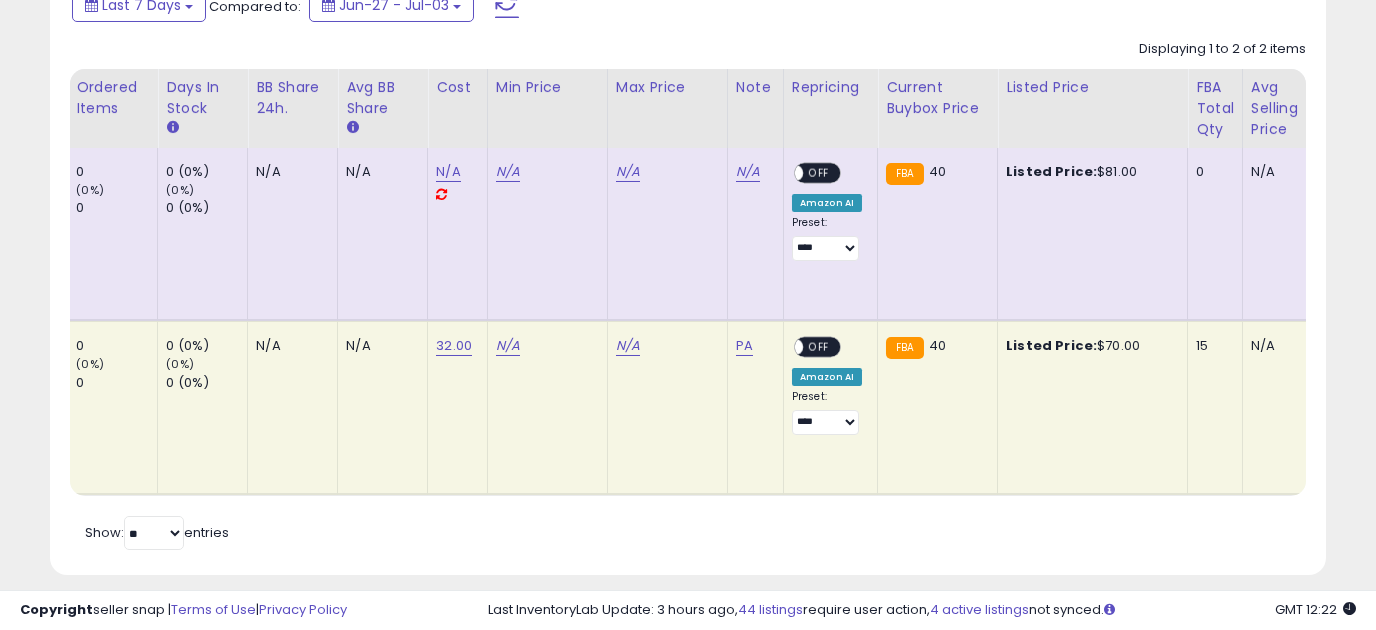 scroll, scrollTop: 0, scrollLeft: 354, axis: horizontal 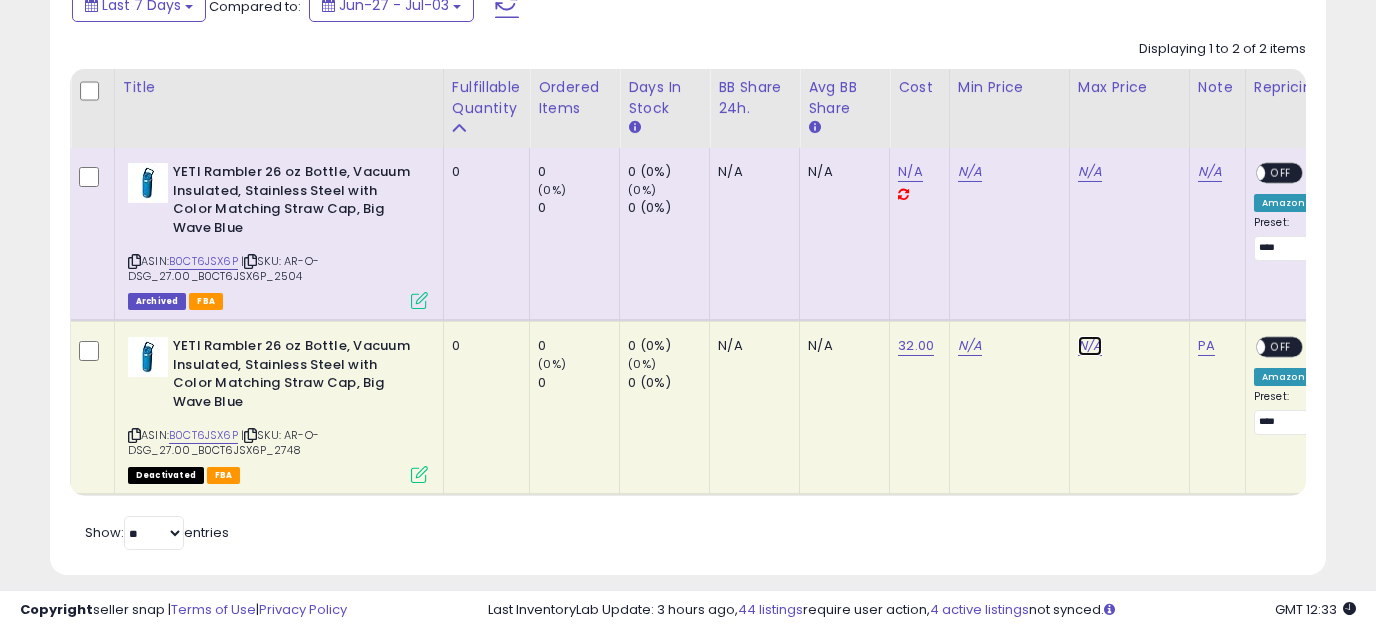 click on "N/A" at bounding box center [1090, 346] 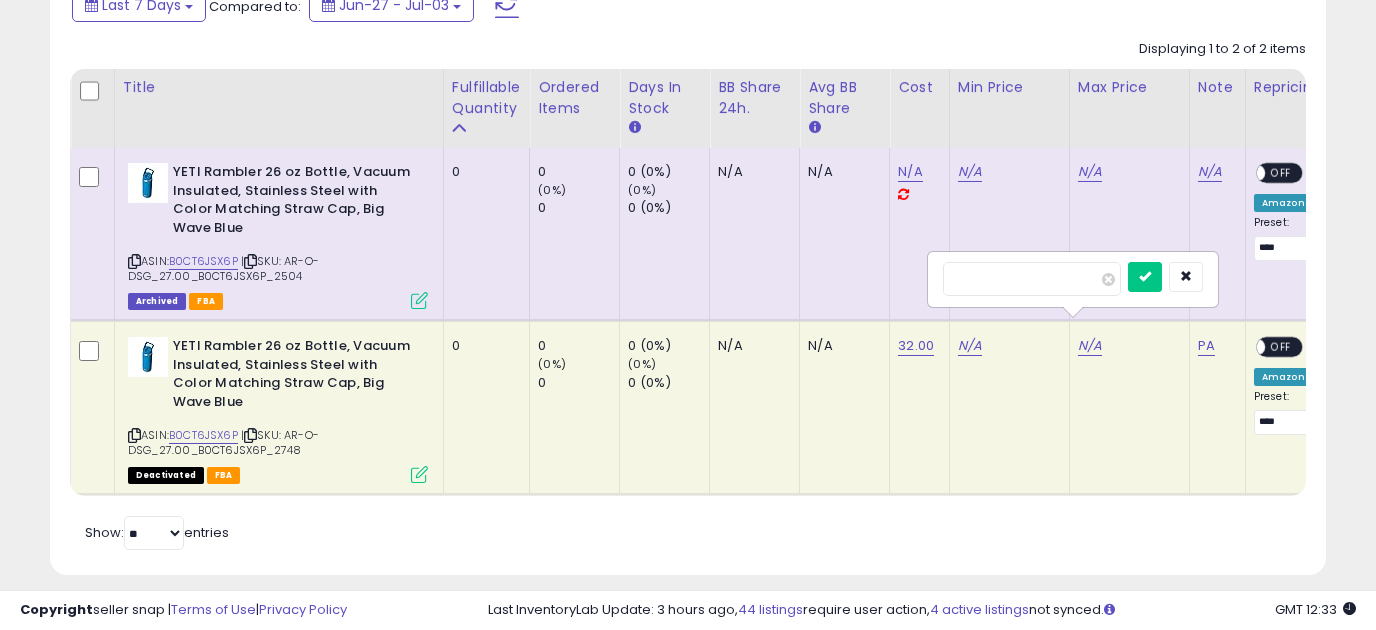 type on "*****" 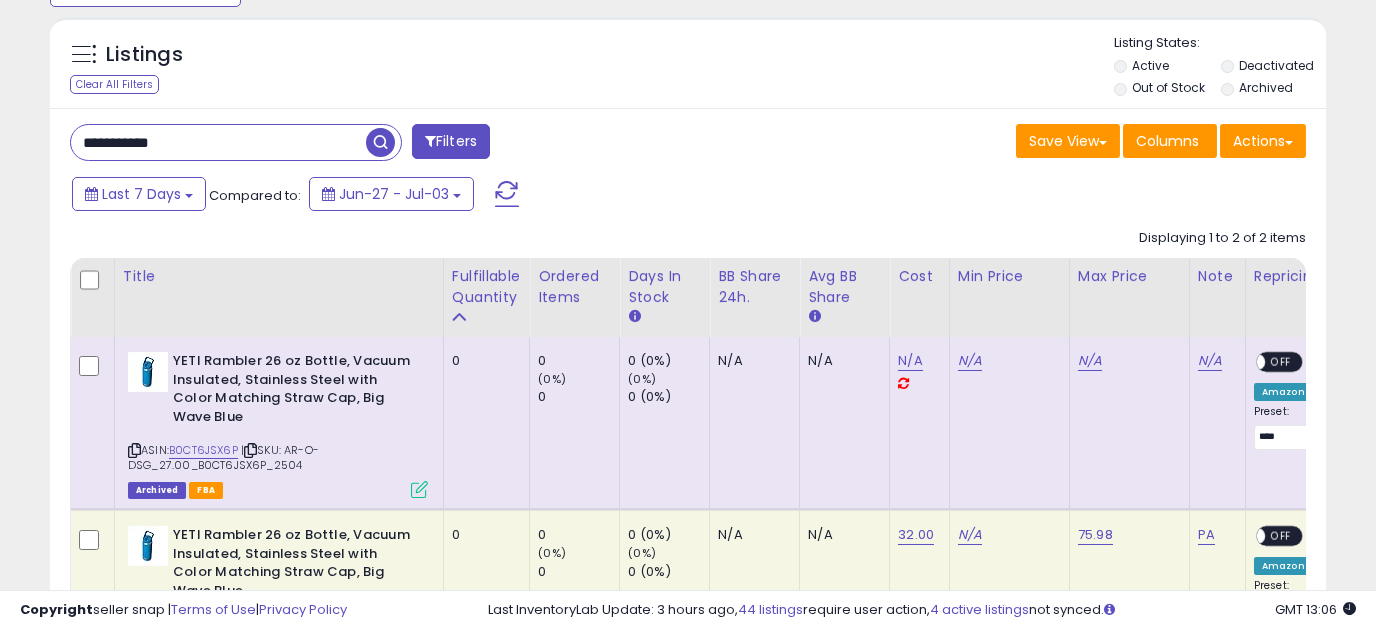 scroll, scrollTop: 0, scrollLeft: 0, axis: both 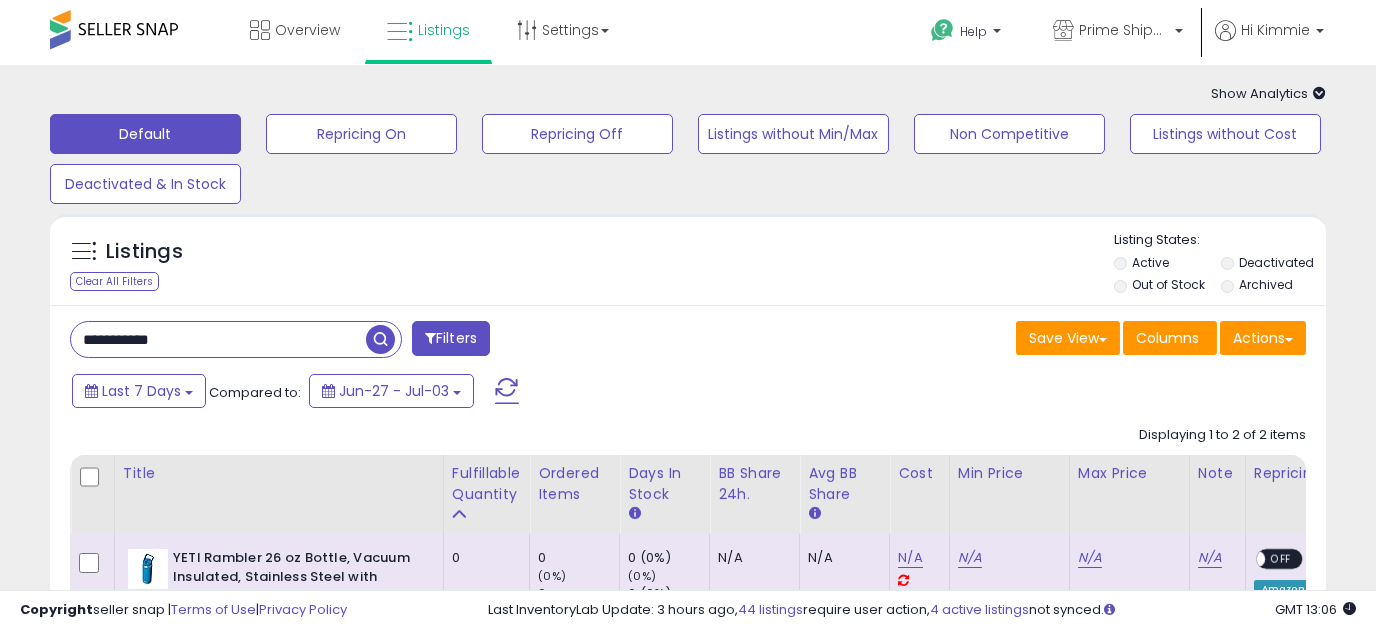 drag, startPoint x: 135, startPoint y: 350, endPoint x: -56, endPoint y: 351, distance: 191.00262 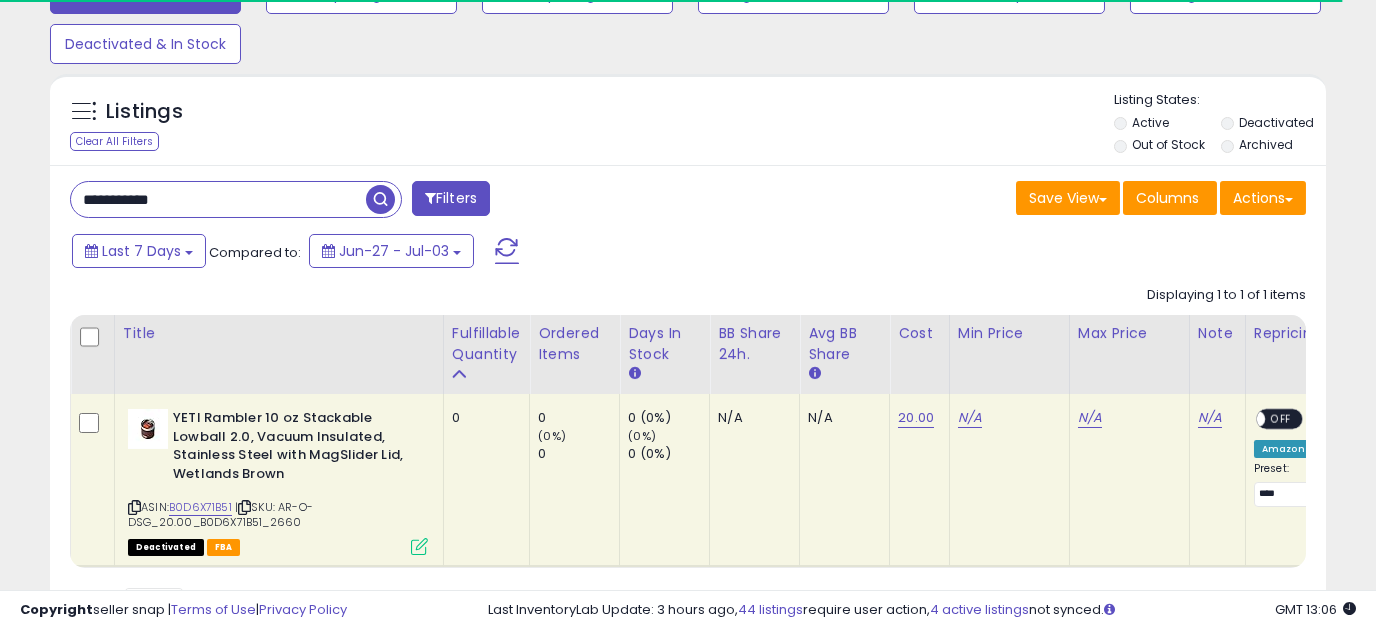 scroll, scrollTop: 250, scrollLeft: 0, axis: vertical 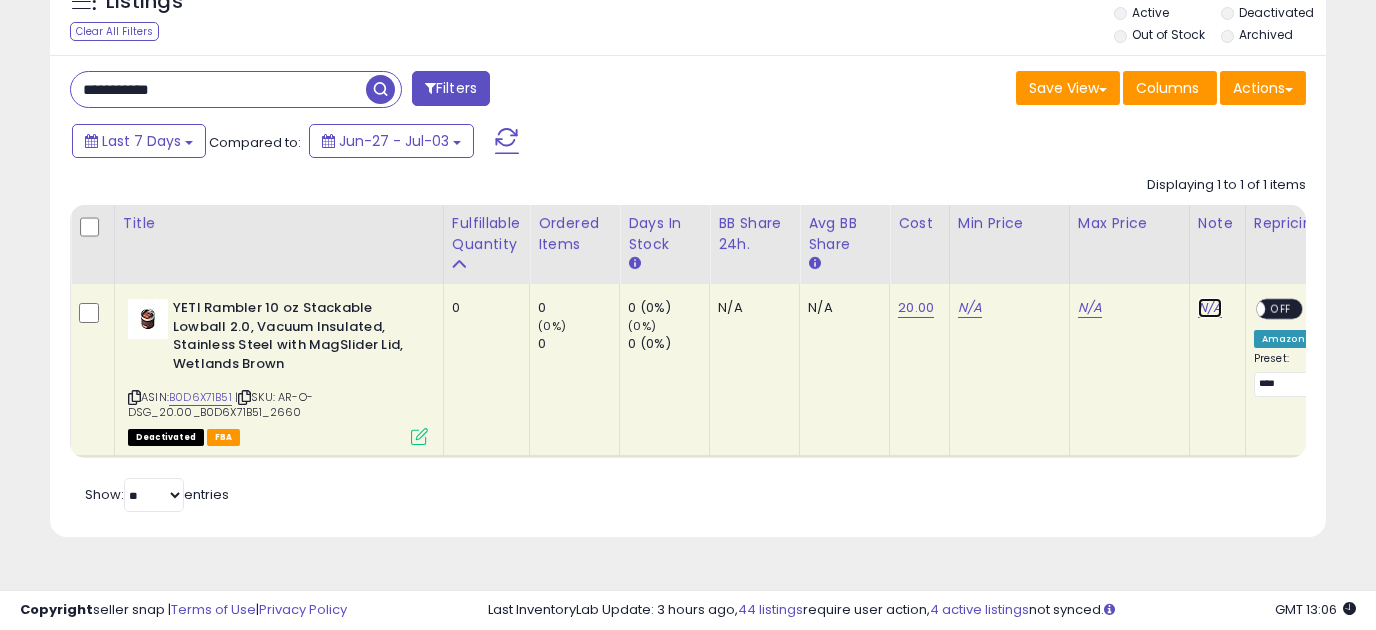 click on "N/A" at bounding box center (1210, 308) 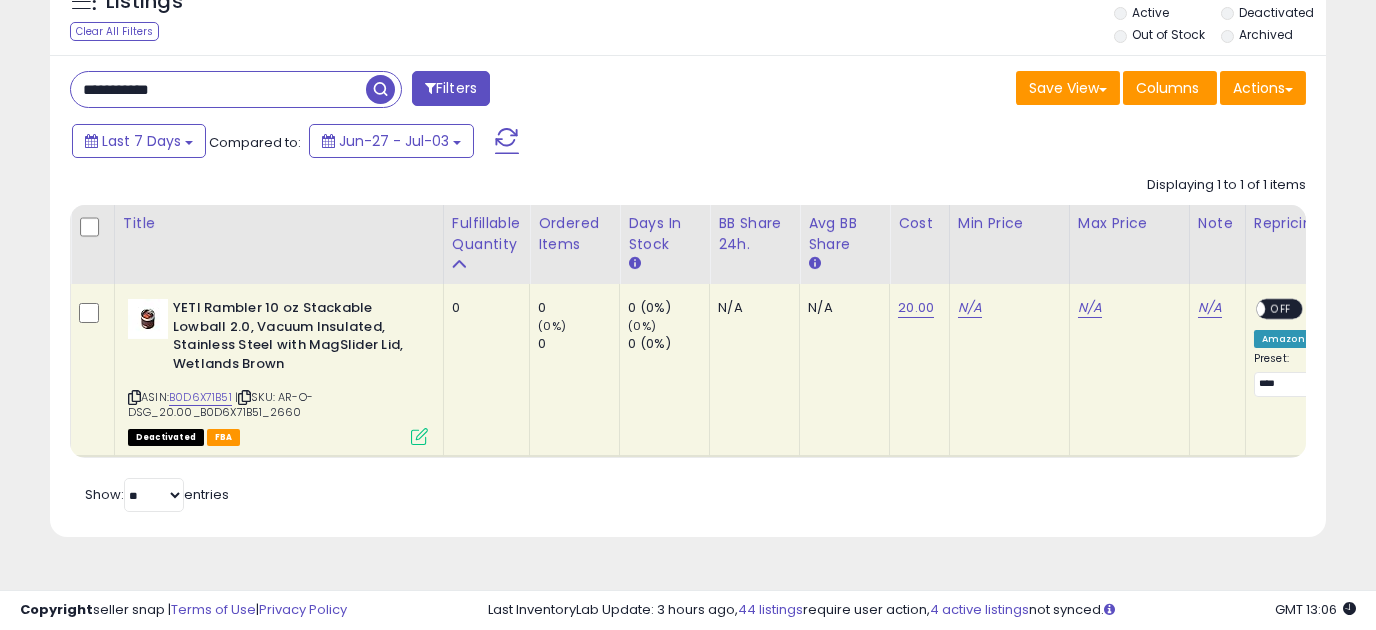 scroll, scrollTop: 0, scrollLeft: 102, axis: horizontal 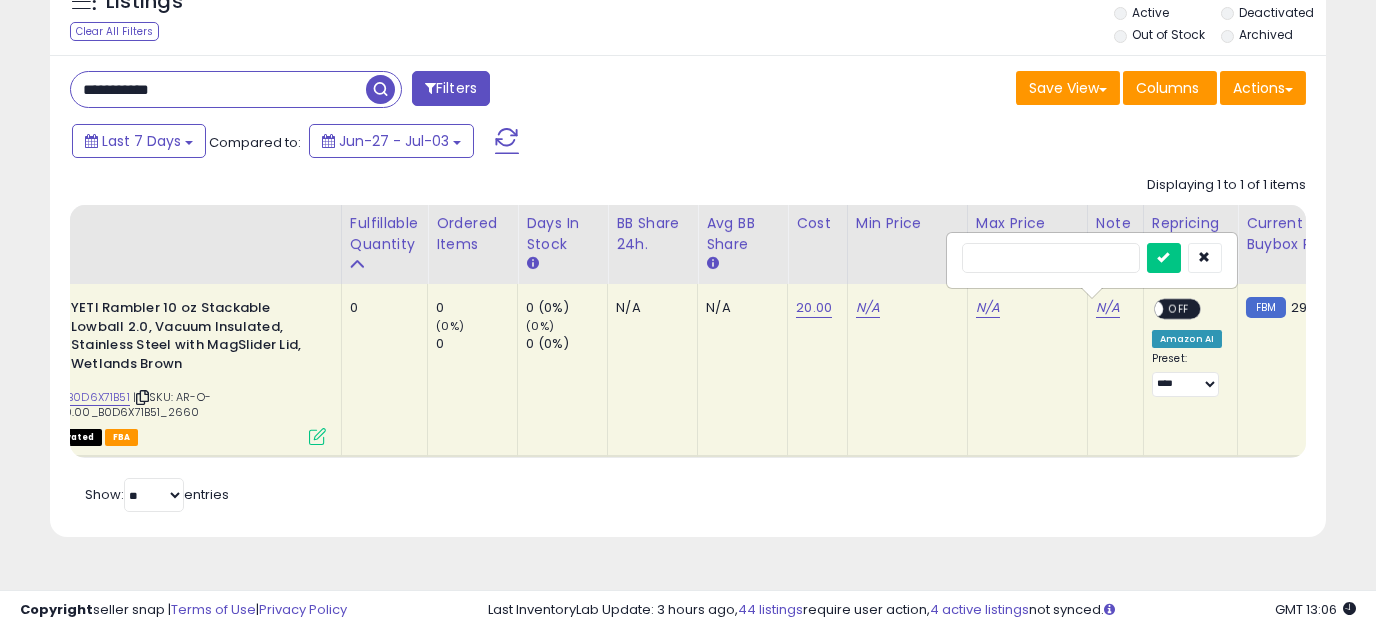 click at bounding box center (1164, 258) 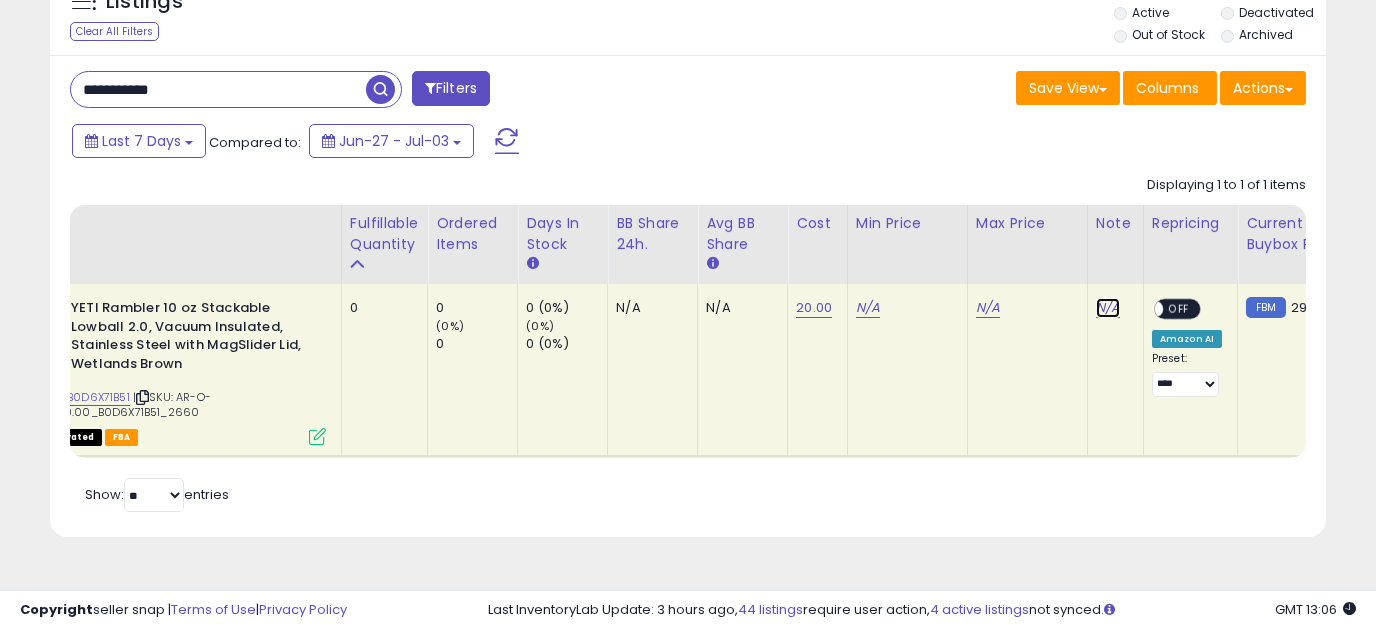 click on "N/A" at bounding box center (1108, 308) 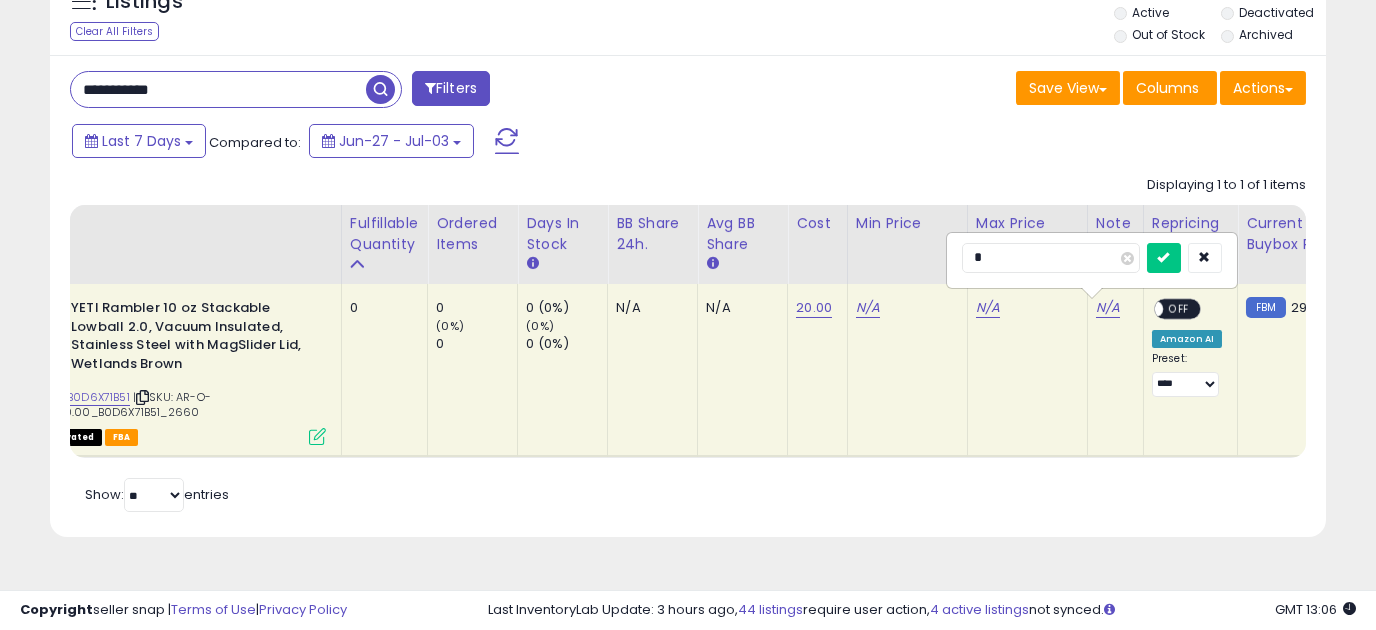 type on "**" 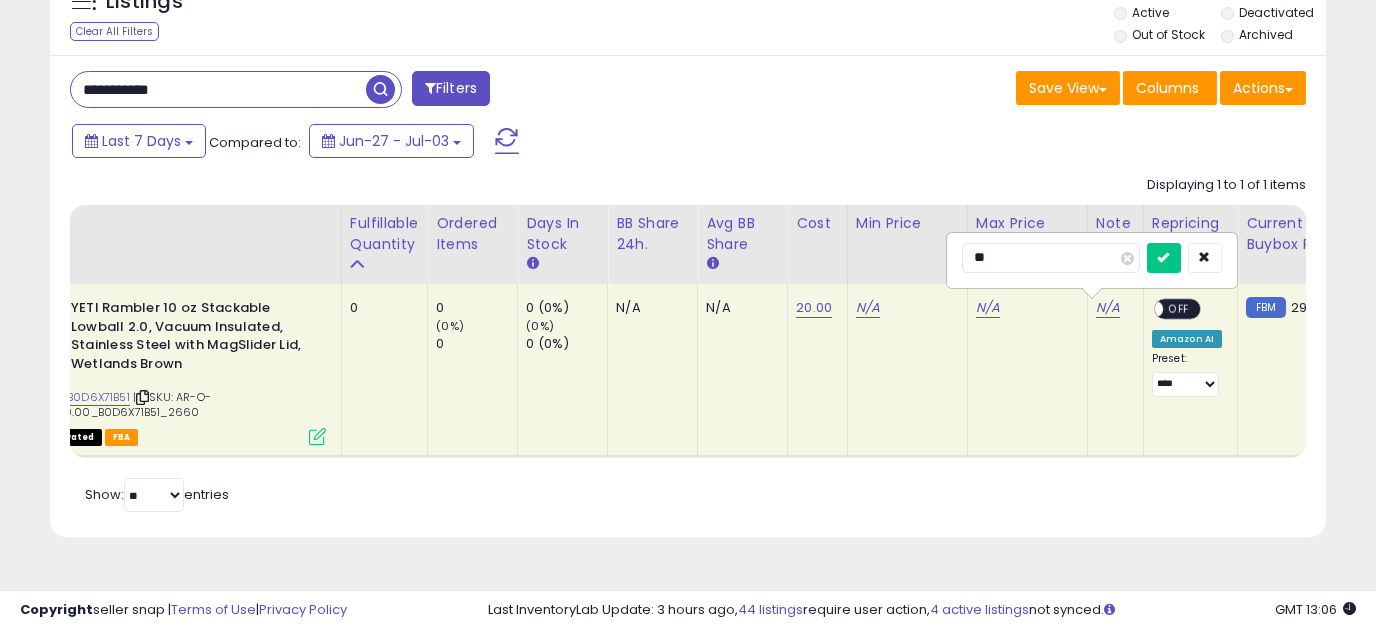 click at bounding box center [1164, 258] 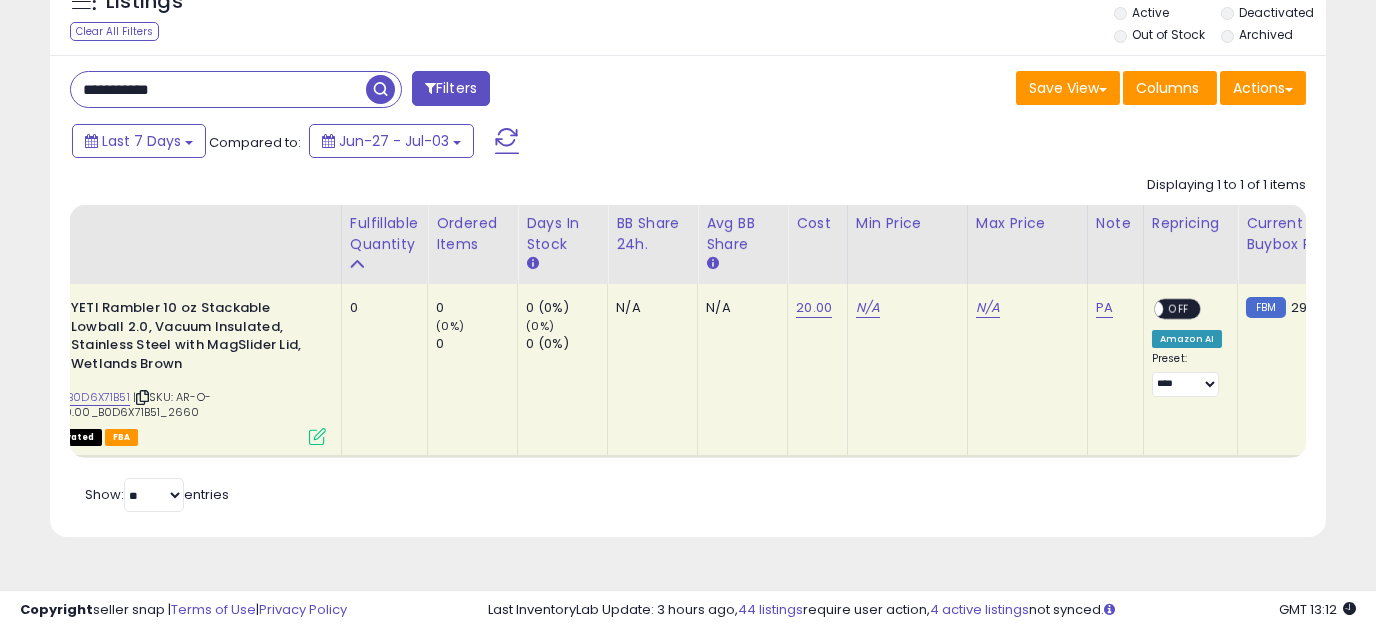 drag, startPoint x: 212, startPoint y: 87, endPoint x: 28, endPoint y: 91, distance: 184.04347 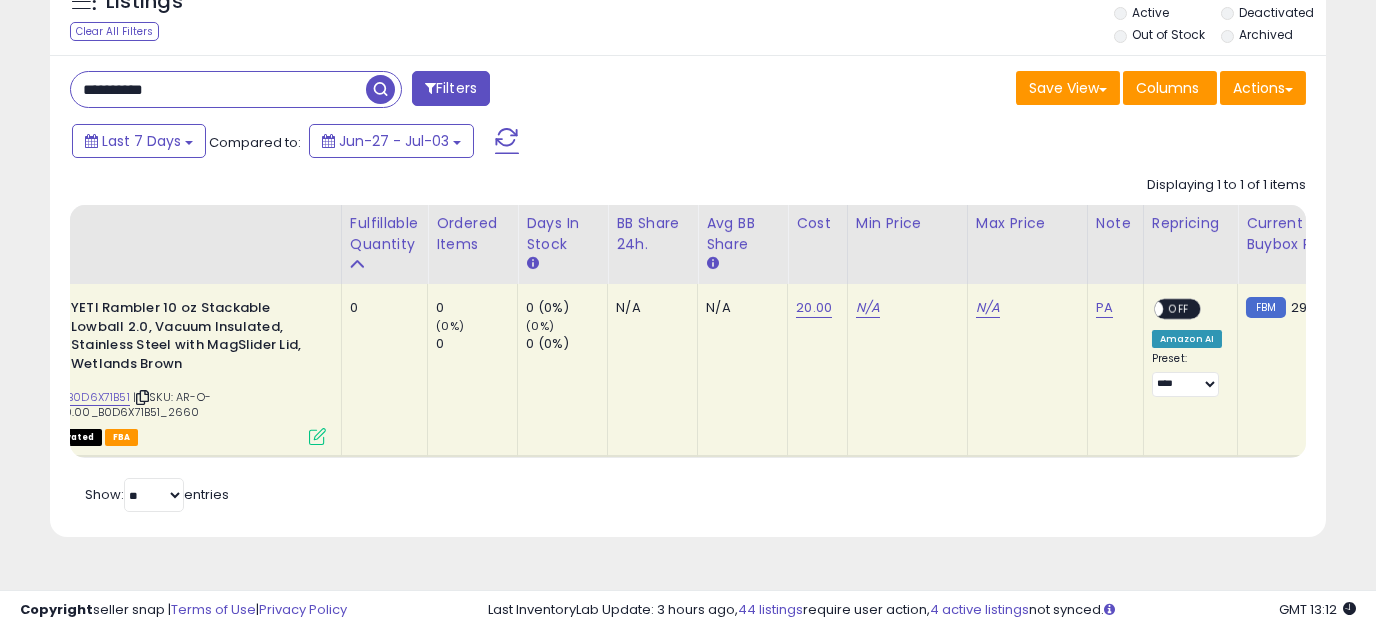 type on "**********" 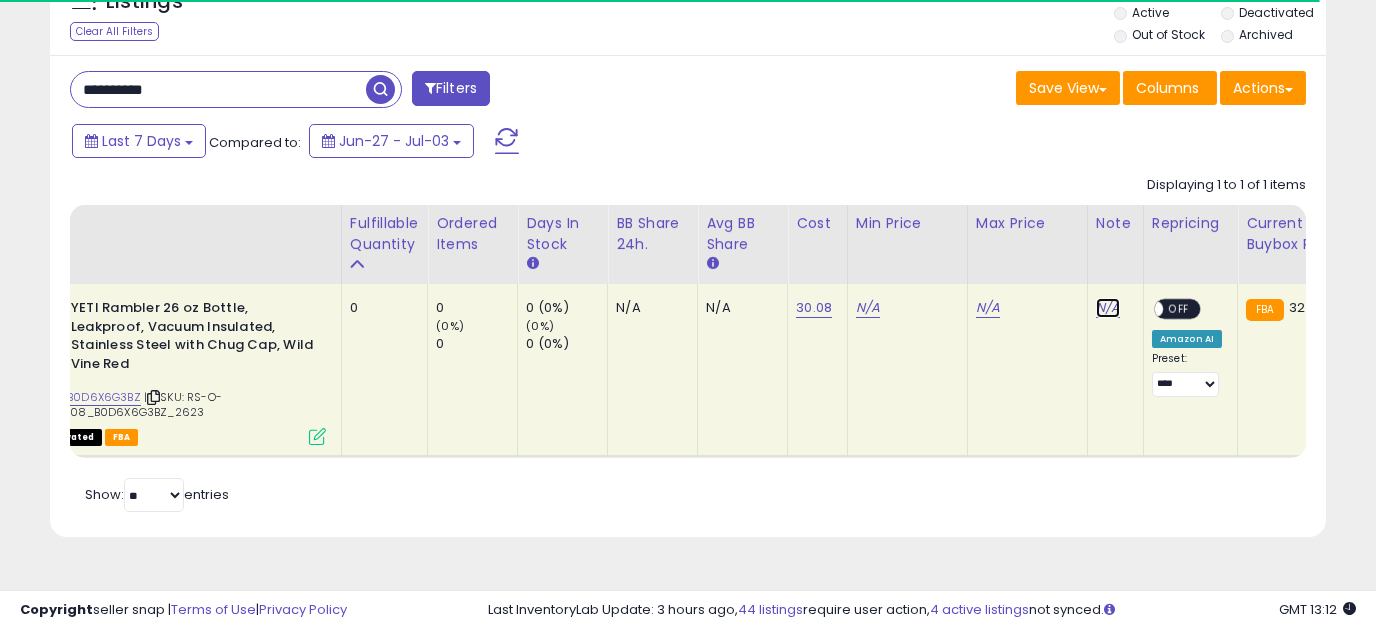 click on "N/A" at bounding box center [1108, 308] 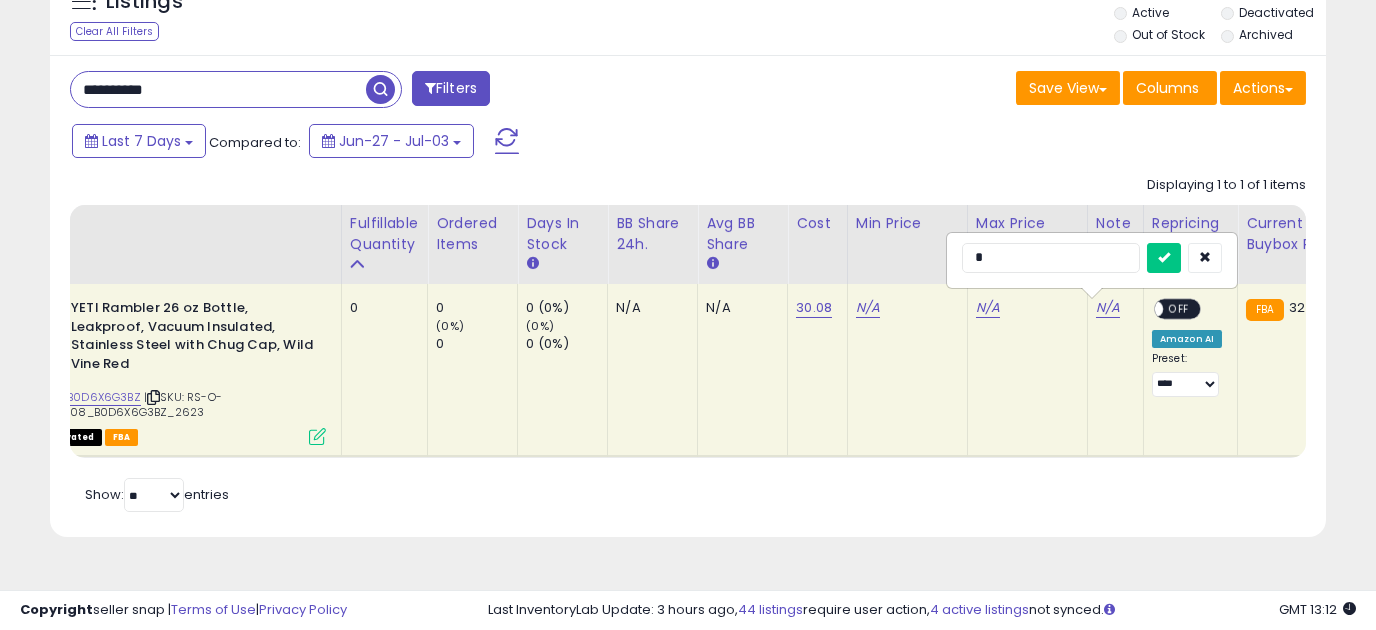 type on "**" 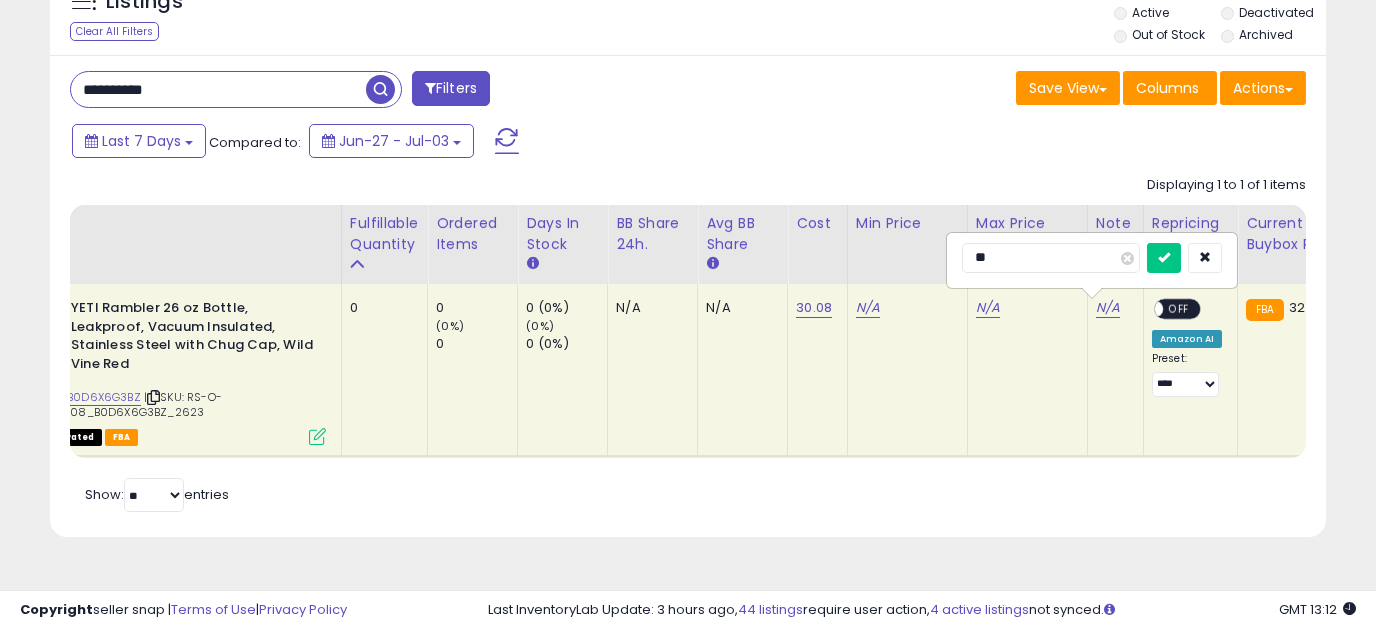 click at bounding box center (1164, 258) 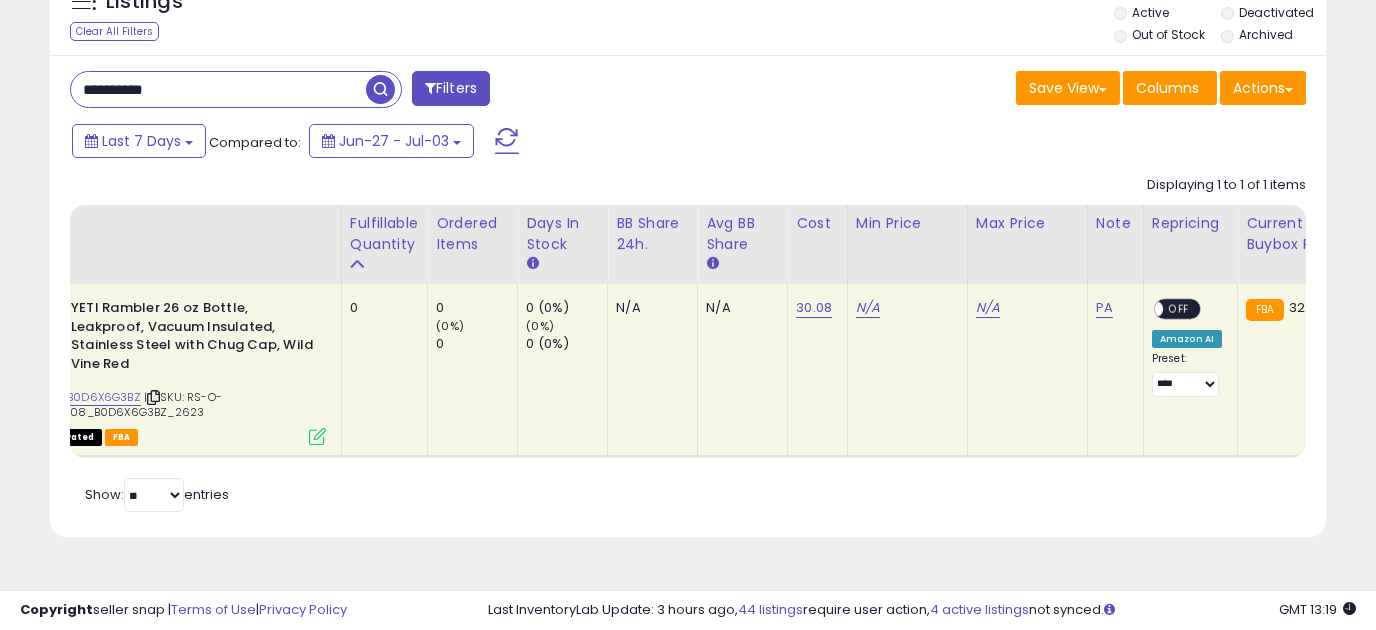drag, startPoint x: 238, startPoint y: 85, endPoint x: -53, endPoint y: 92, distance: 291.08417 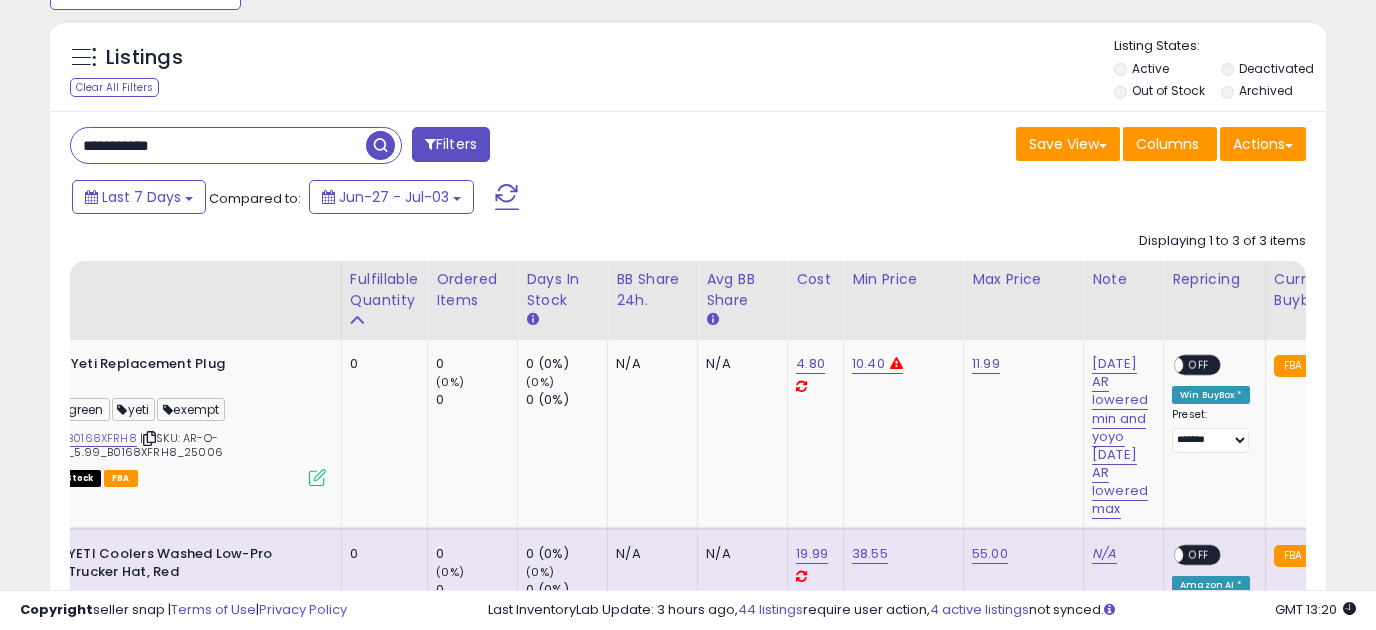 scroll, scrollTop: 0, scrollLeft: 0, axis: both 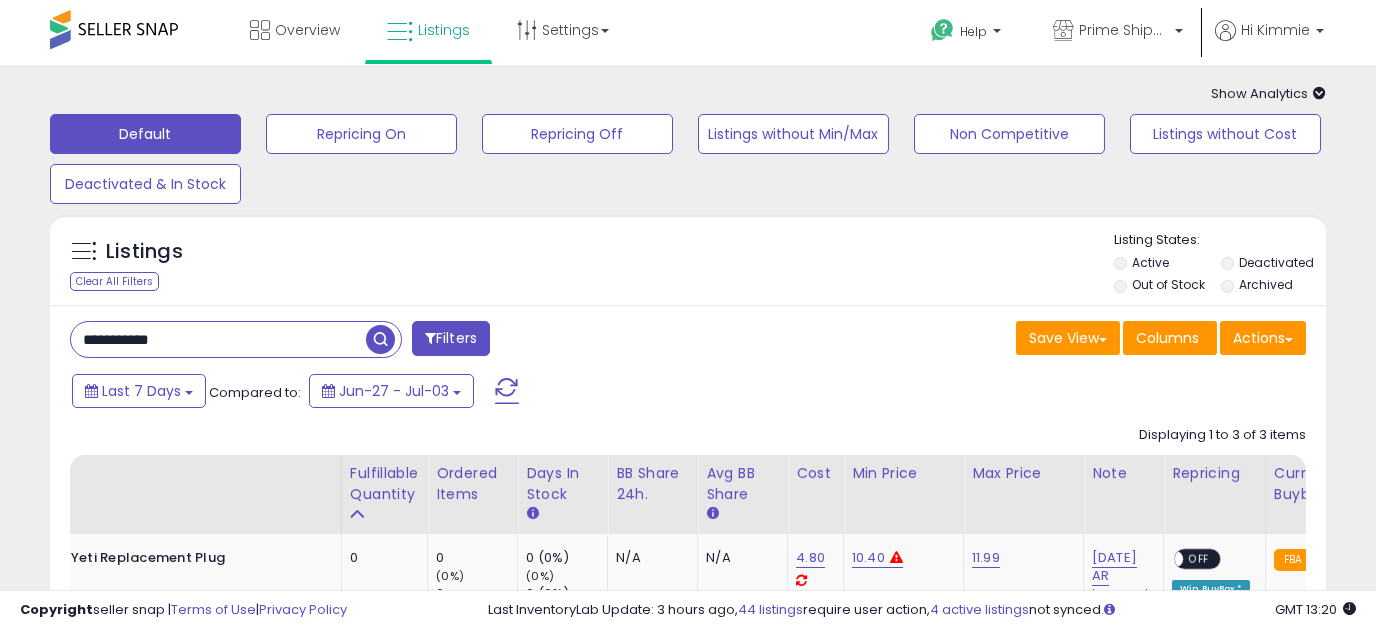 click on "**********" at bounding box center (218, 339) 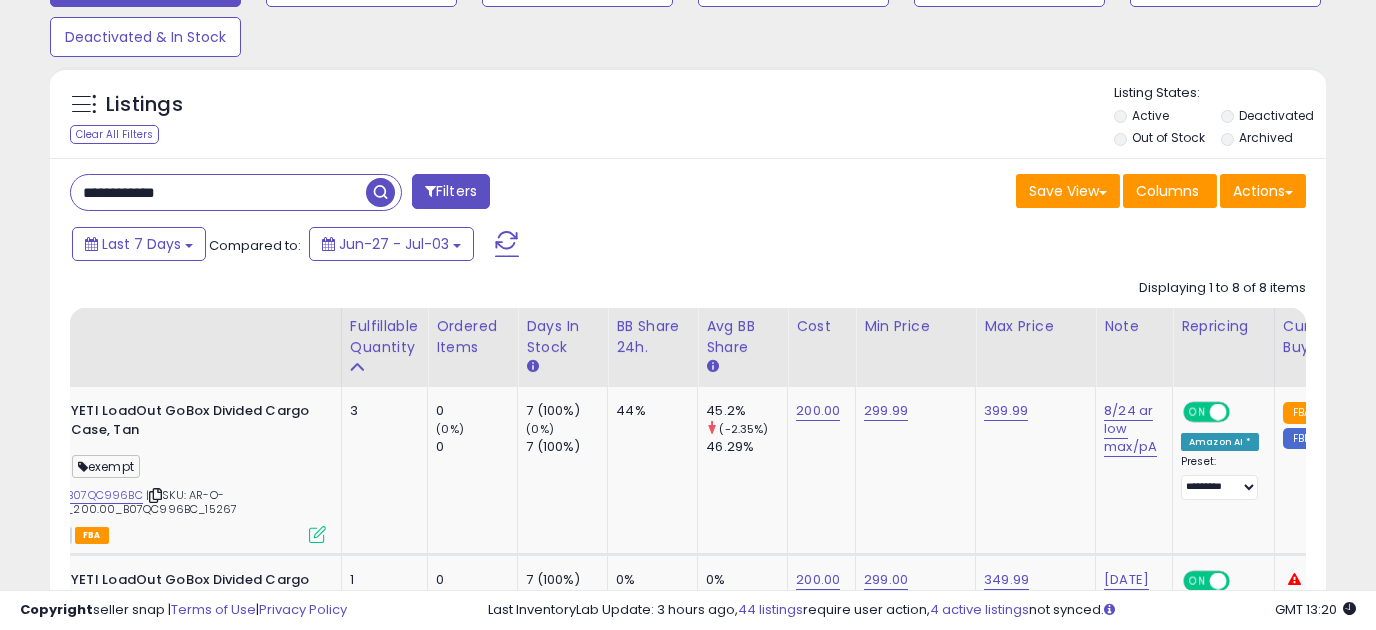 scroll, scrollTop: 125, scrollLeft: 0, axis: vertical 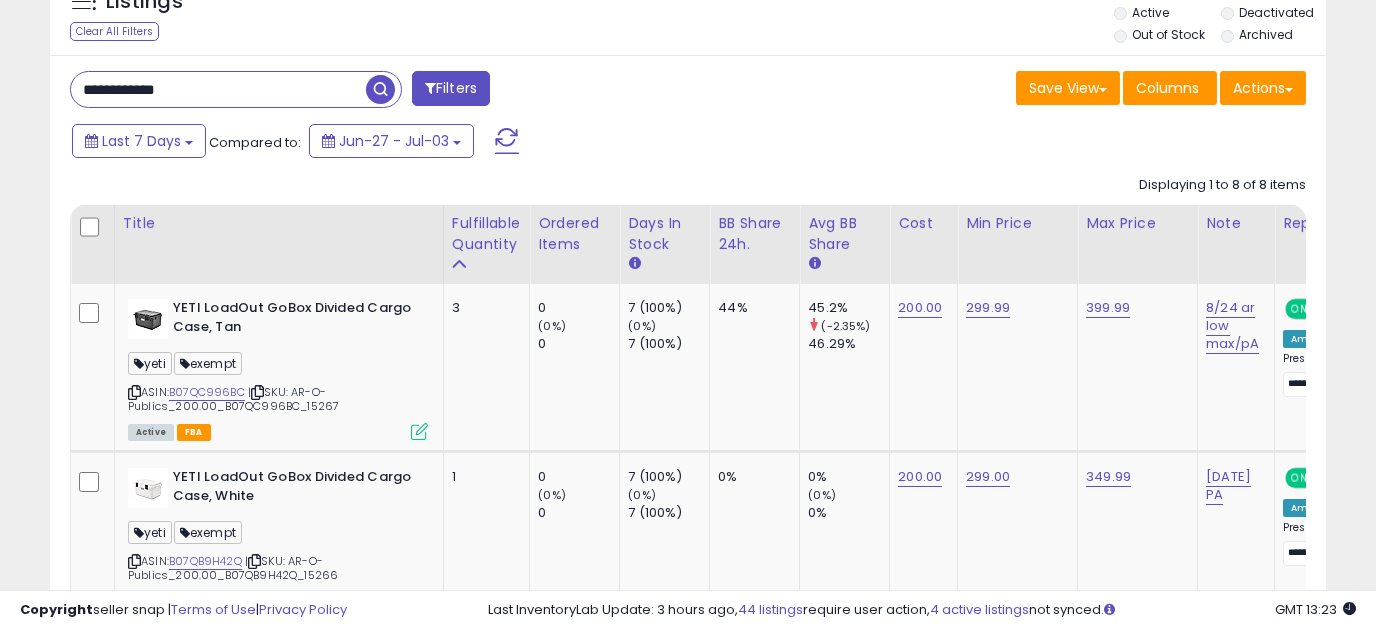 drag, startPoint x: 154, startPoint y: 91, endPoint x: -35, endPoint y: 91, distance: 189 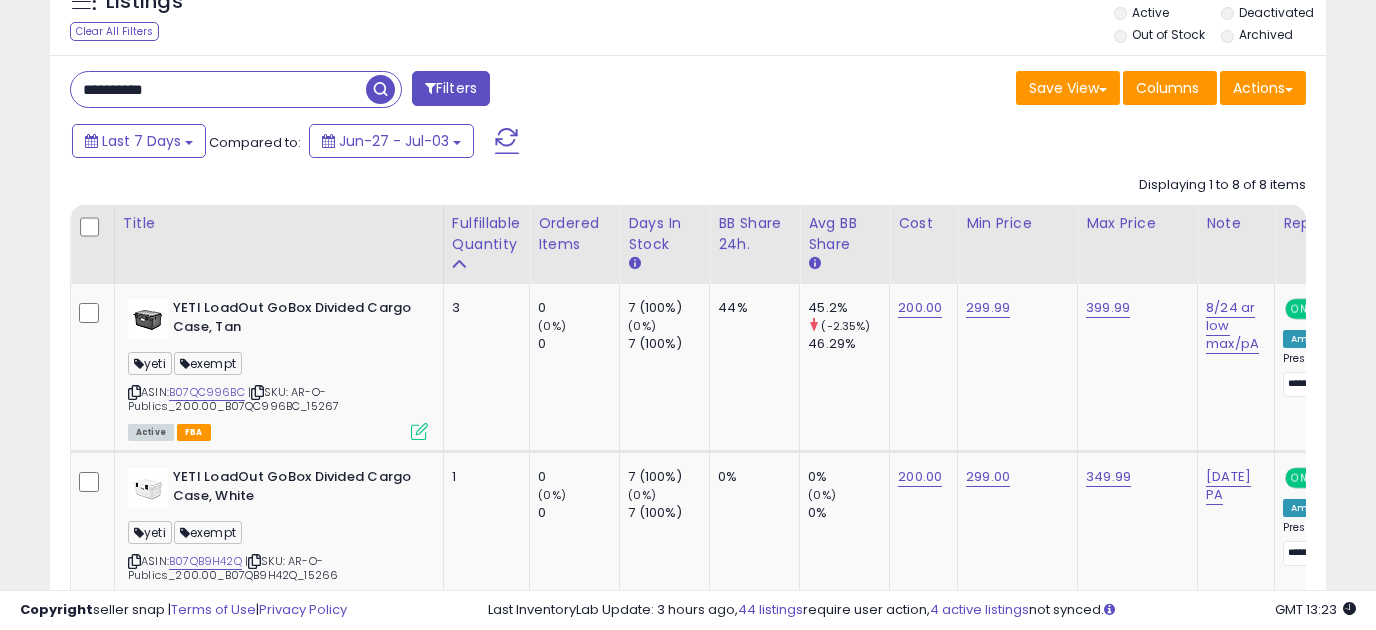click at bounding box center [380, 89] 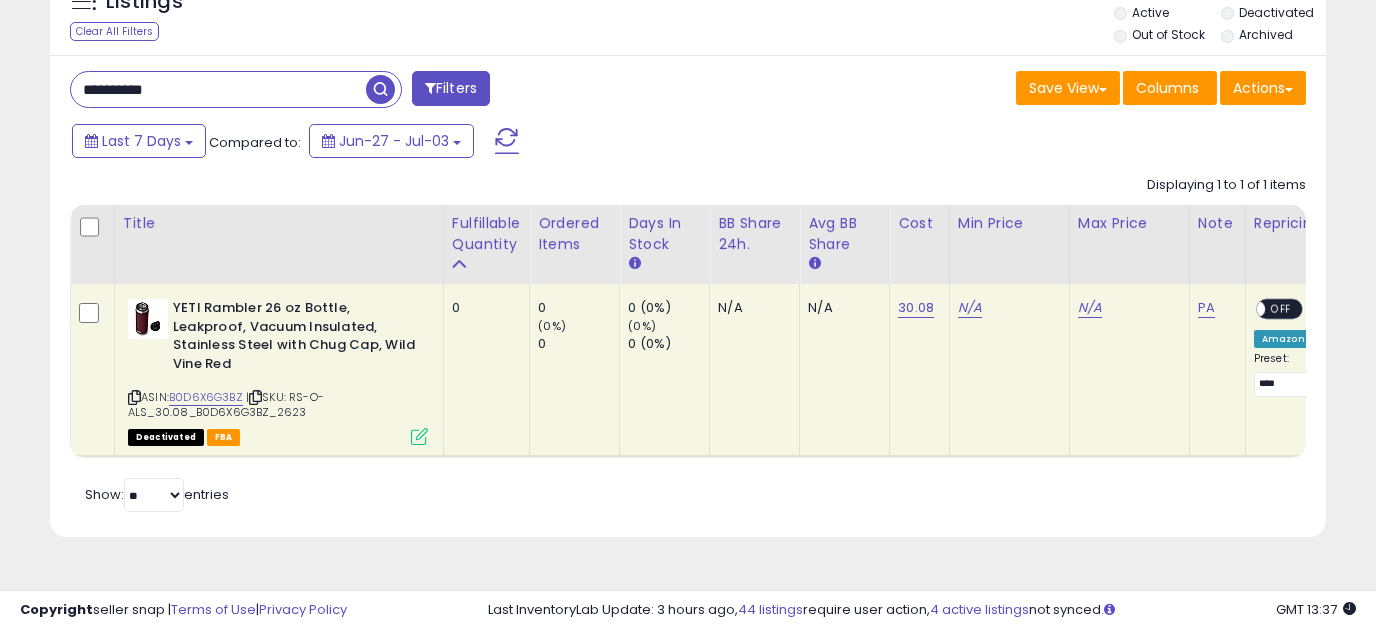 drag, startPoint x: 237, startPoint y: 94, endPoint x: -38, endPoint y: 85, distance: 275.14725 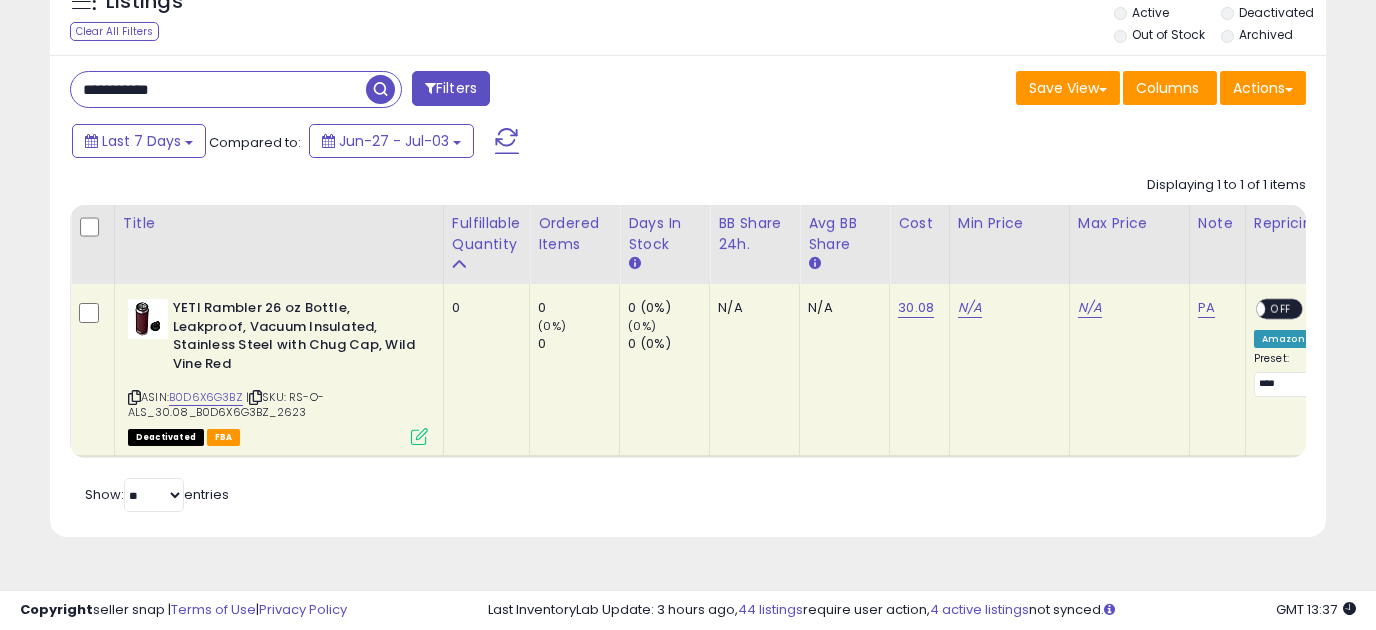type on "**********" 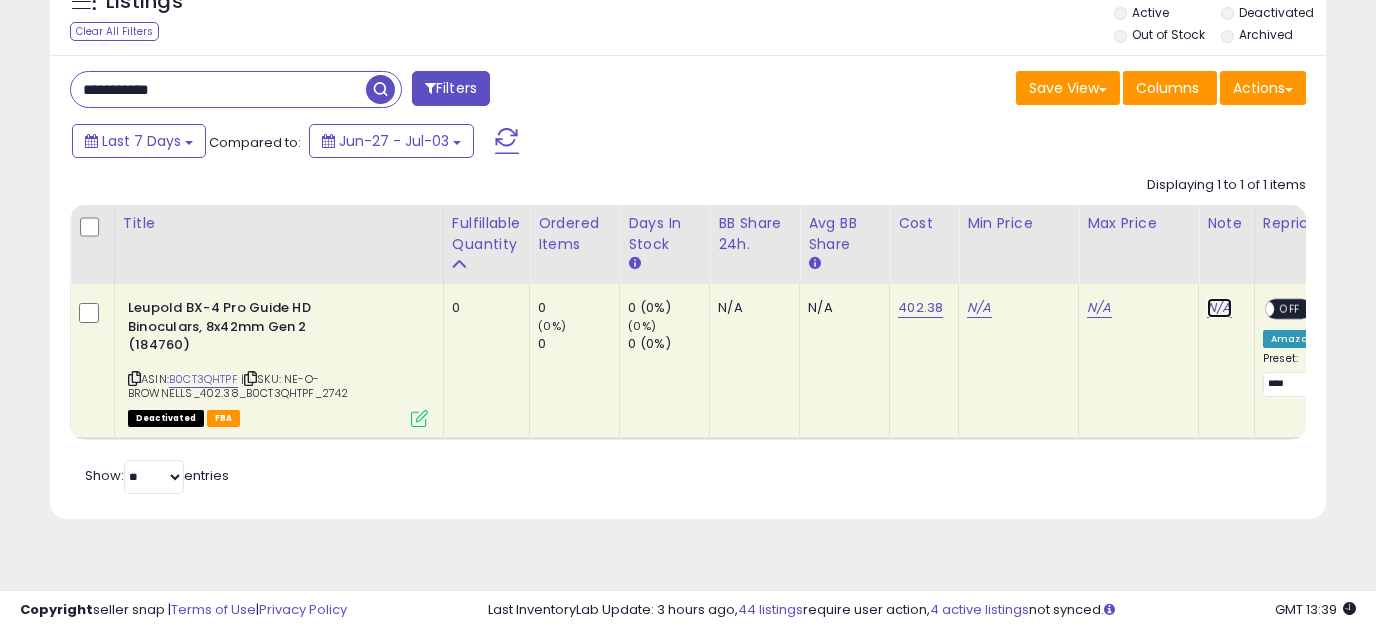 click on "N/A" at bounding box center (1219, 308) 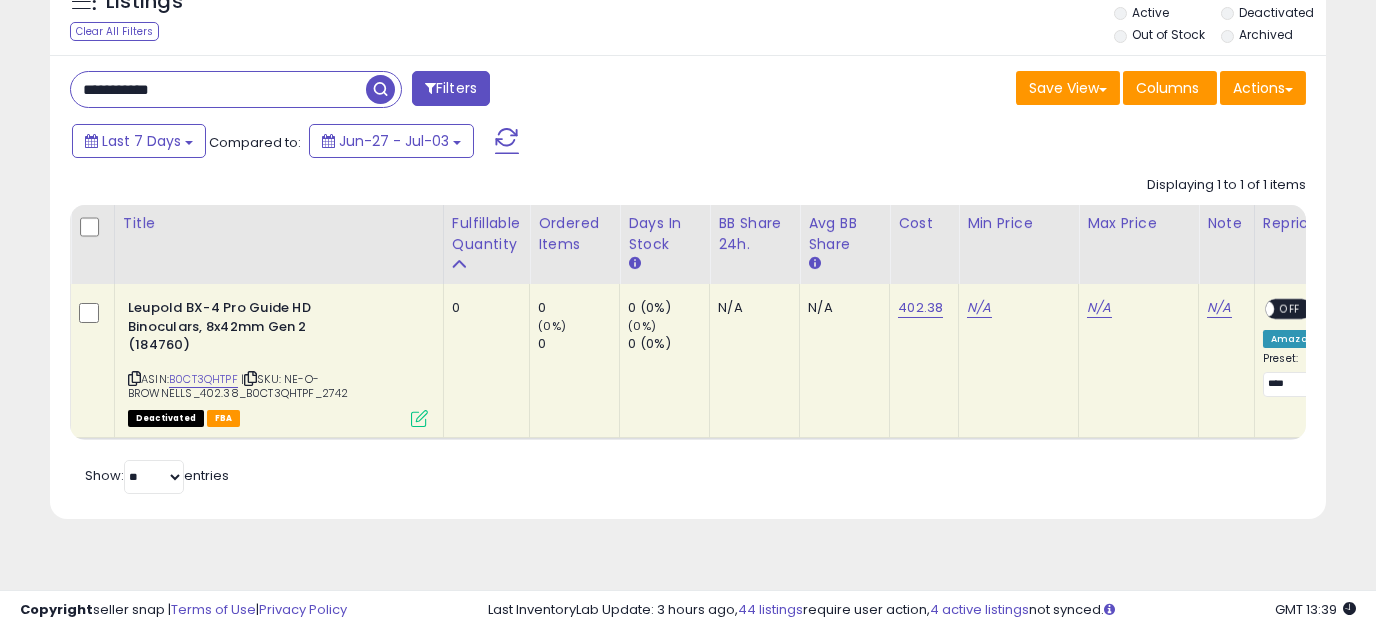 scroll, scrollTop: 0, scrollLeft: 110, axis: horizontal 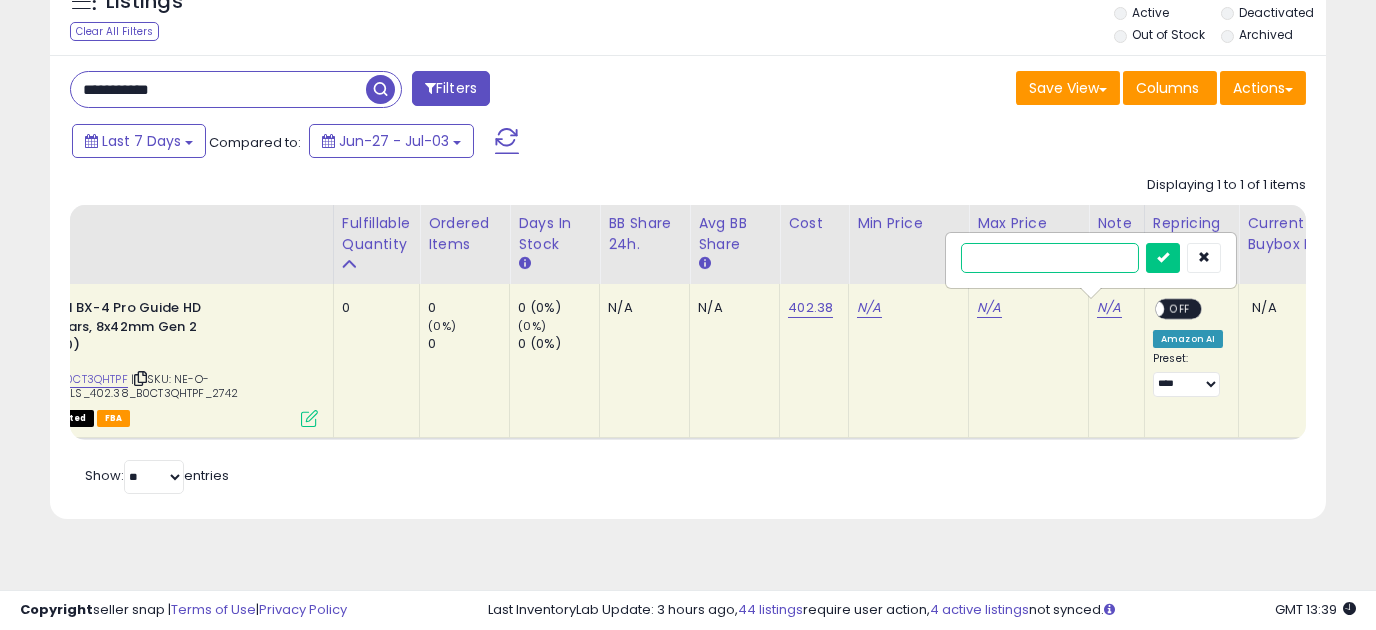click at bounding box center [1050, 258] 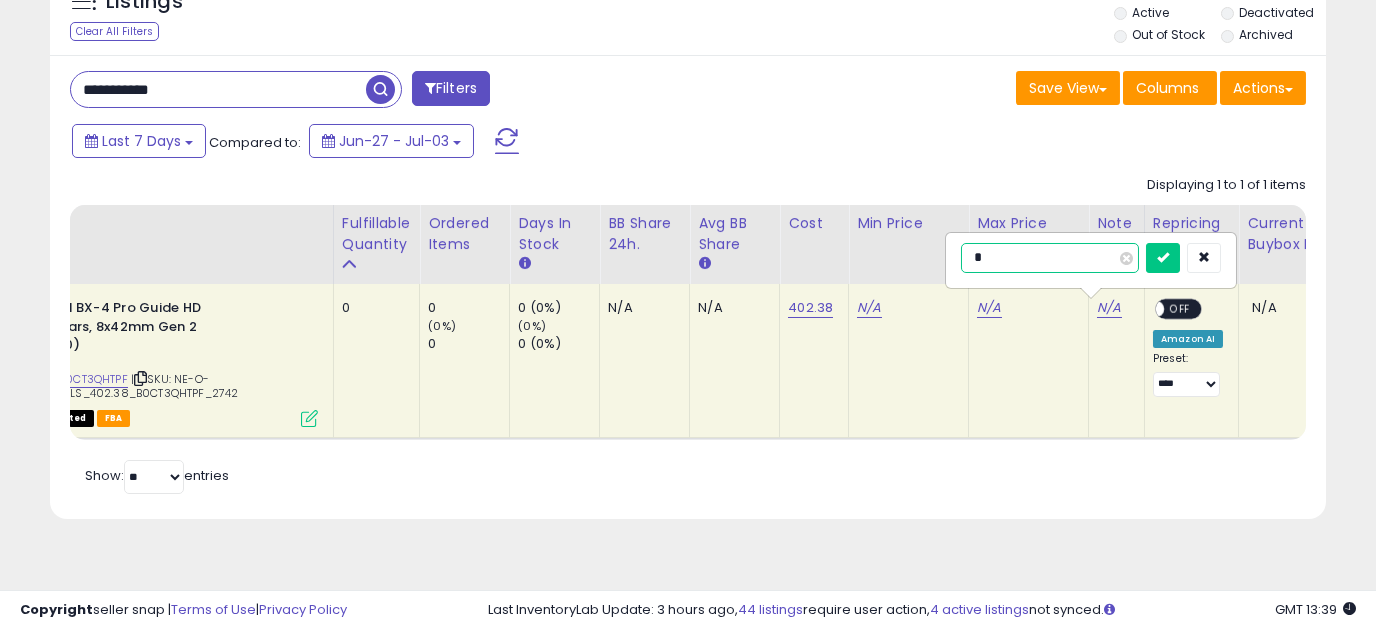 type on "**" 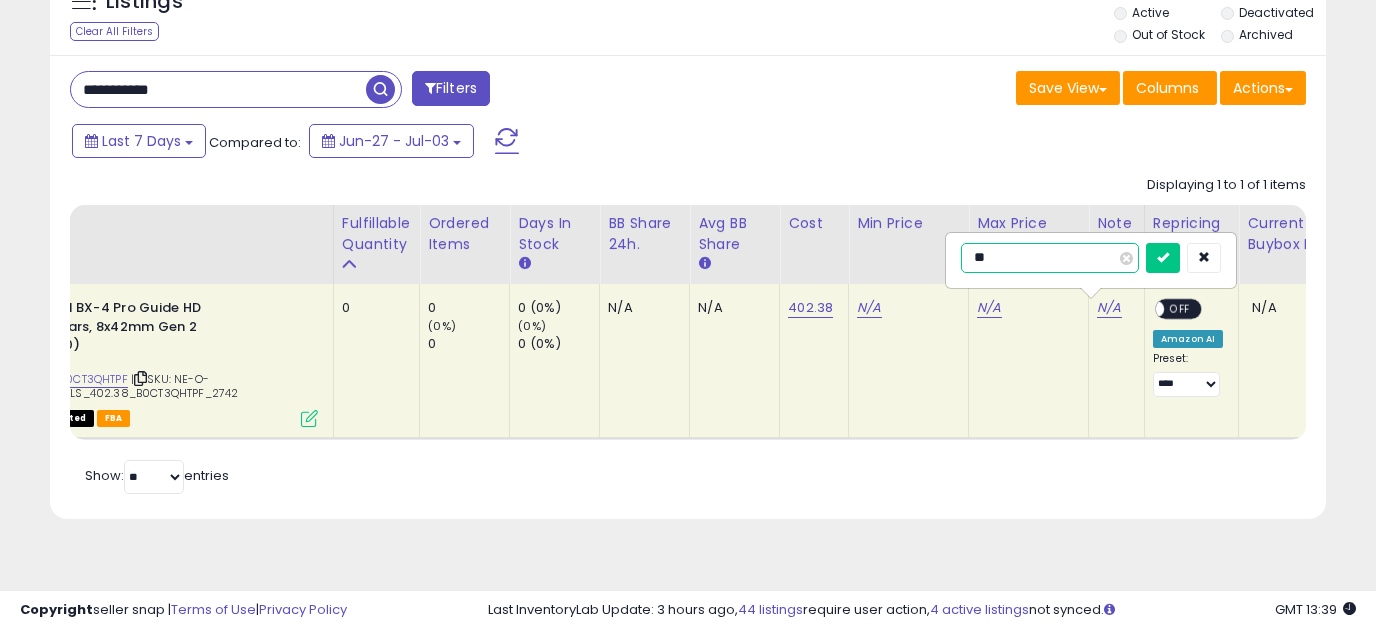 click at bounding box center [1163, 258] 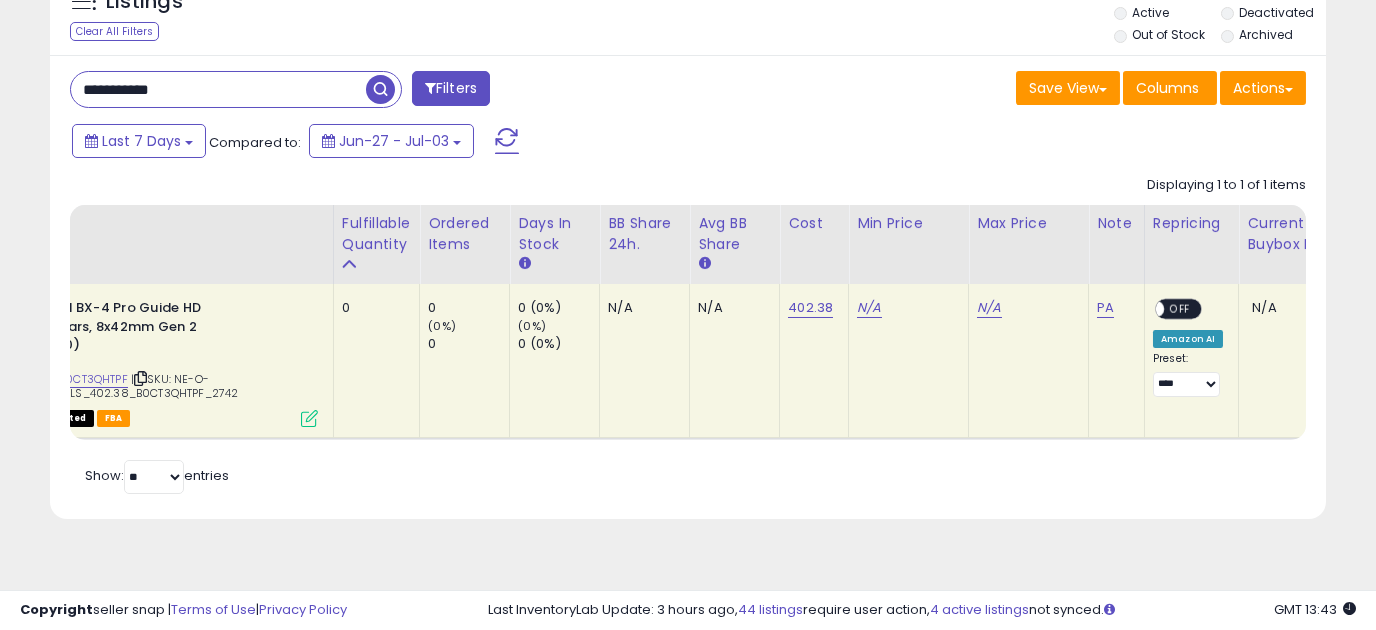 drag, startPoint x: 258, startPoint y: 101, endPoint x: 8, endPoint y: 83, distance: 250.64716 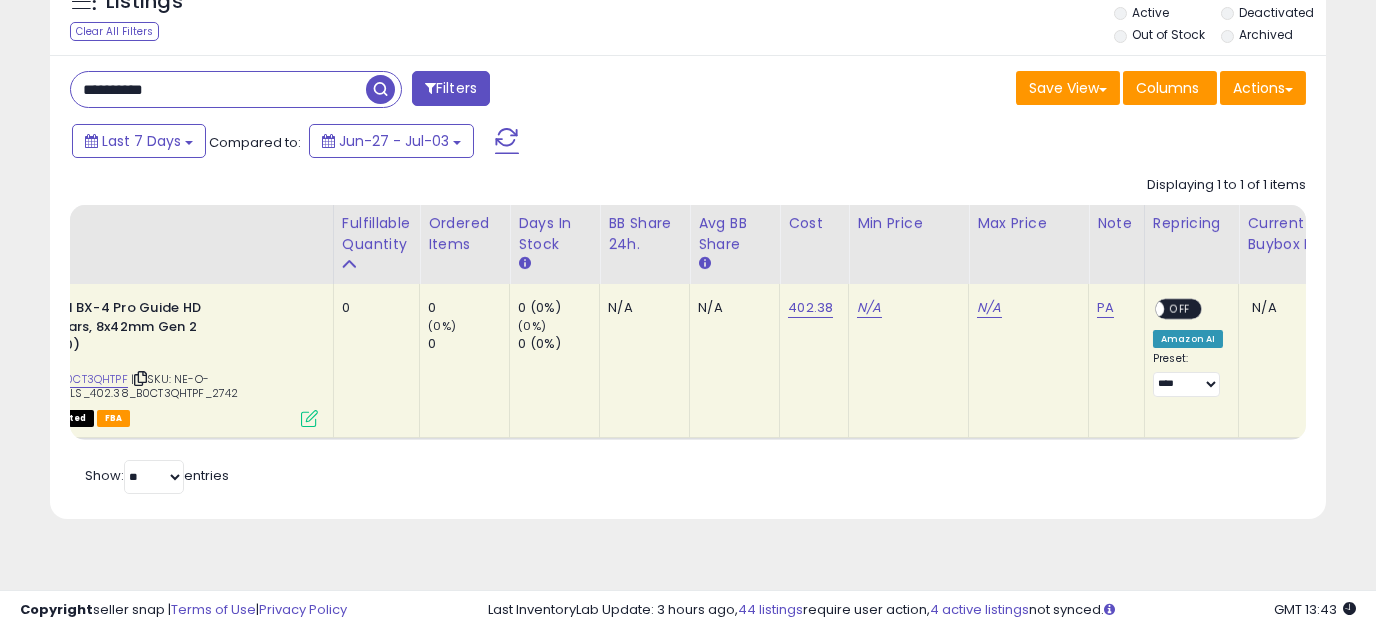 type on "**********" 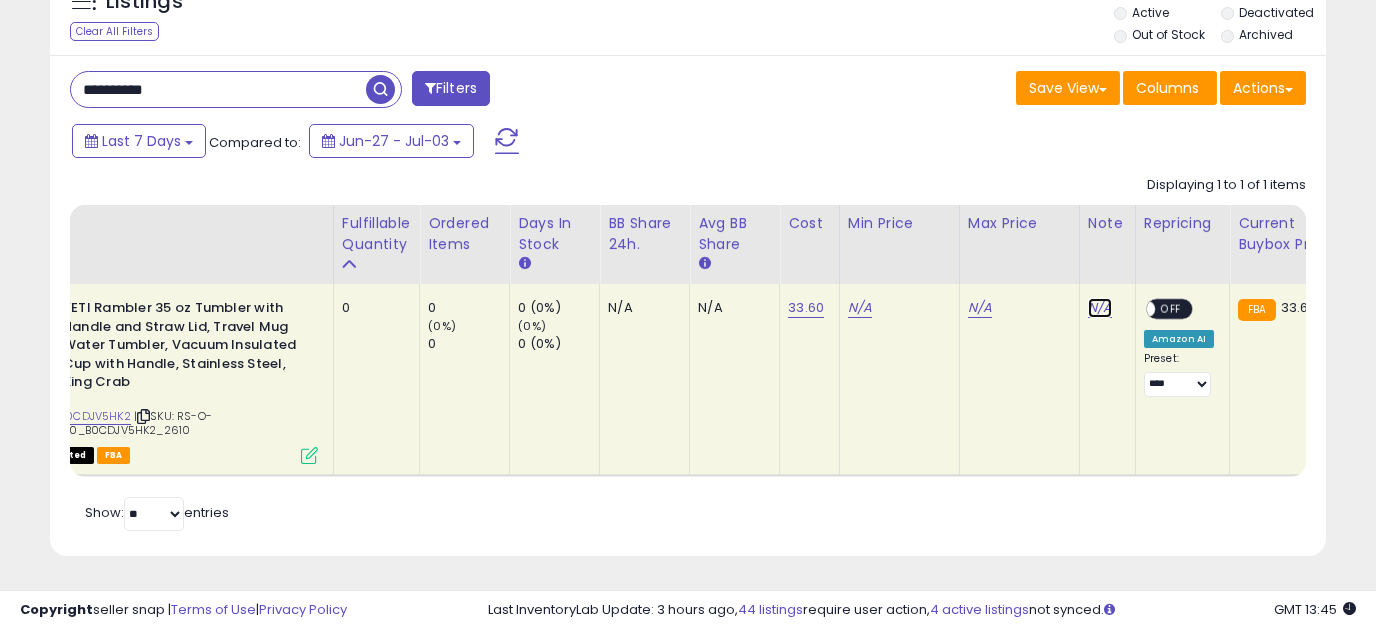 click on "N/A" at bounding box center [1100, 308] 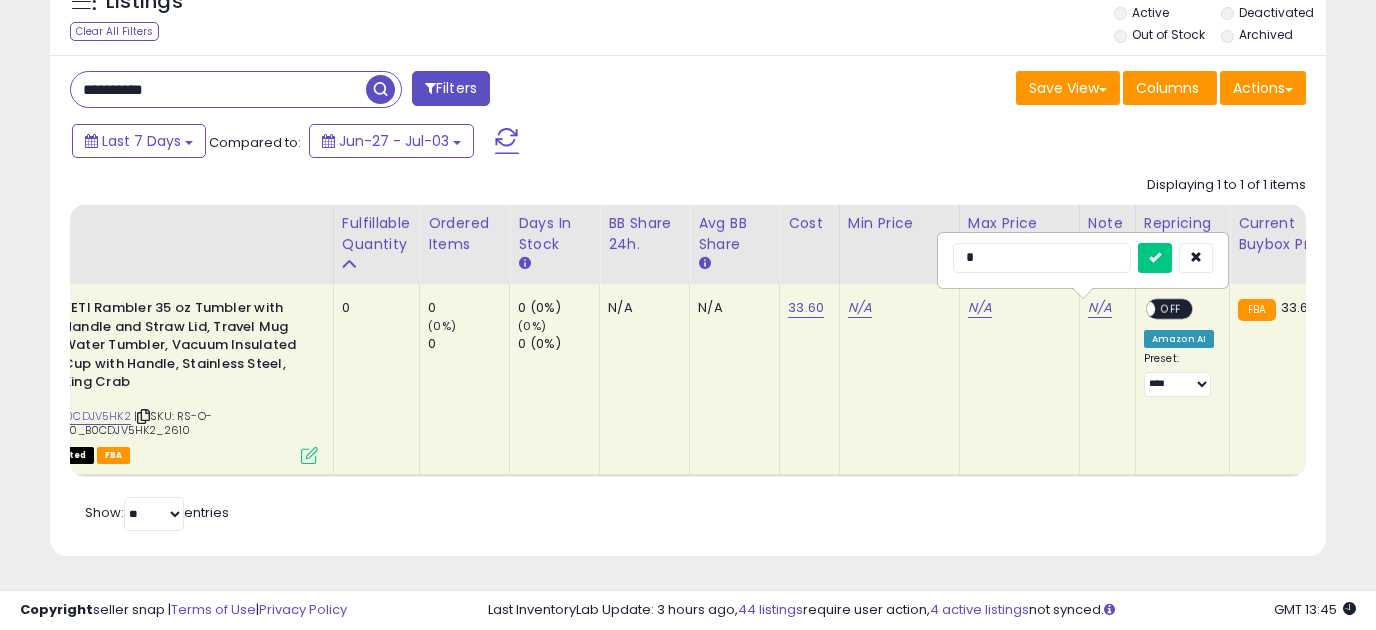 type on "**" 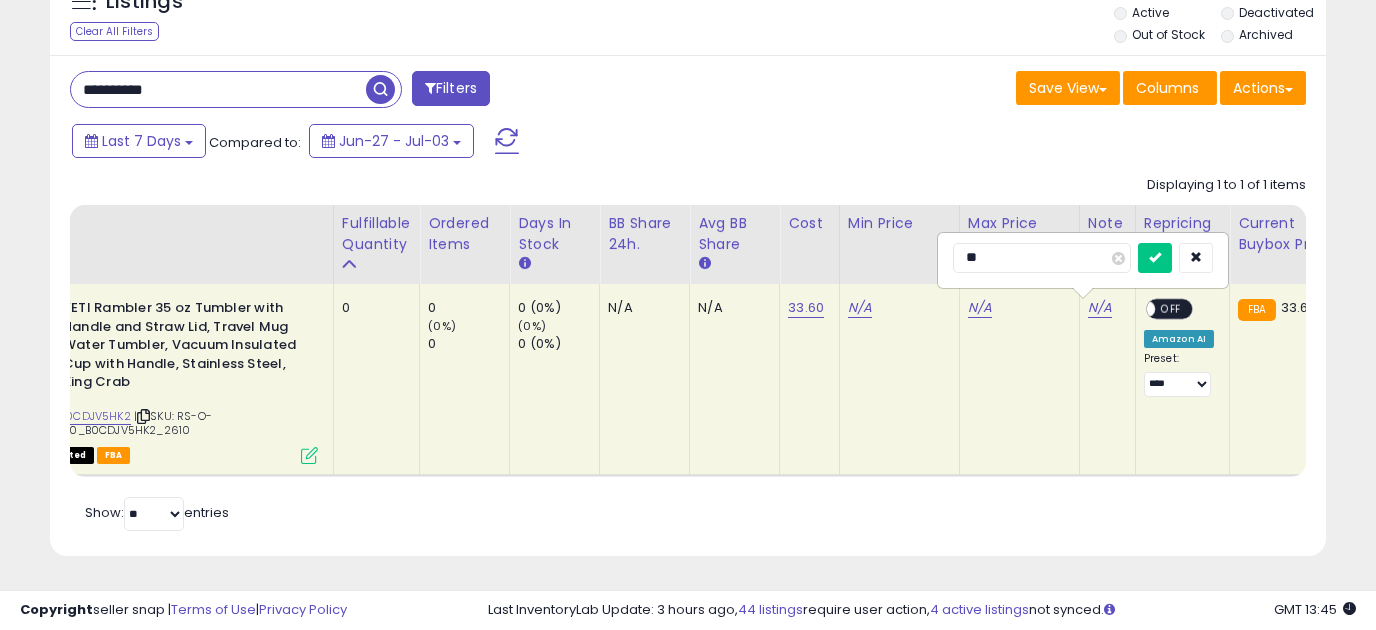 click at bounding box center (1155, 258) 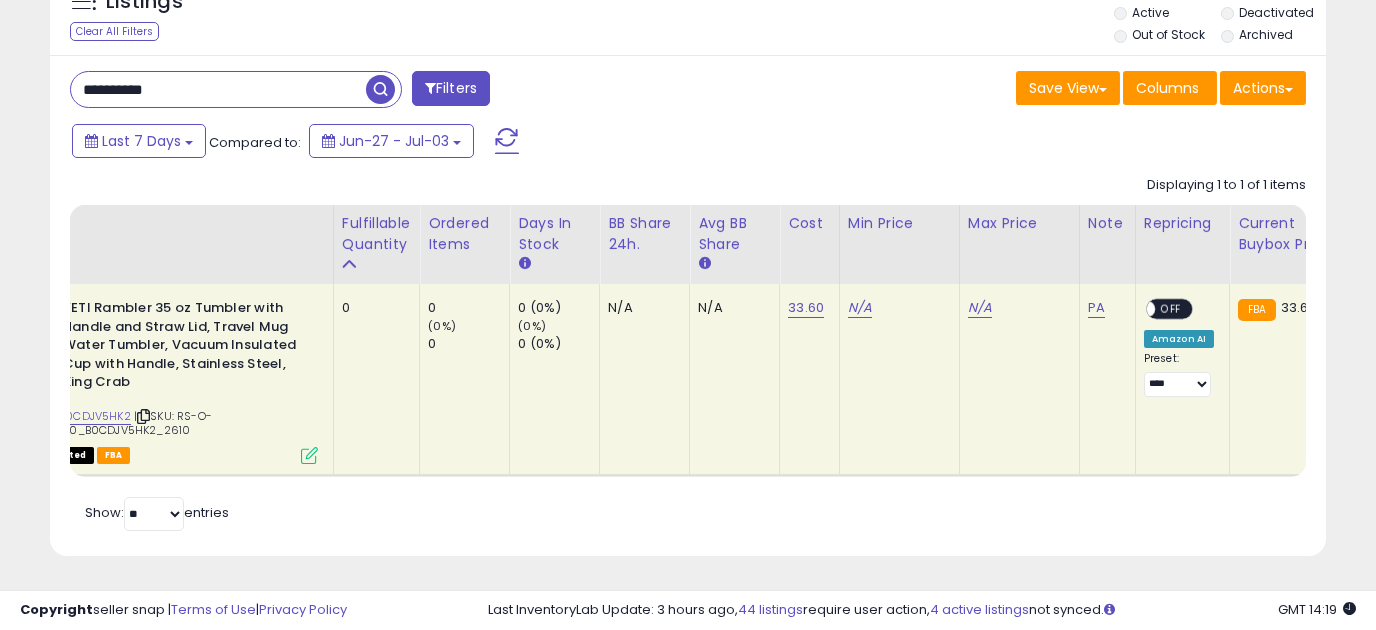 drag, startPoint x: 219, startPoint y: 96, endPoint x: -23, endPoint y: 84, distance: 242.29733 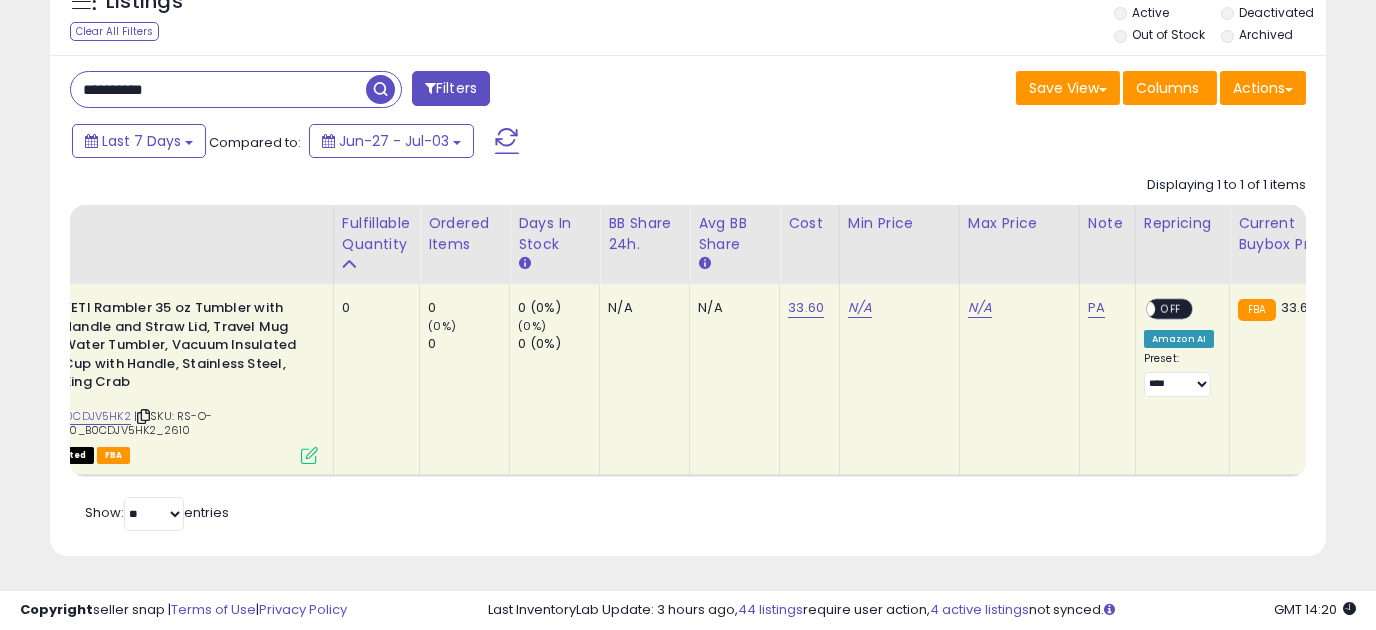 paste 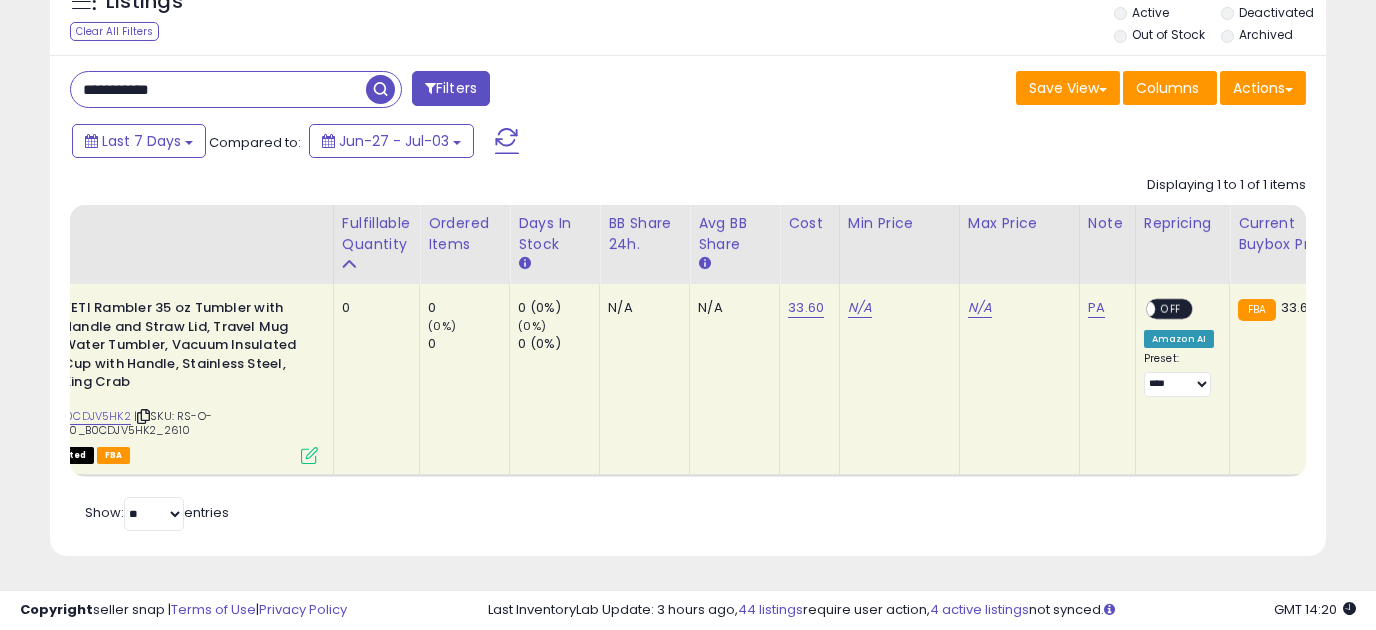 type on "**********" 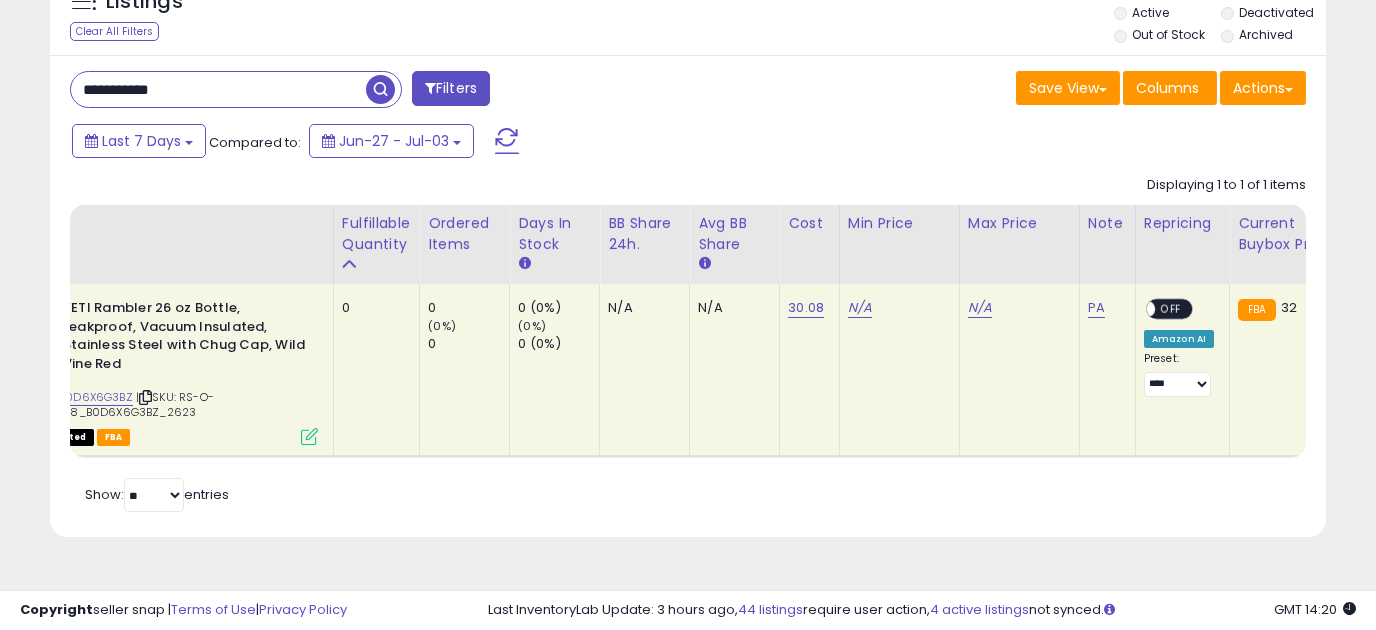 scroll, scrollTop: 0, scrollLeft: 53, axis: horizontal 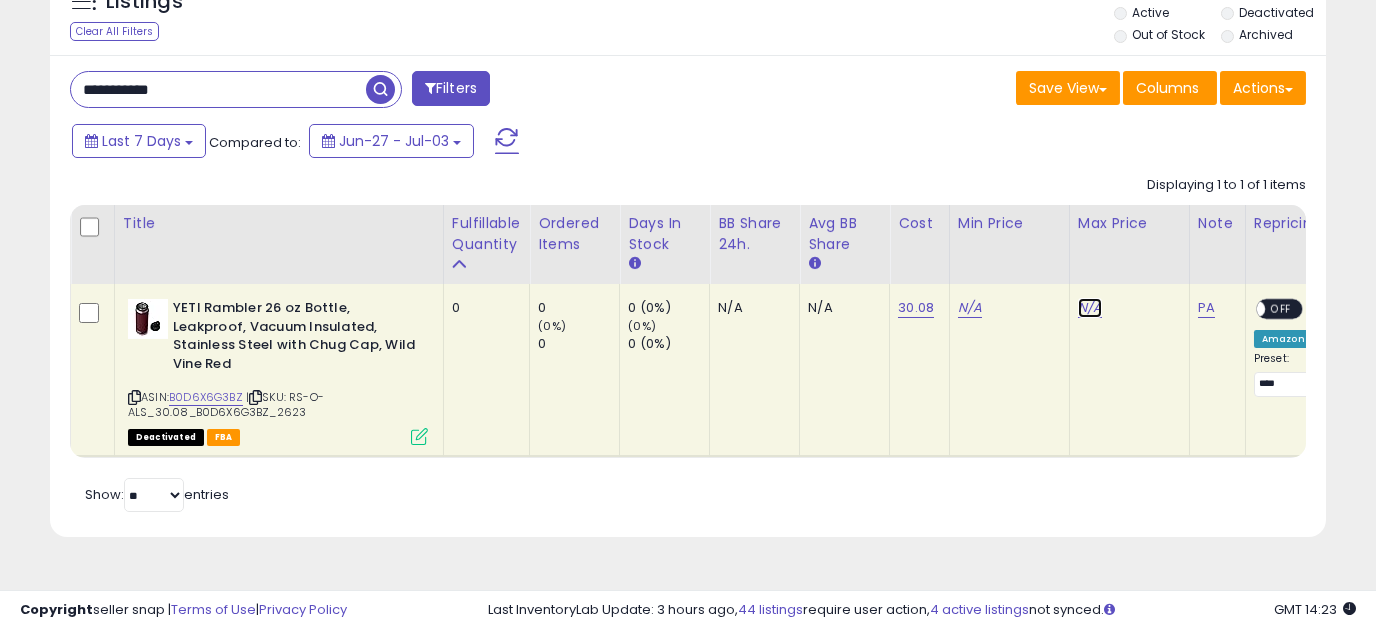 click on "N/A" at bounding box center [1090, 308] 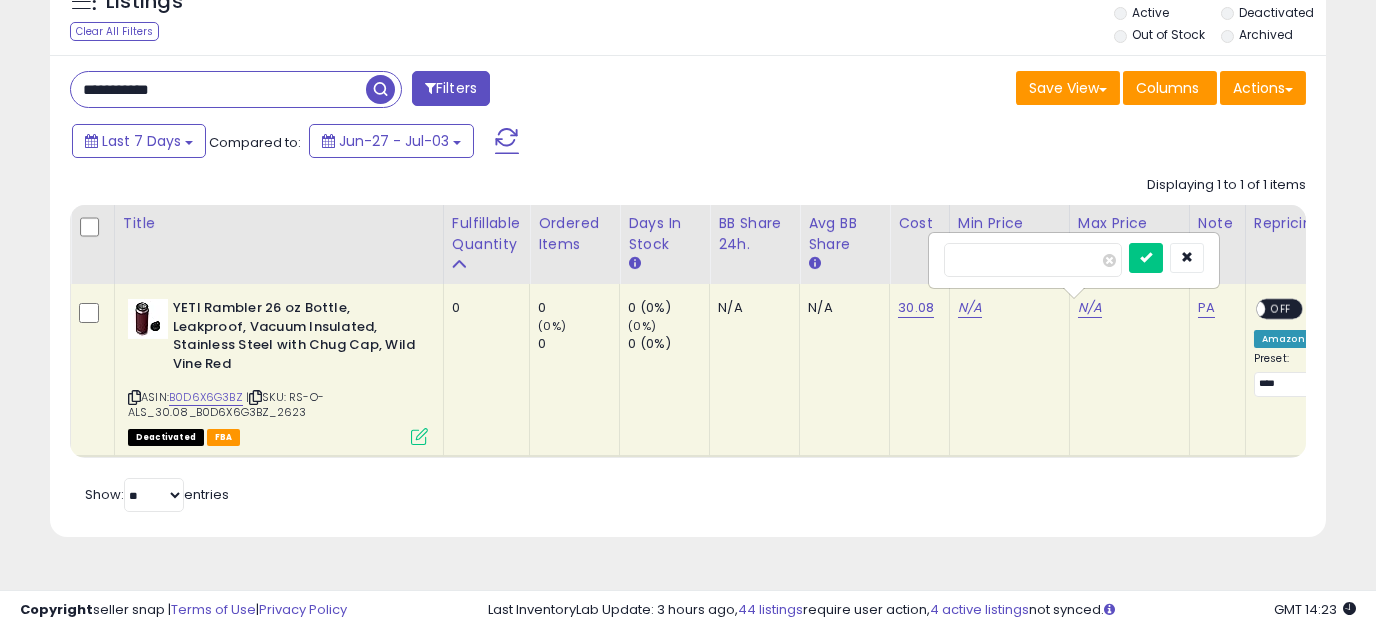type on "*****" 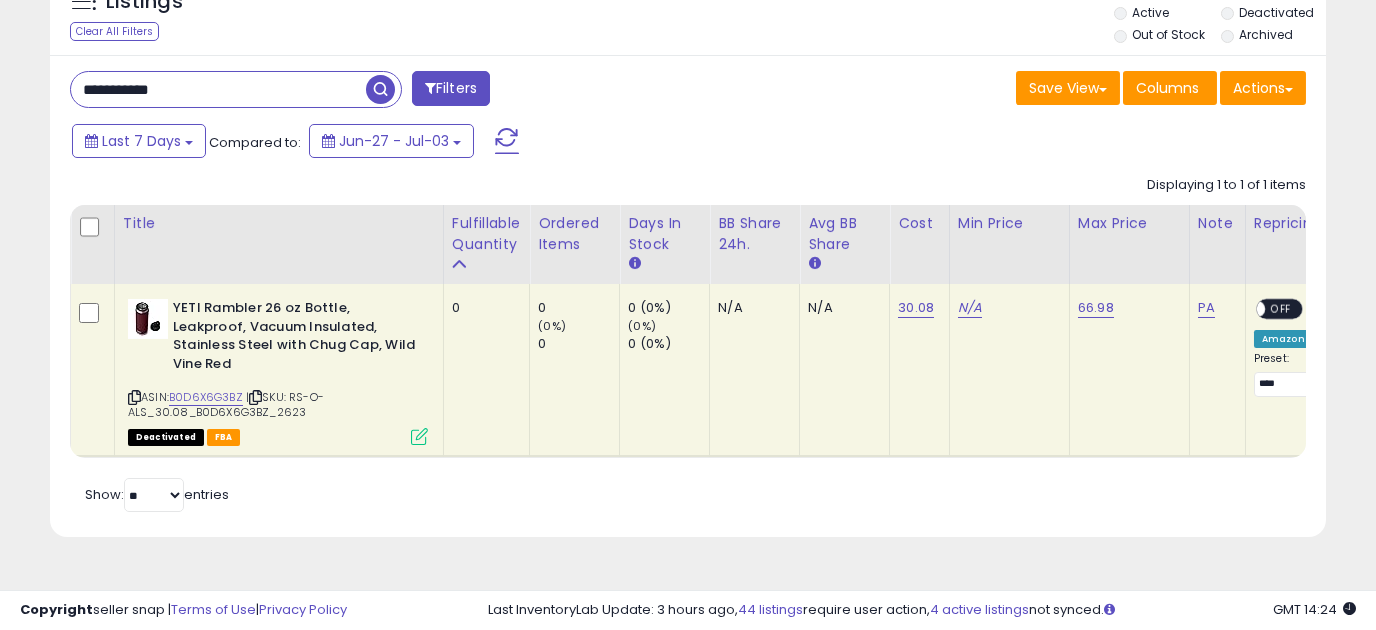 click on "**********" at bounding box center (218, 89) 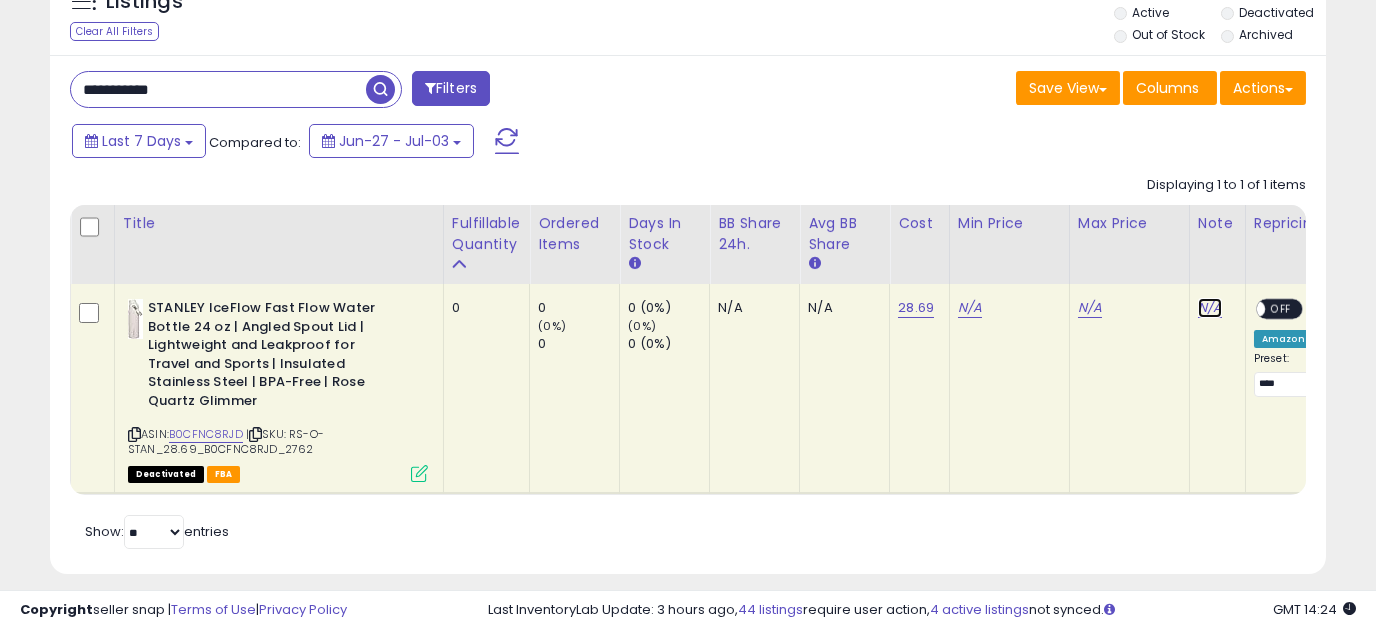 click on "N/A" at bounding box center [1210, 308] 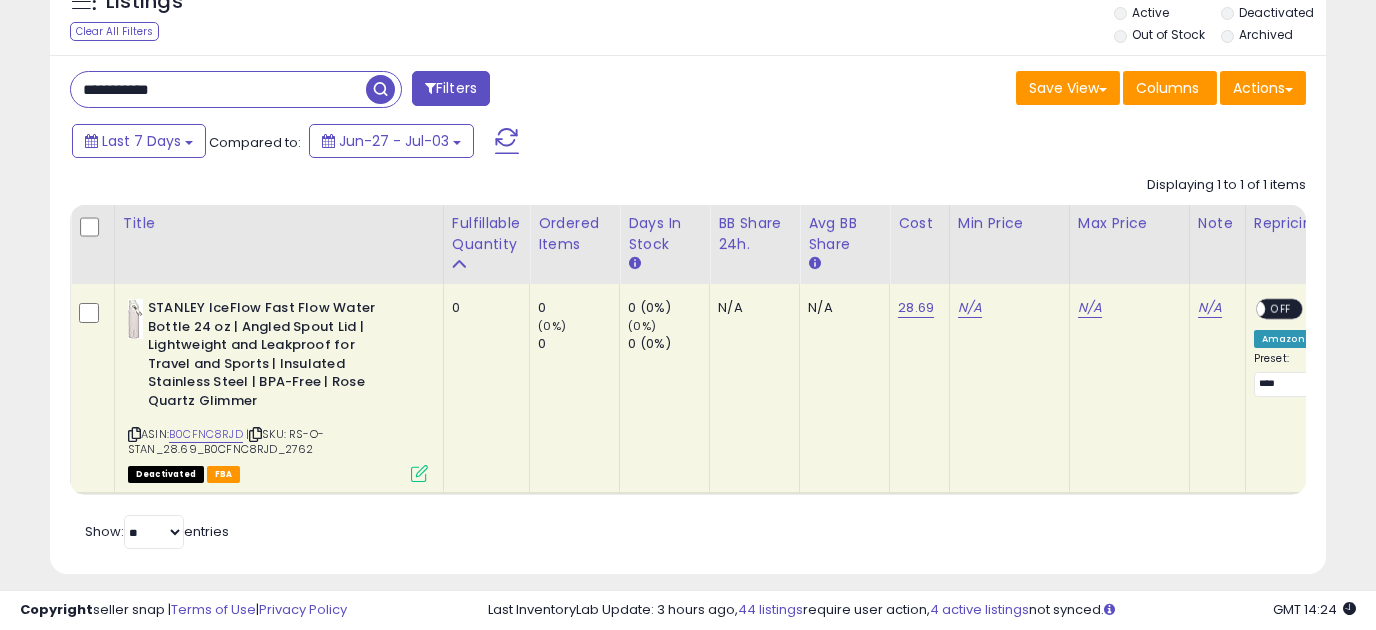 scroll, scrollTop: 0, scrollLeft: 102, axis: horizontal 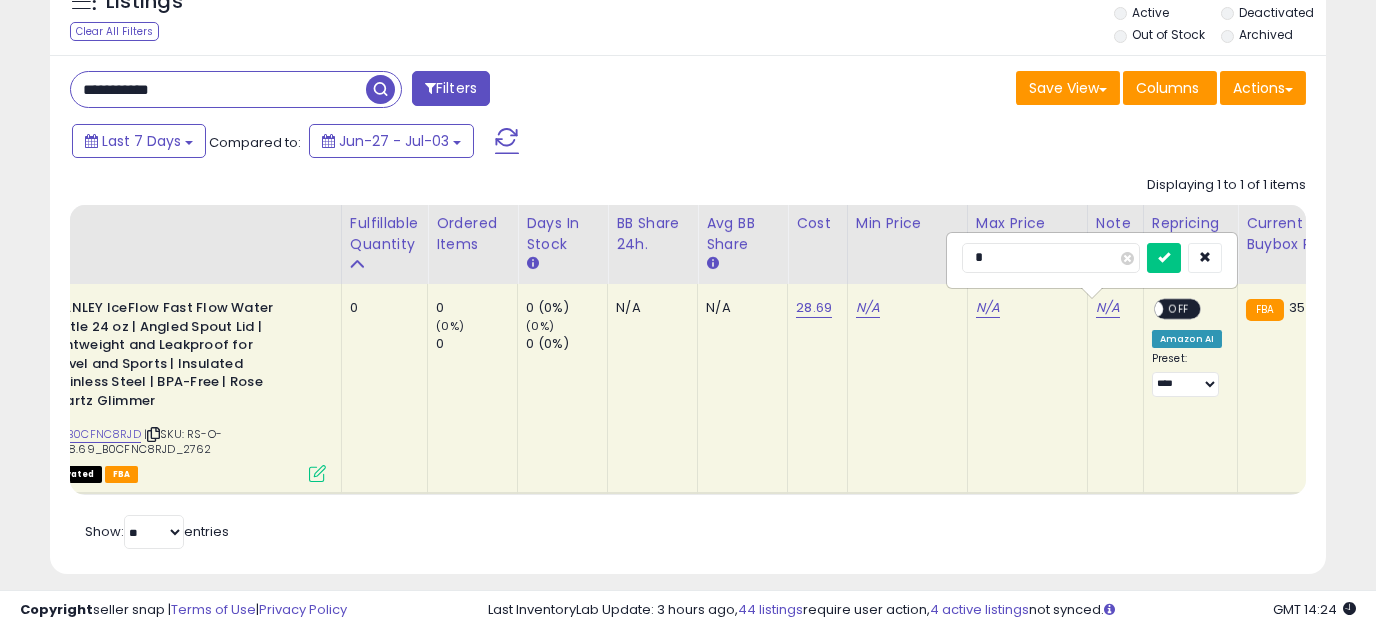 type on "**" 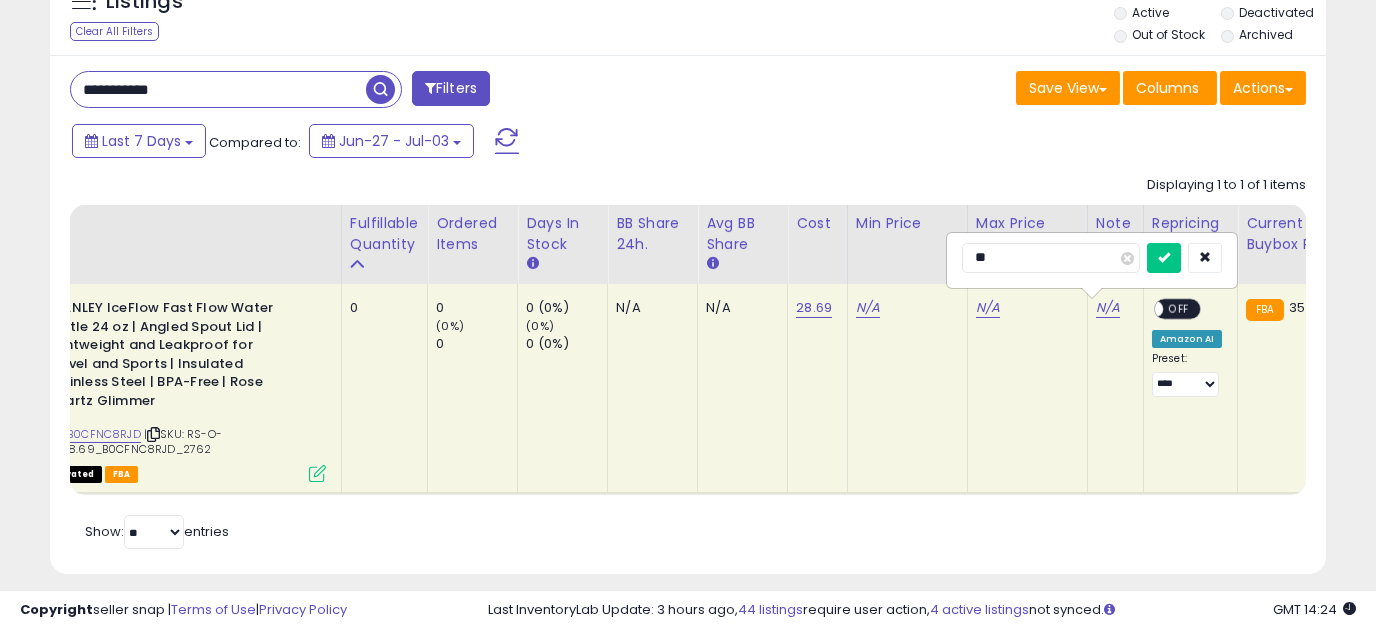 click at bounding box center (1164, 258) 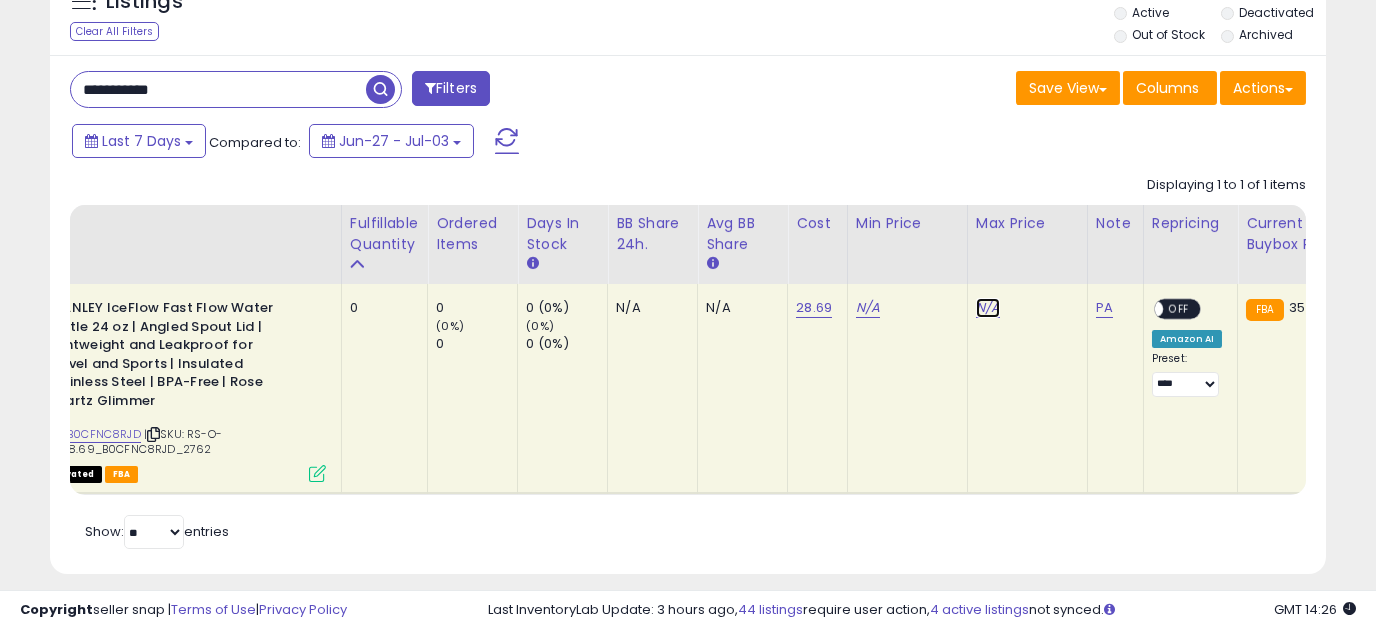 click on "N/A" at bounding box center [988, 308] 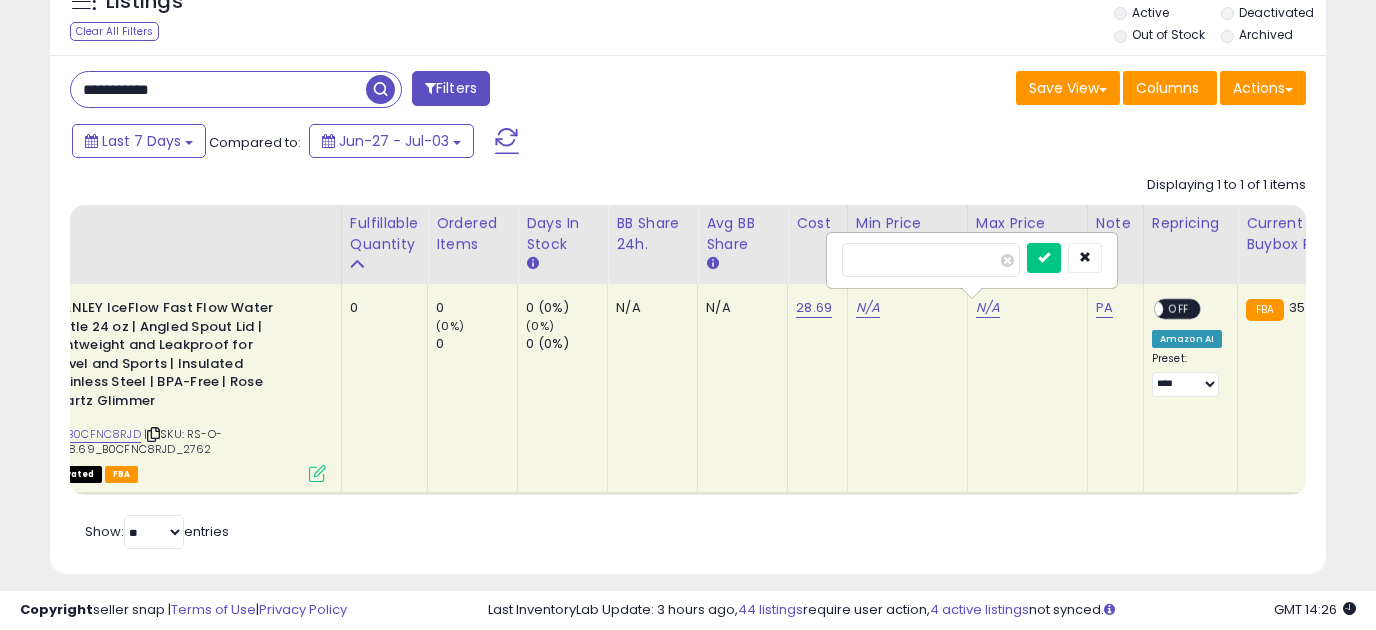 type on "*****" 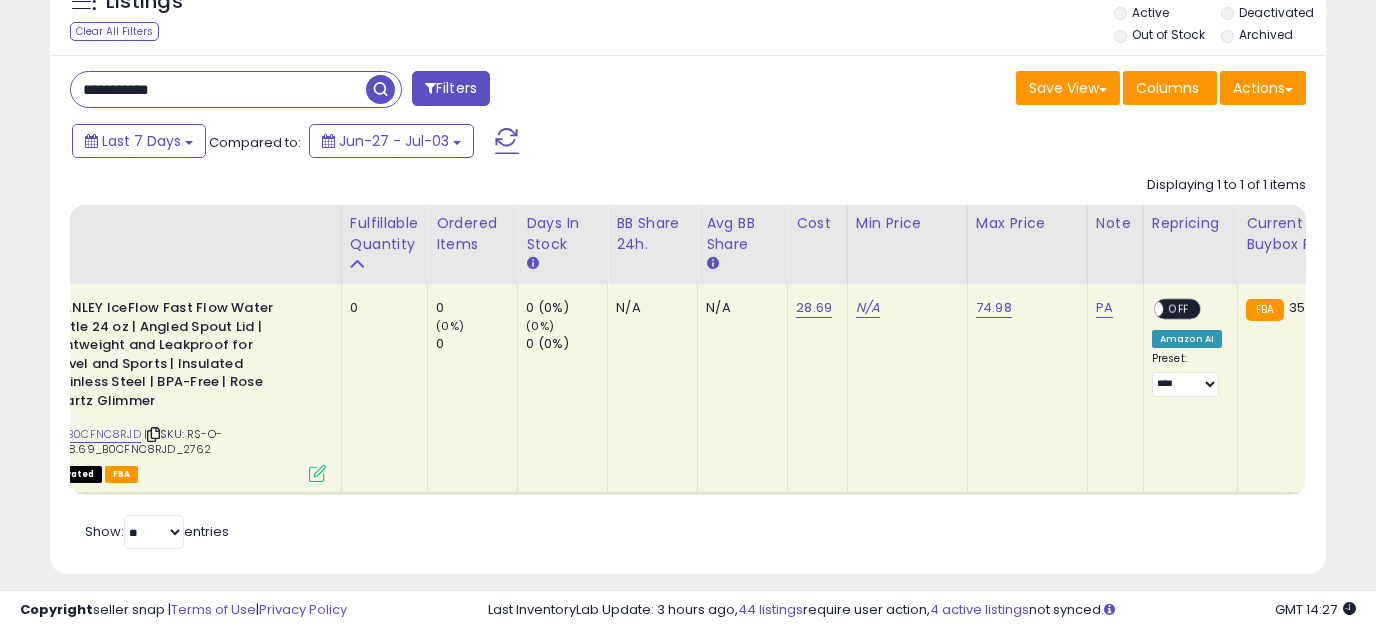 drag, startPoint x: 229, startPoint y: 73, endPoint x: -67, endPoint y: 64, distance: 296.13678 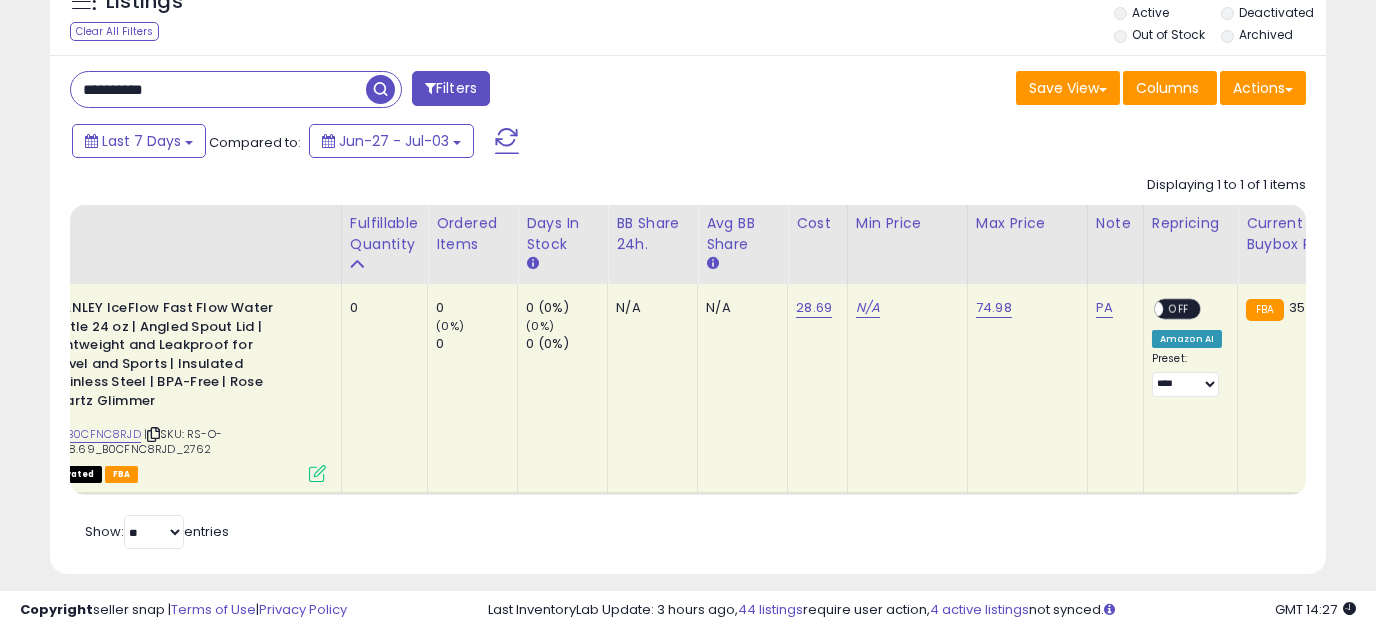 type on "**********" 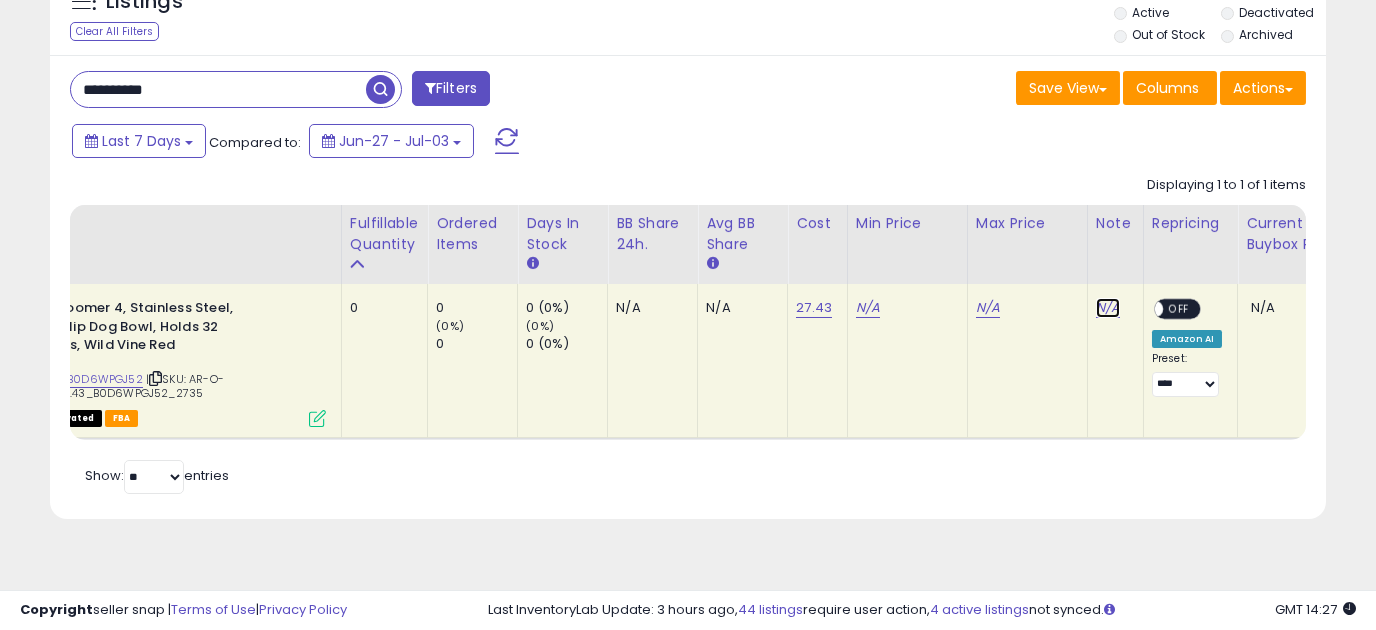 click on "N/A" at bounding box center (1108, 308) 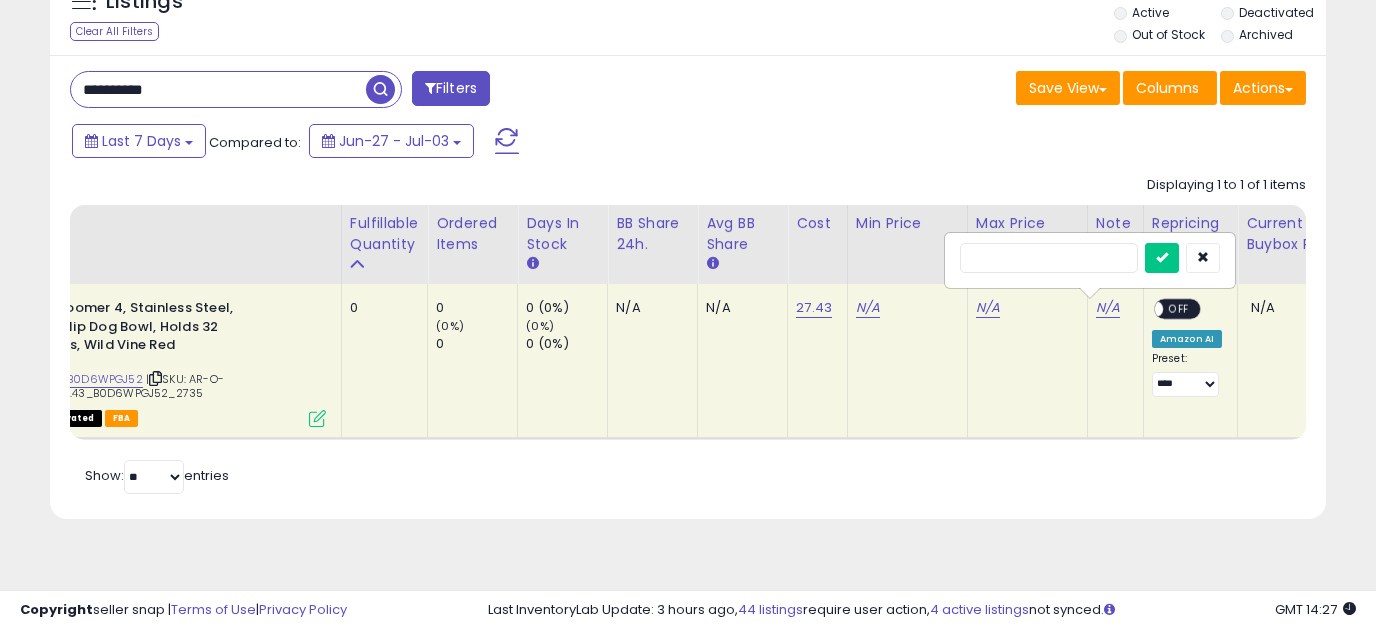click at bounding box center [1049, 258] 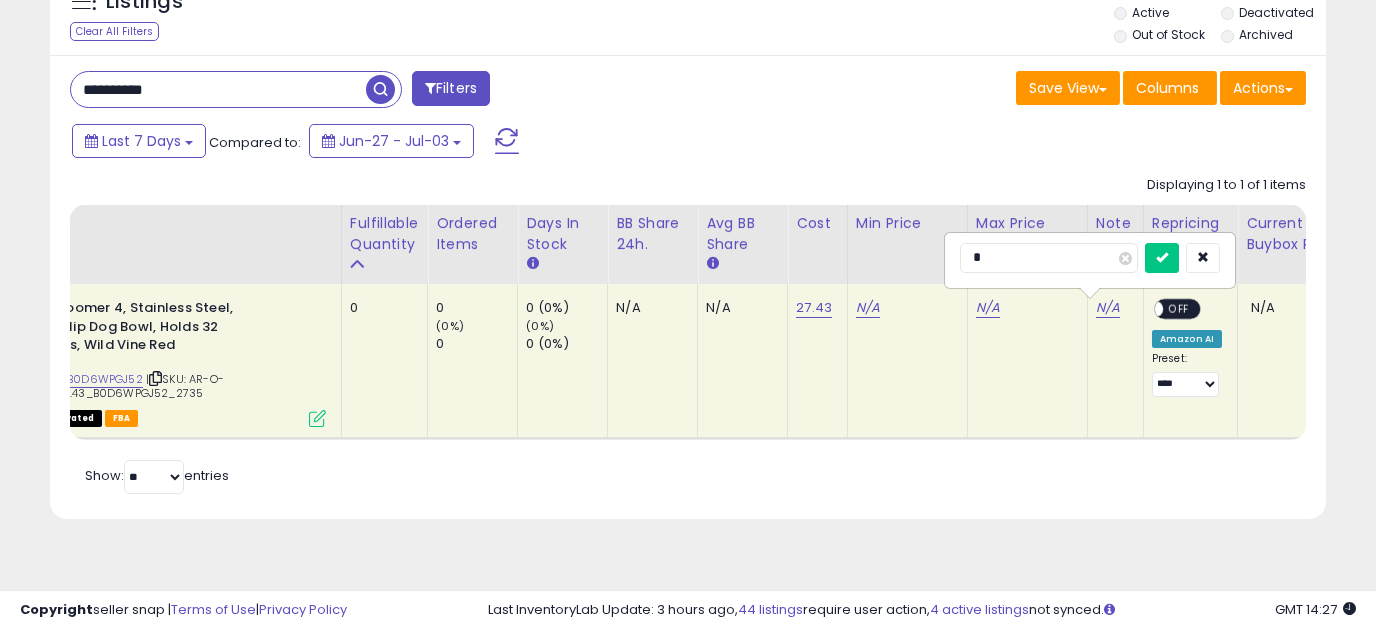 type on "**" 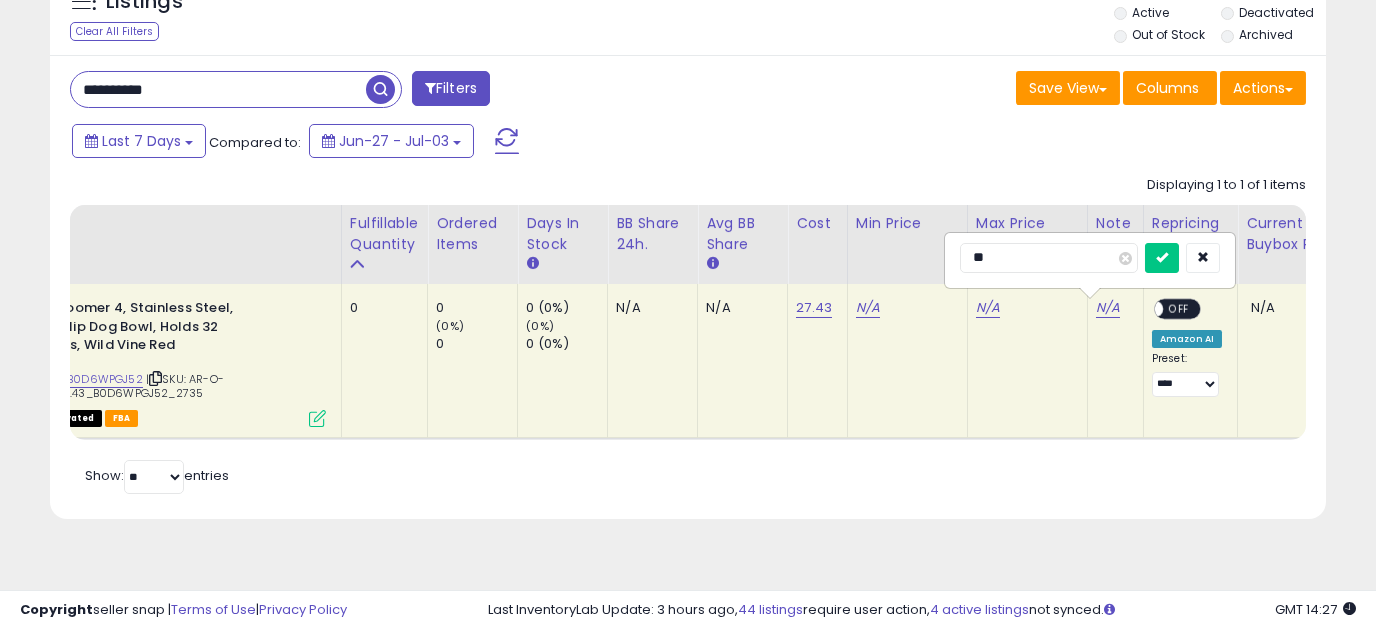 click at bounding box center [1162, 258] 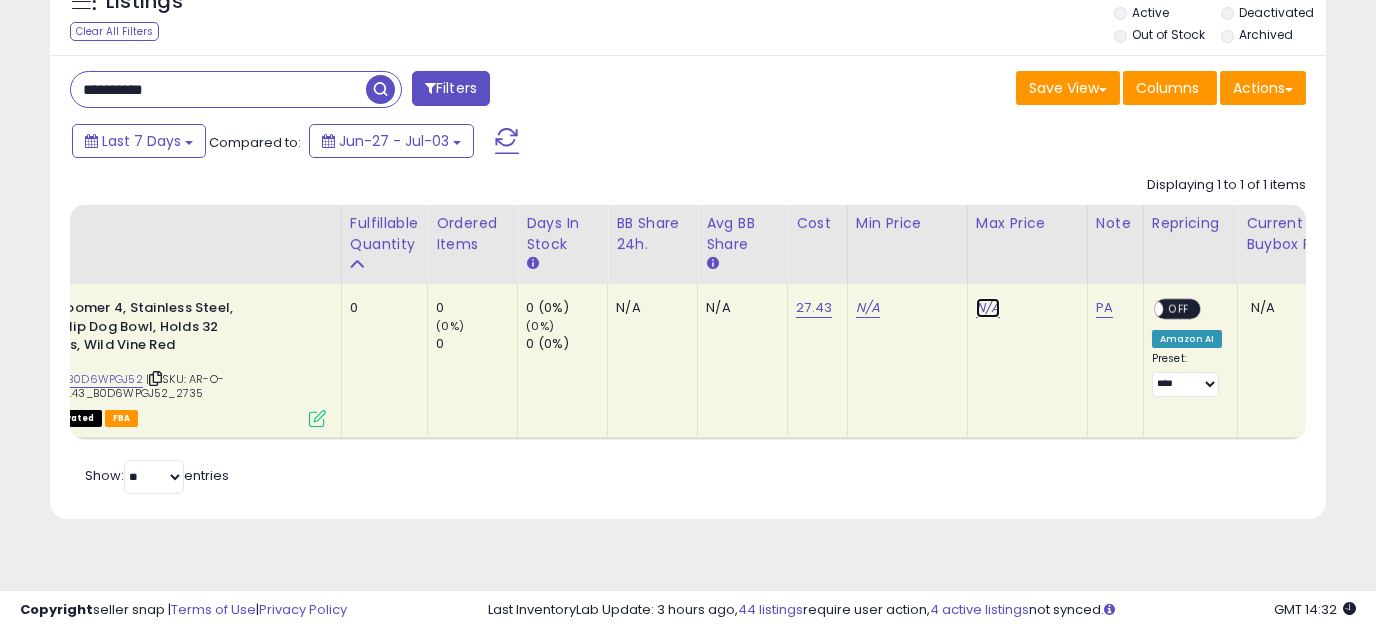 click on "N/A" at bounding box center [988, 308] 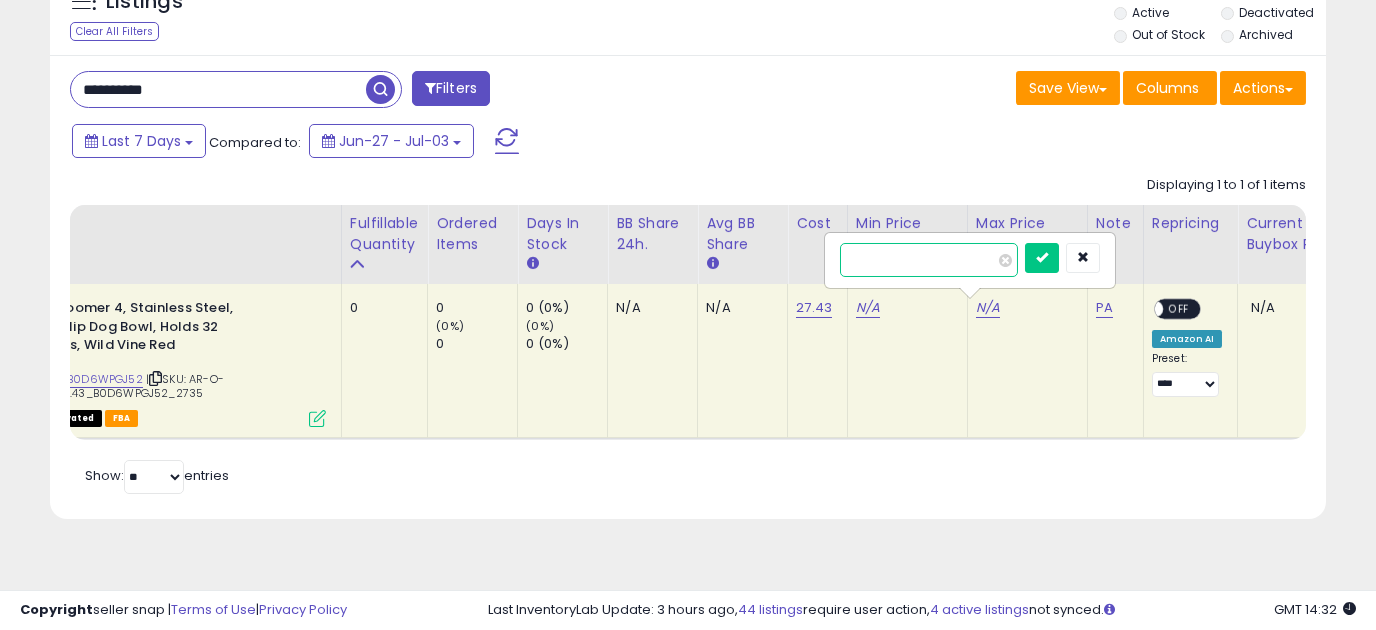 type on "*****" 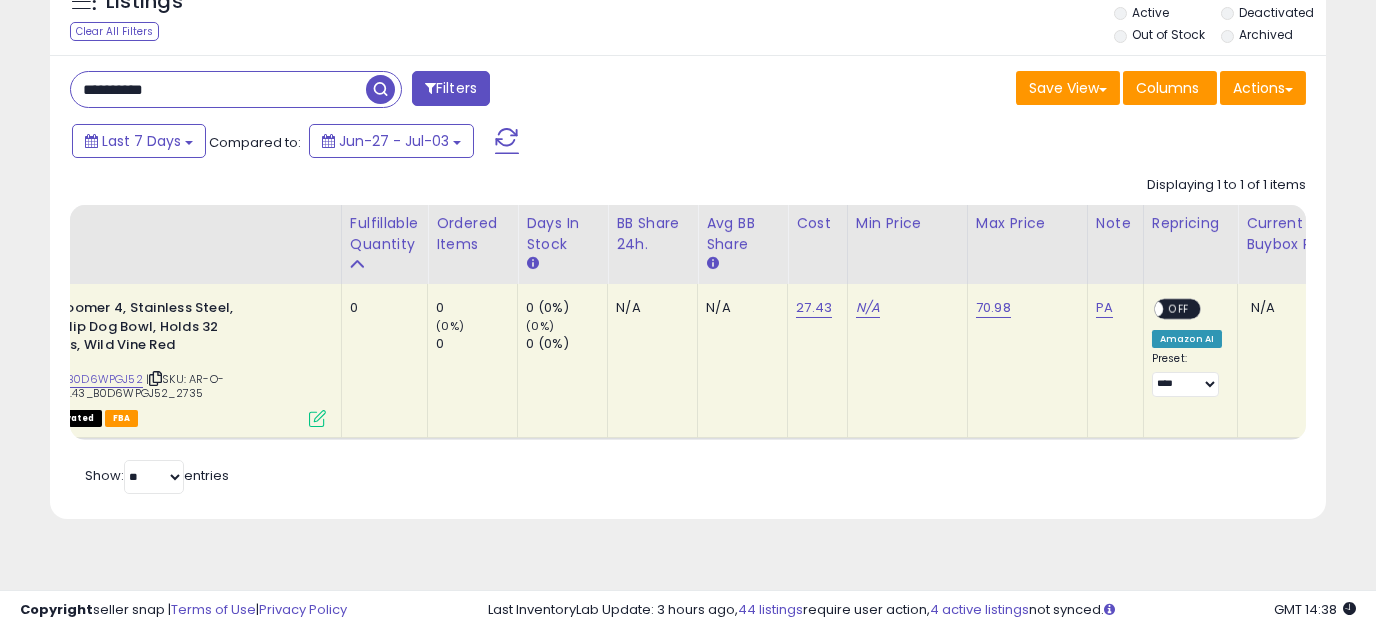 drag, startPoint x: 247, startPoint y: 104, endPoint x: 9, endPoint y: 96, distance: 238.13441 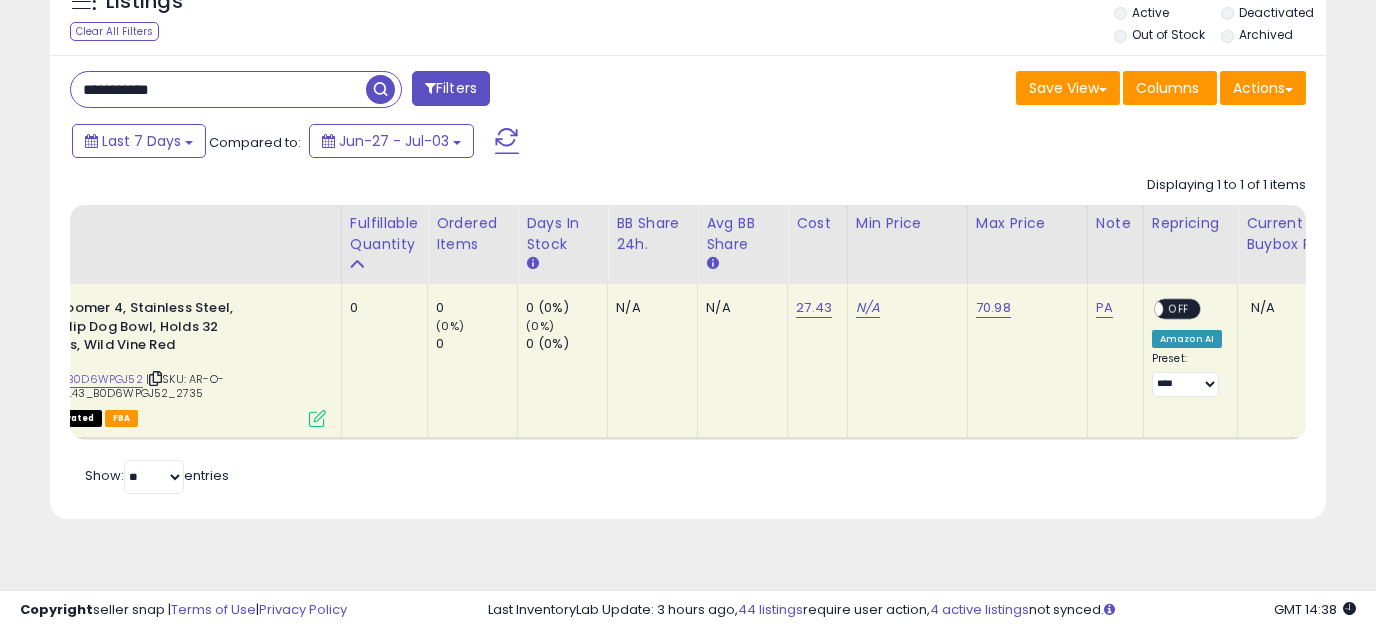 type on "**********" 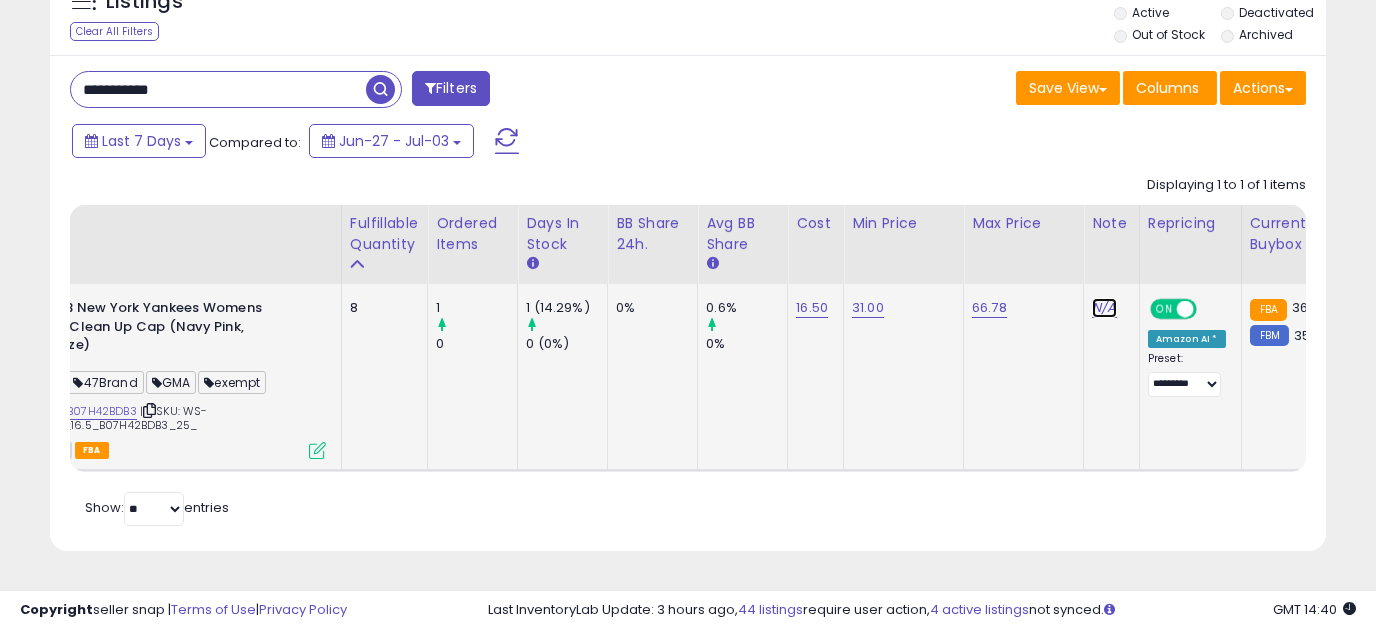 click on "N/A" at bounding box center (1104, 308) 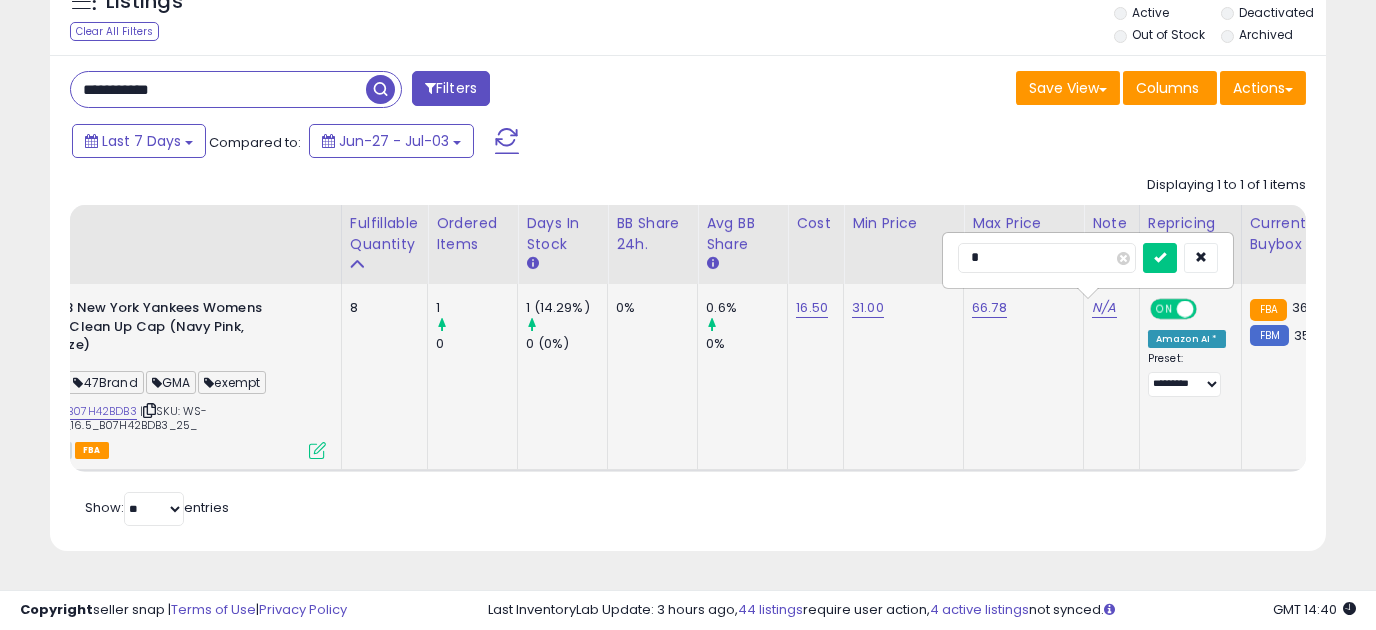 type on "**" 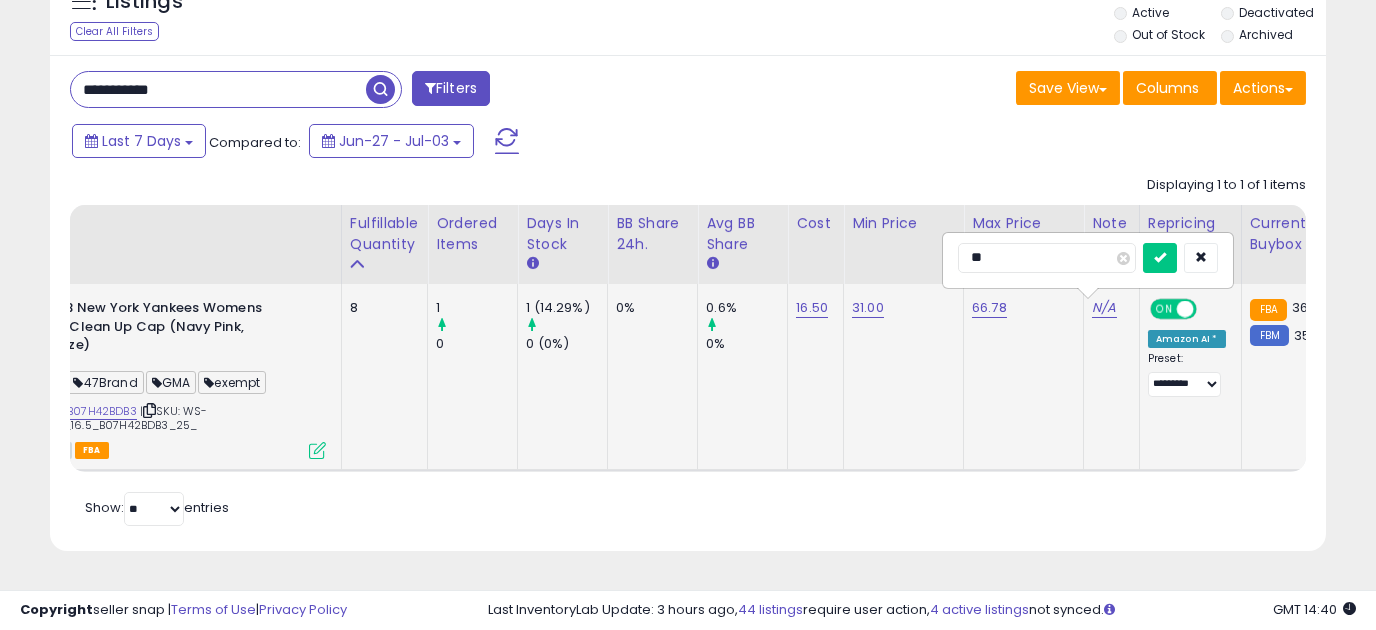 click at bounding box center [1160, 258] 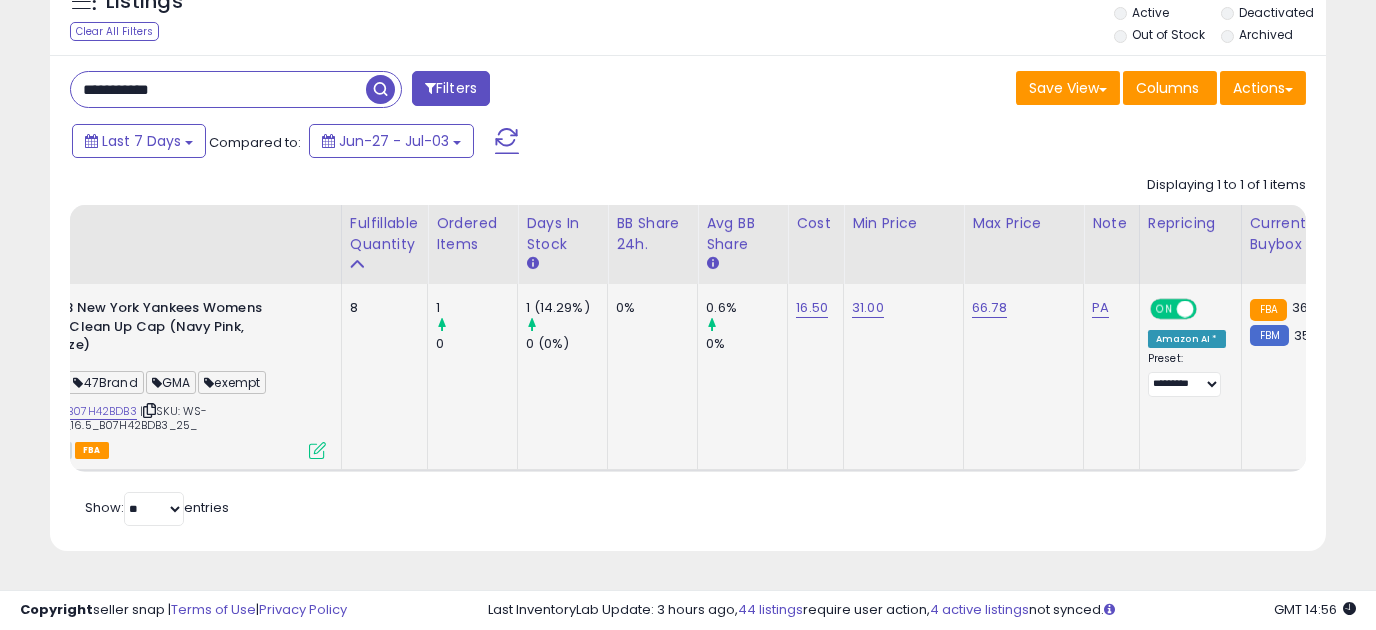 drag, startPoint x: 111, startPoint y: 94, endPoint x: 74, endPoint y: 118, distance: 44.102154 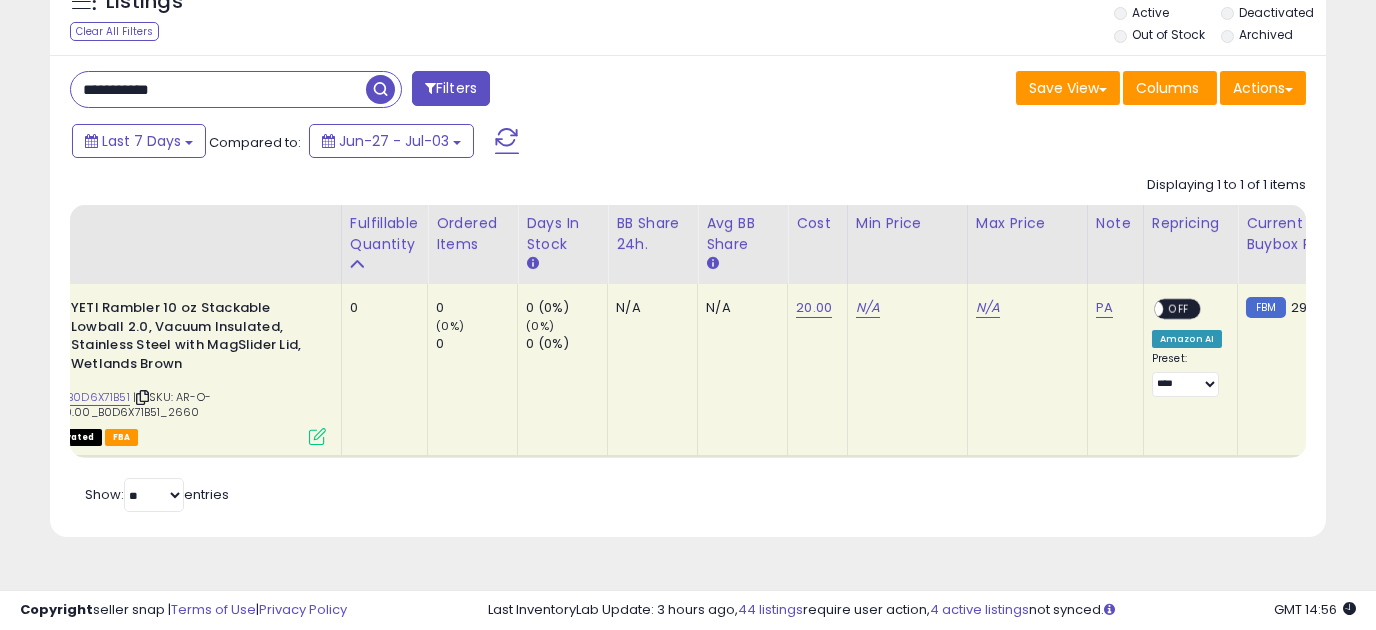 scroll, scrollTop: 0, scrollLeft: 0, axis: both 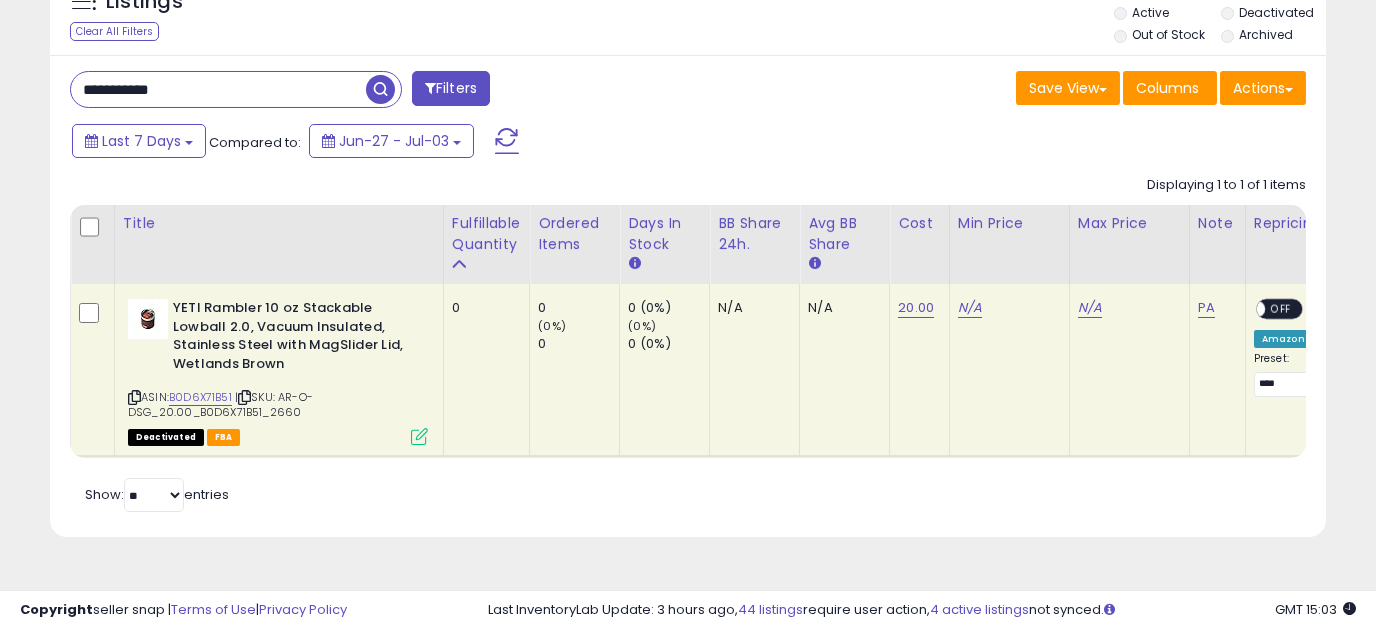 click on "N/A" 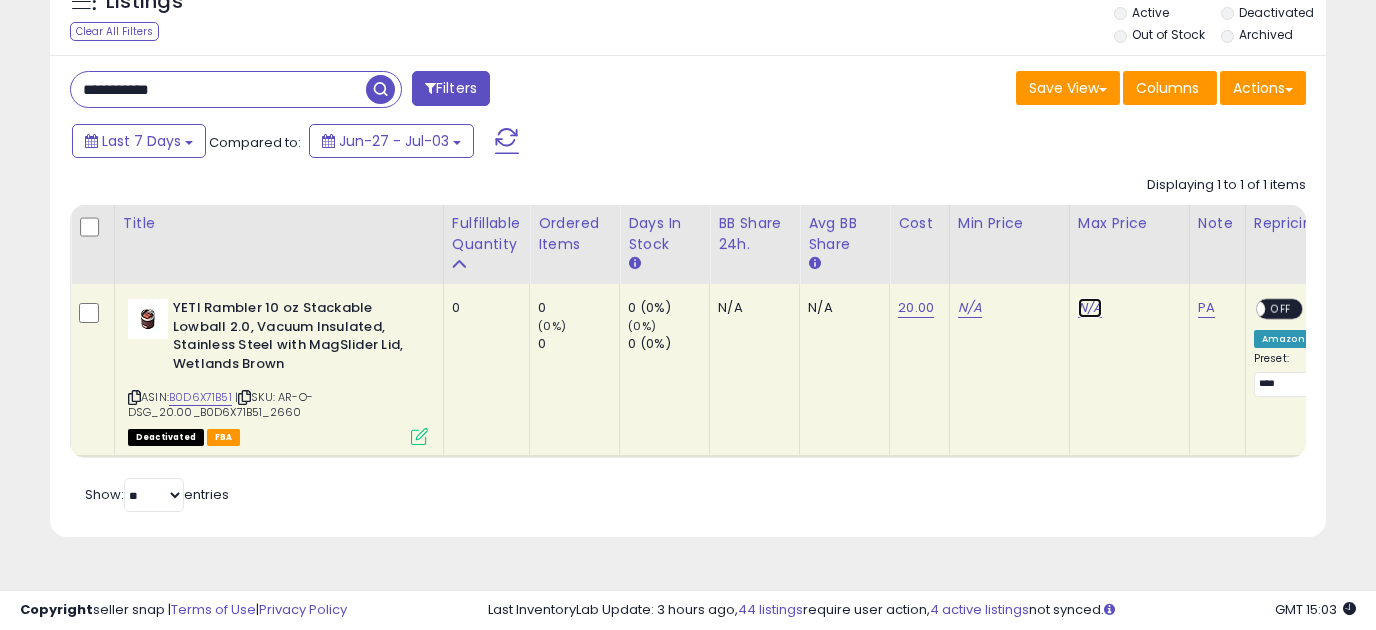 click on "N/A" at bounding box center [1090, 308] 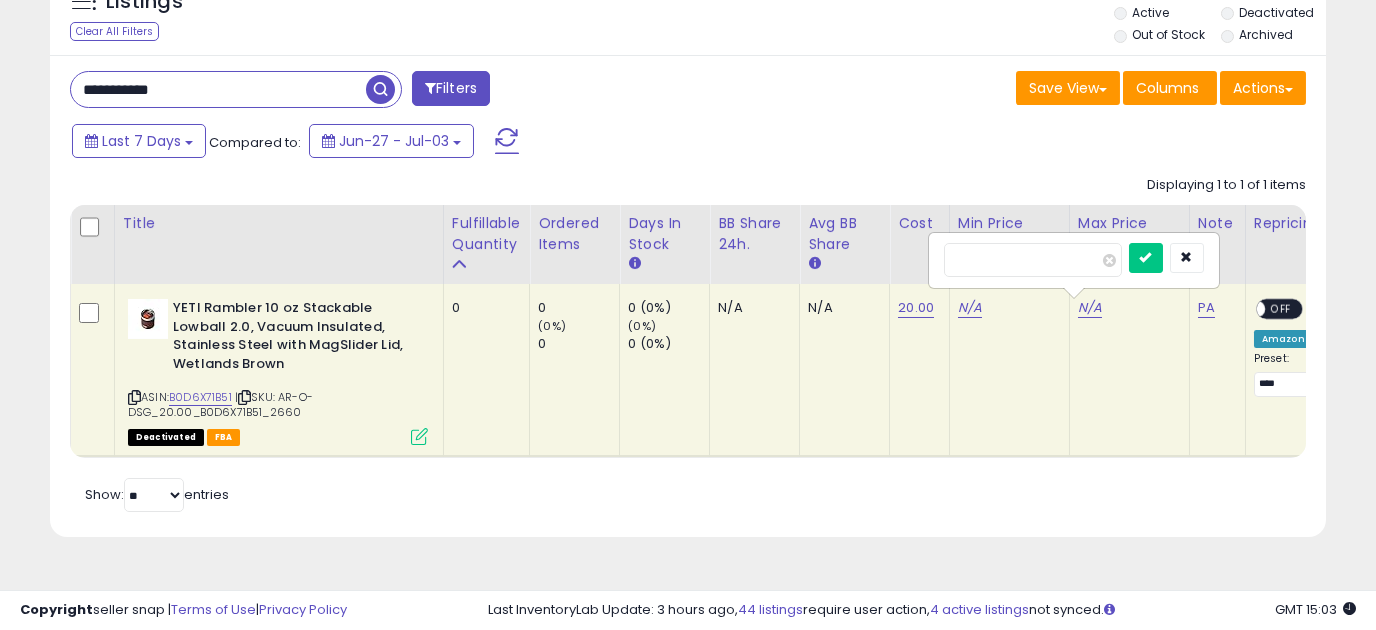 type on "*****" 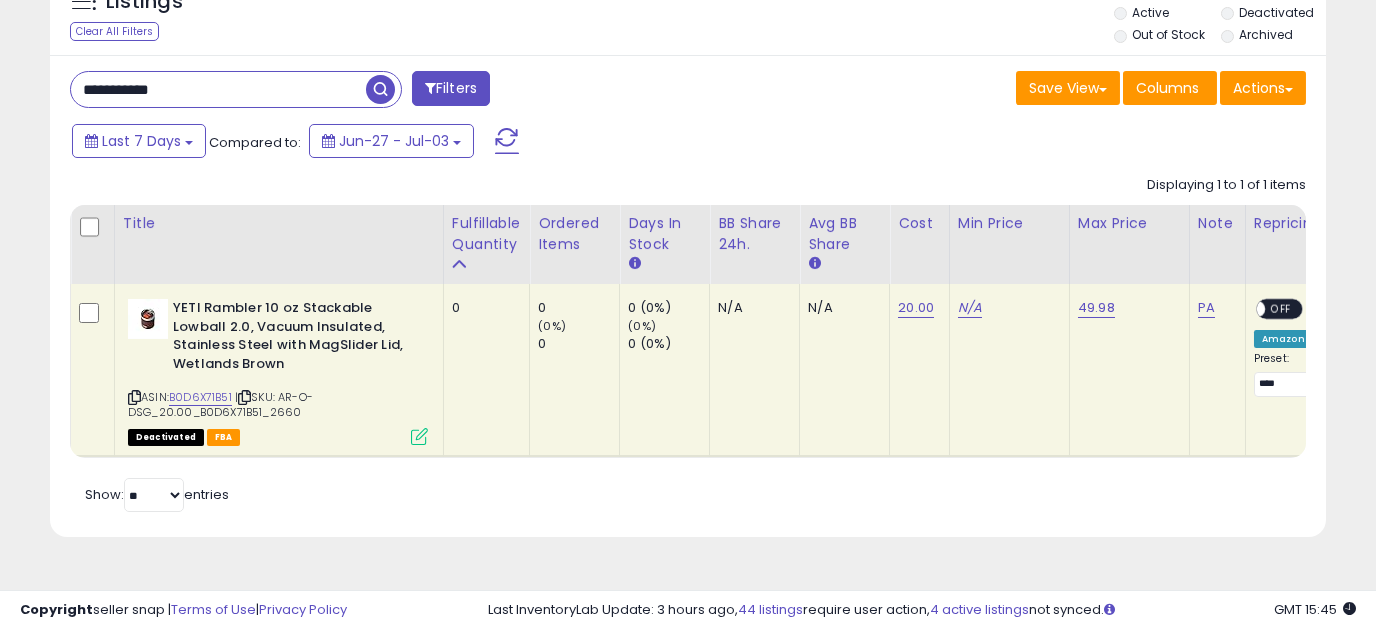 drag, startPoint x: 193, startPoint y: 92, endPoint x: -96, endPoint y: 114, distance: 289.83615 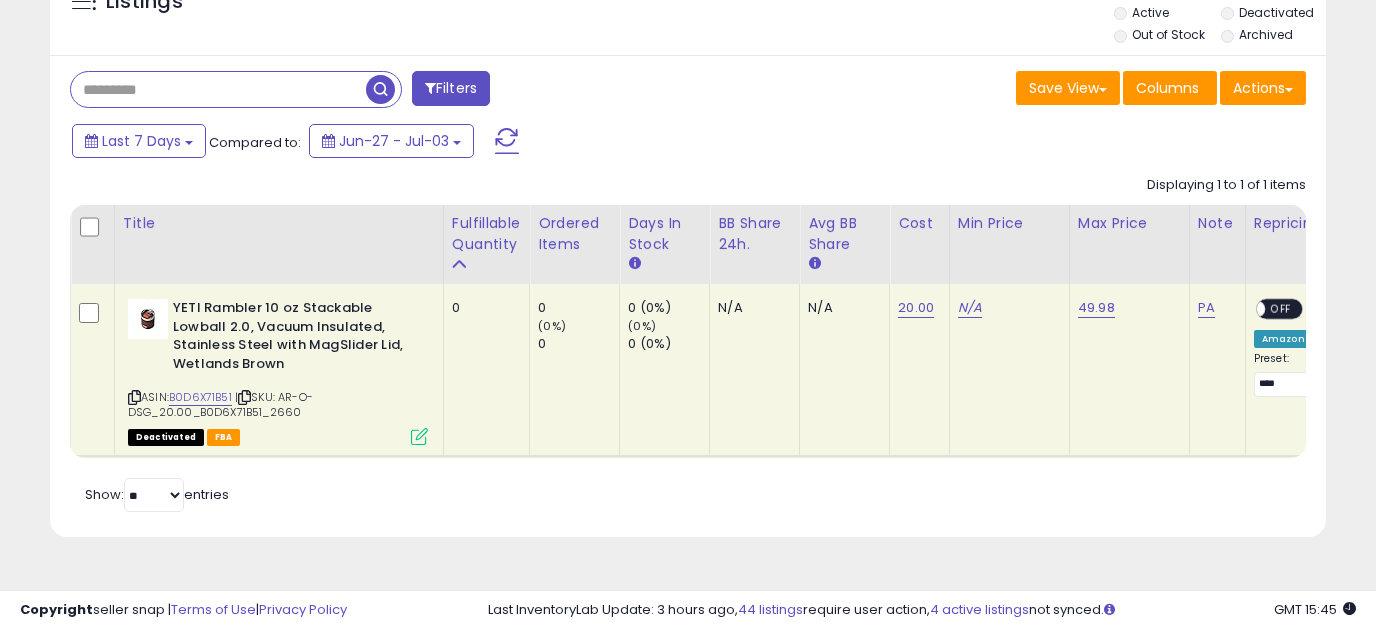 click at bounding box center (218, 89) 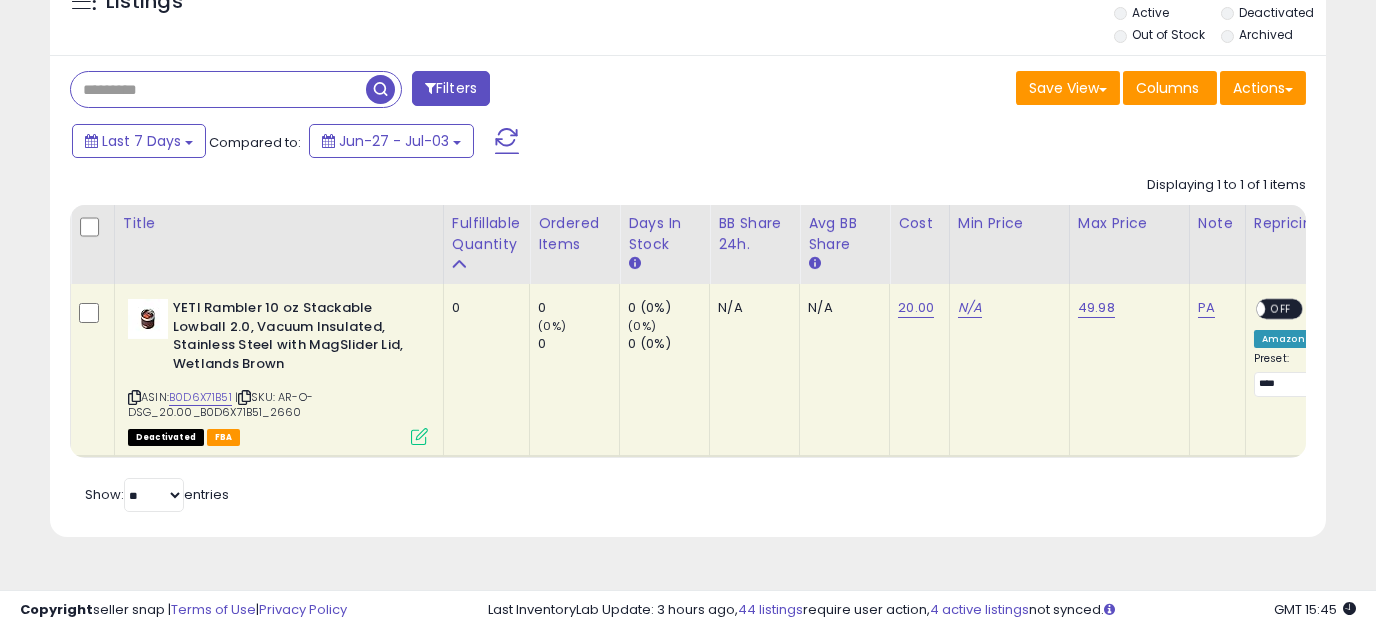paste on "**********" 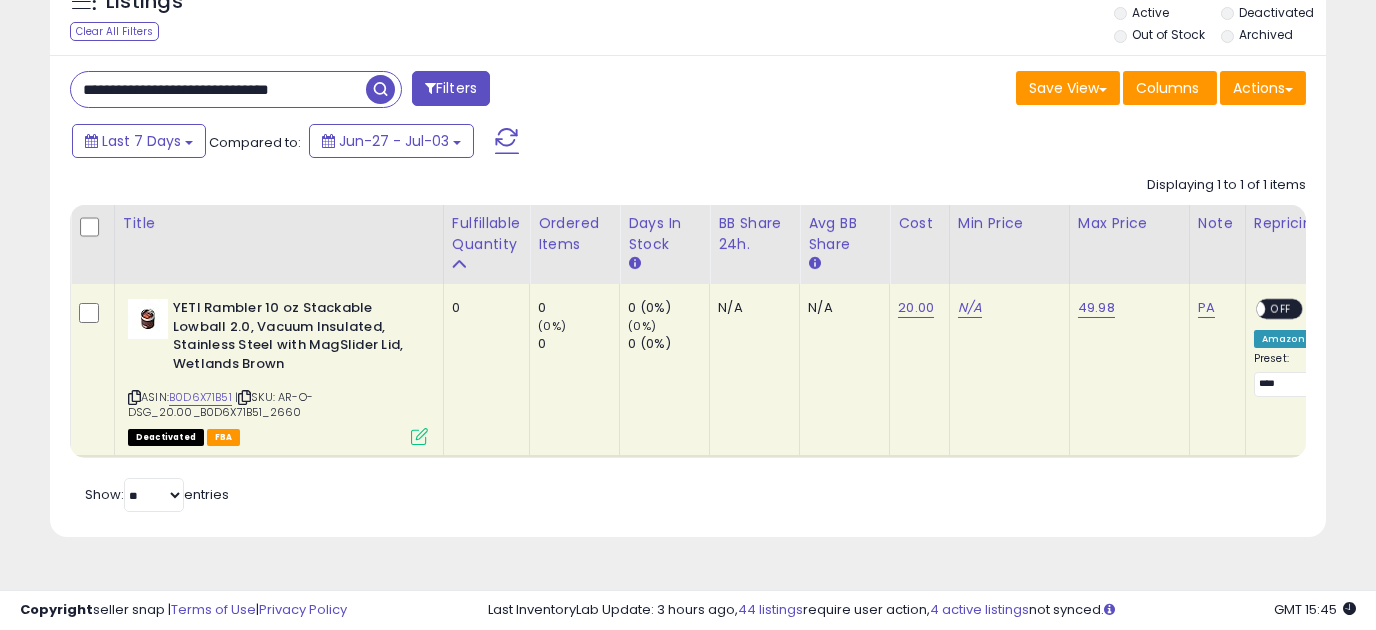 scroll, scrollTop: 0, scrollLeft: 28, axis: horizontal 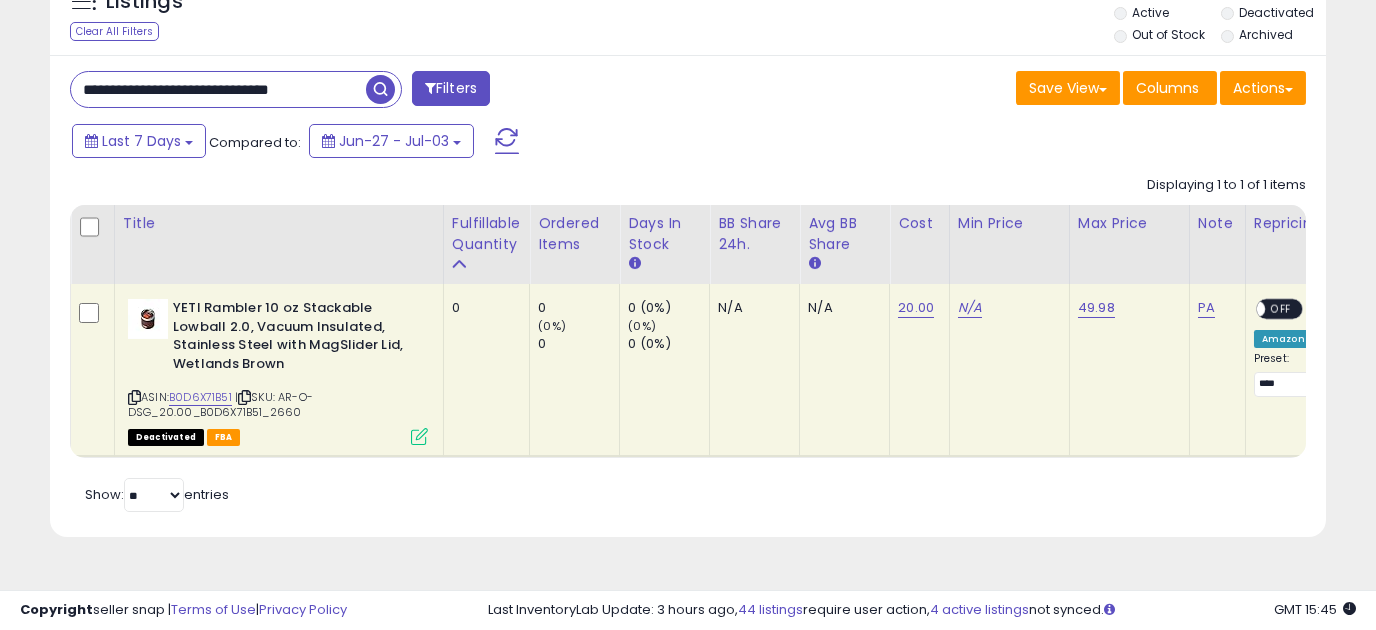 type on "**********" 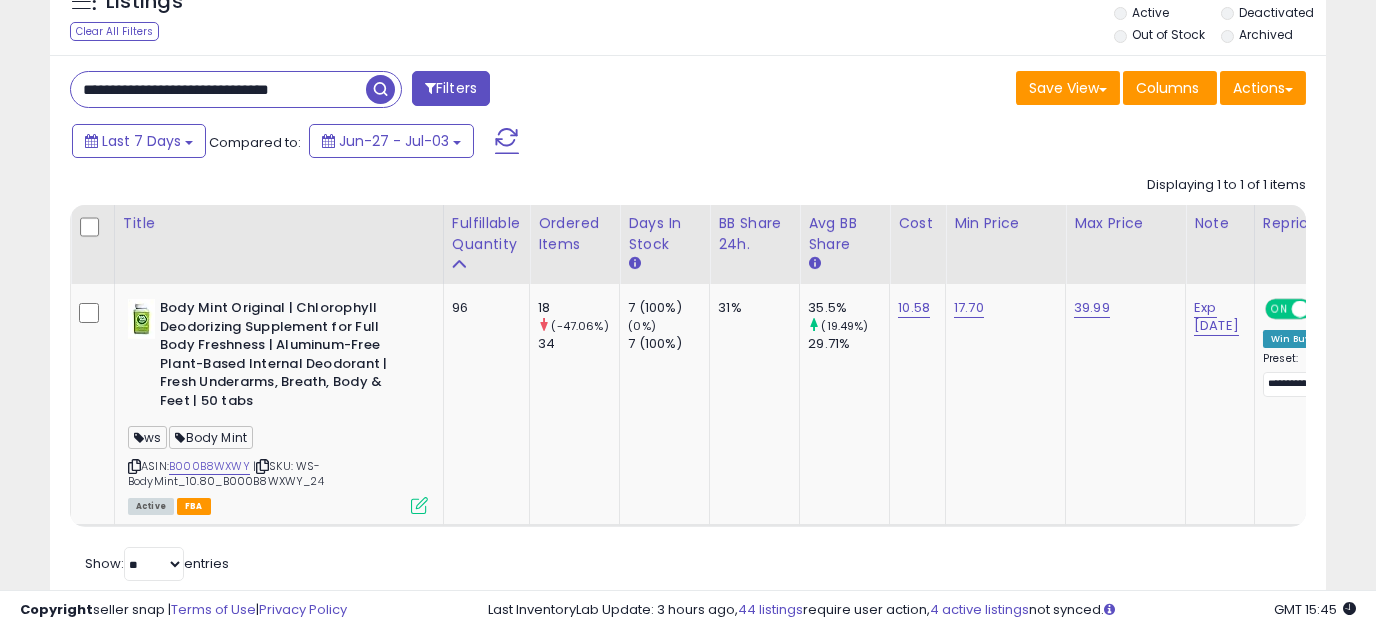 scroll, scrollTop: 0, scrollLeft: 267, axis: horizontal 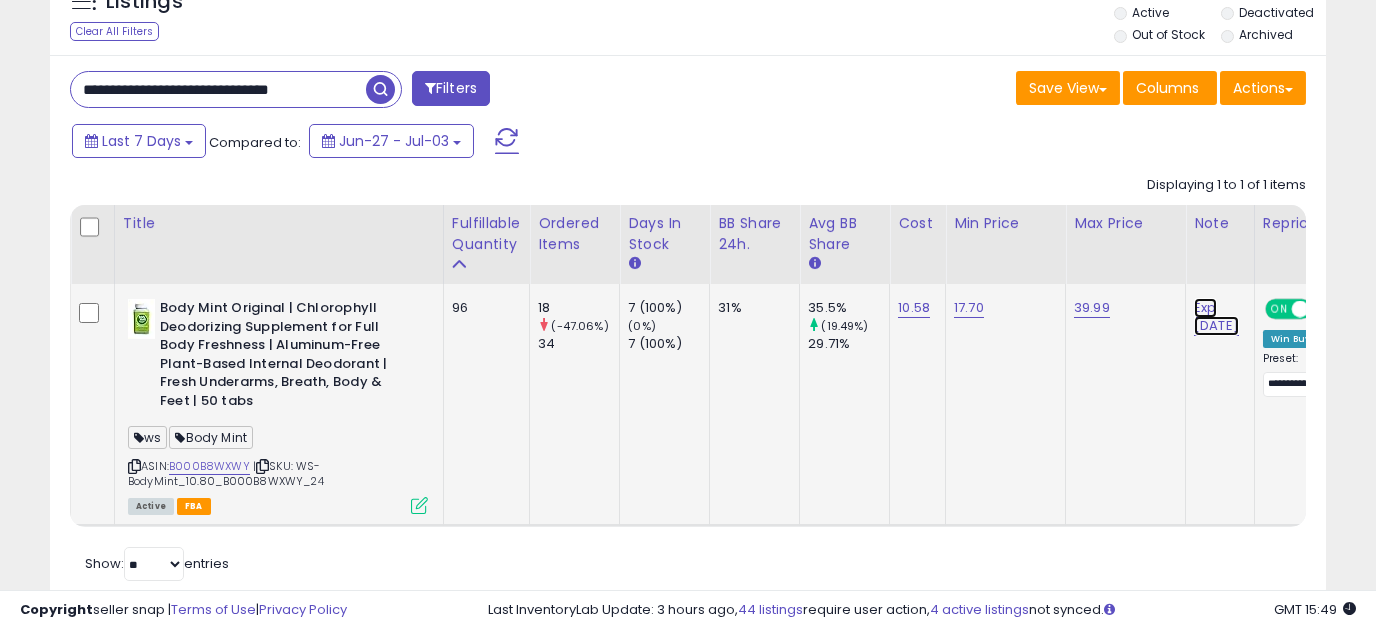 click on "Exp [DATE]" at bounding box center [1216, 317] 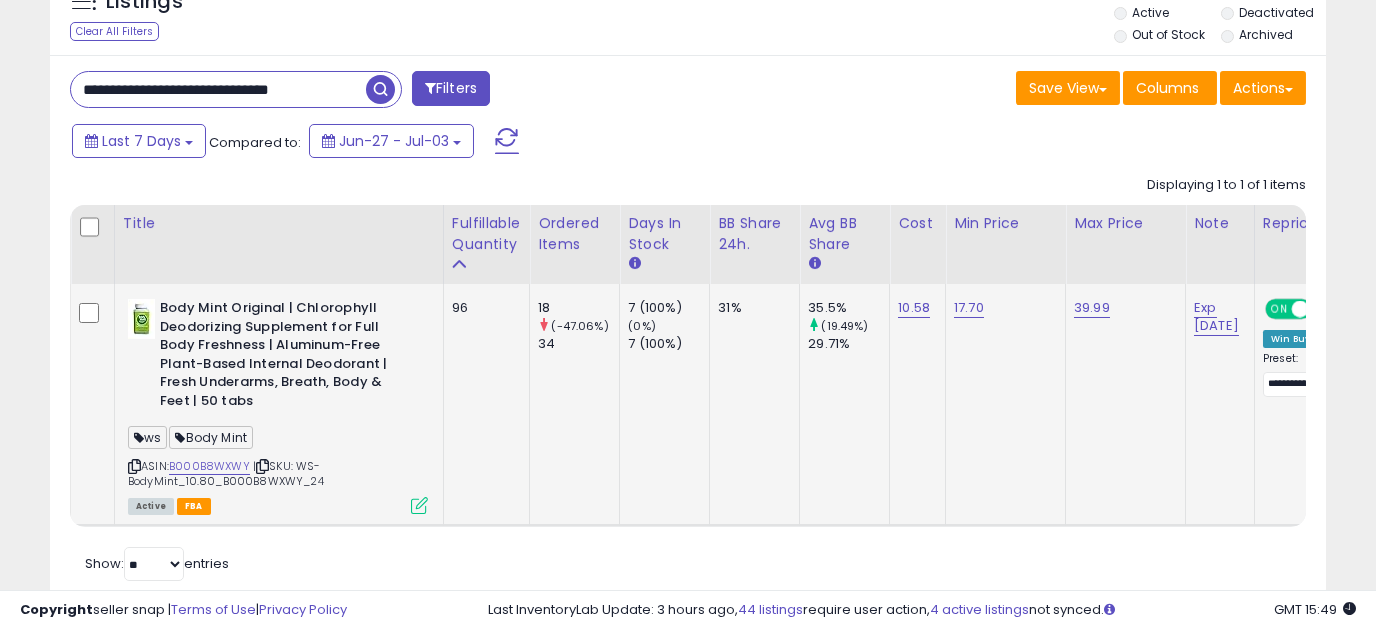 scroll, scrollTop: 0, scrollLeft: 107, axis: horizontal 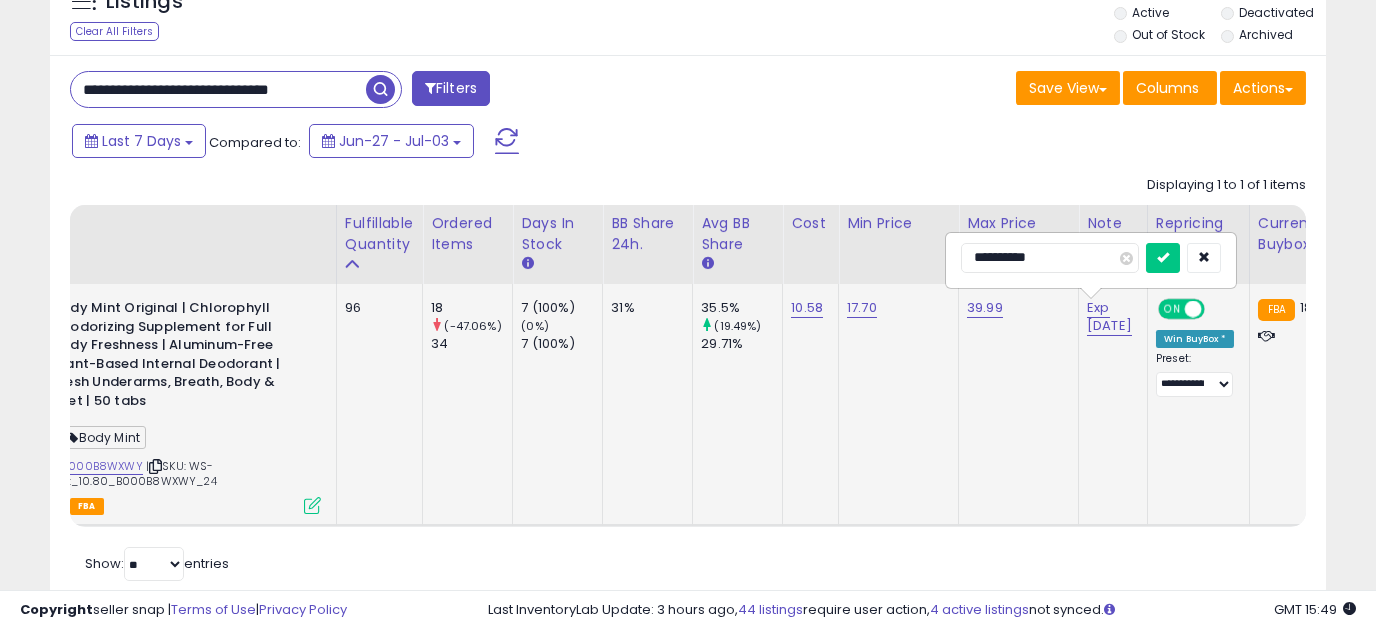 drag, startPoint x: 1062, startPoint y: 254, endPoint x: 1007, endPoint y: 259, distance: 55.226807 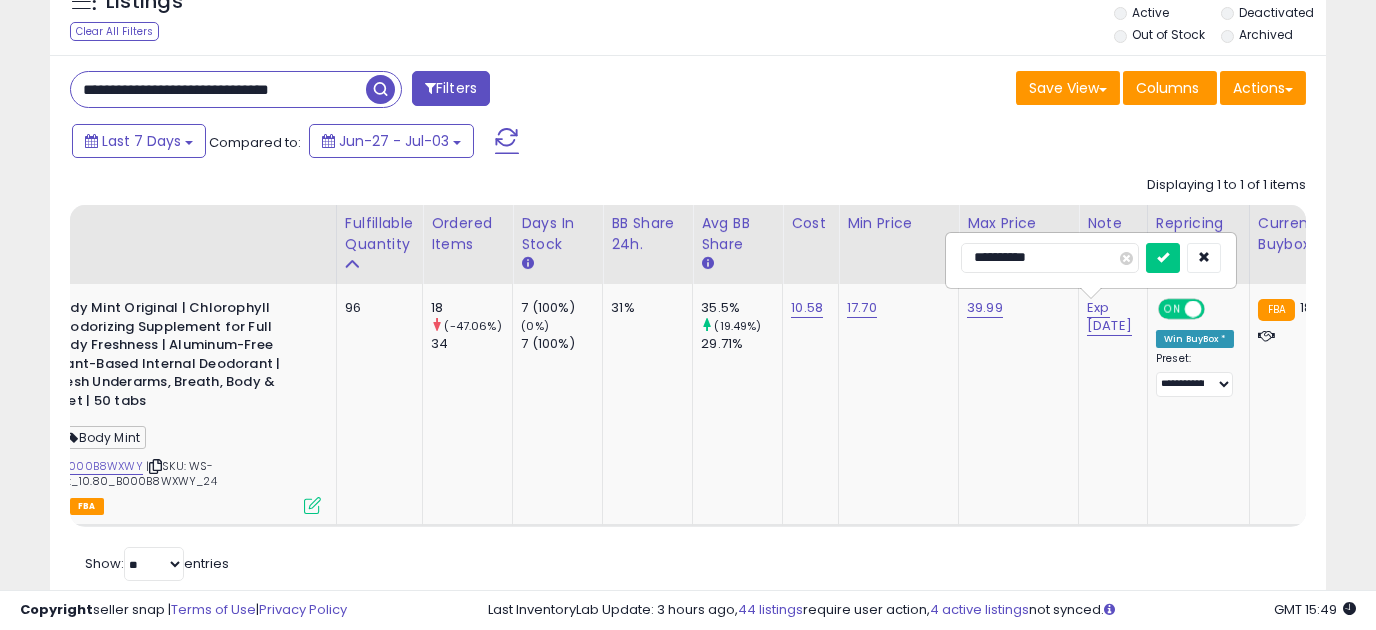 type on "**********" 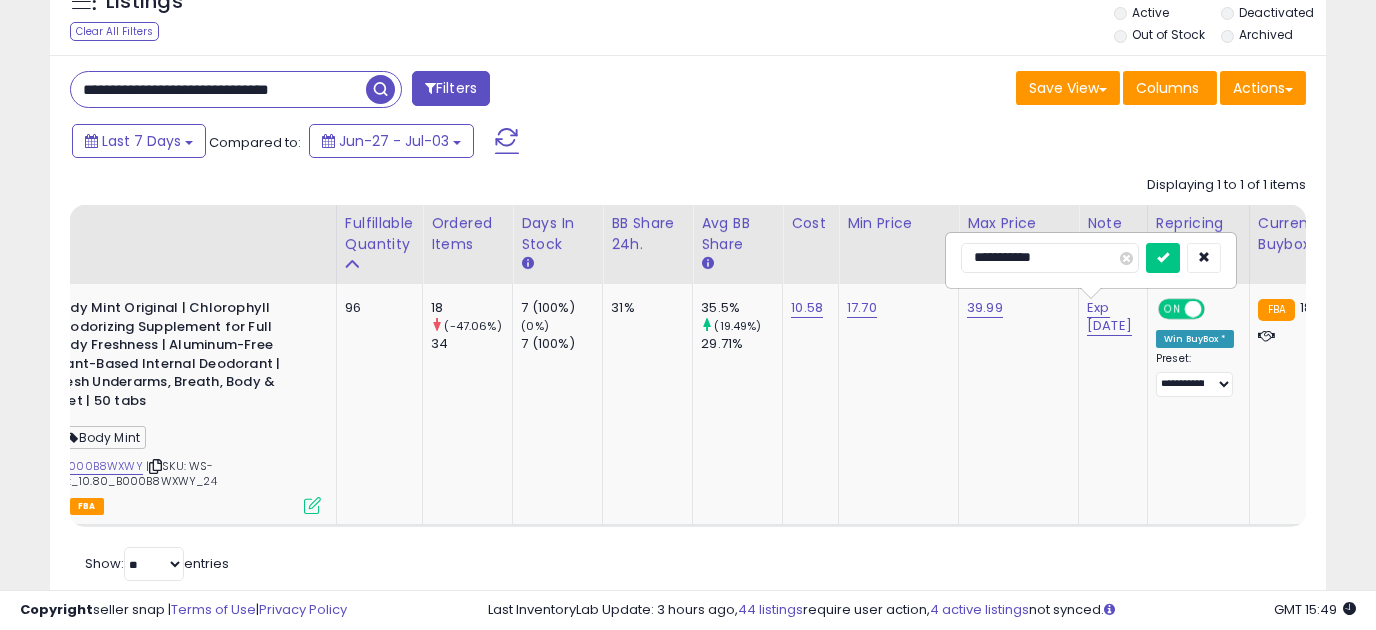 click at bounding box center (1163, 258) 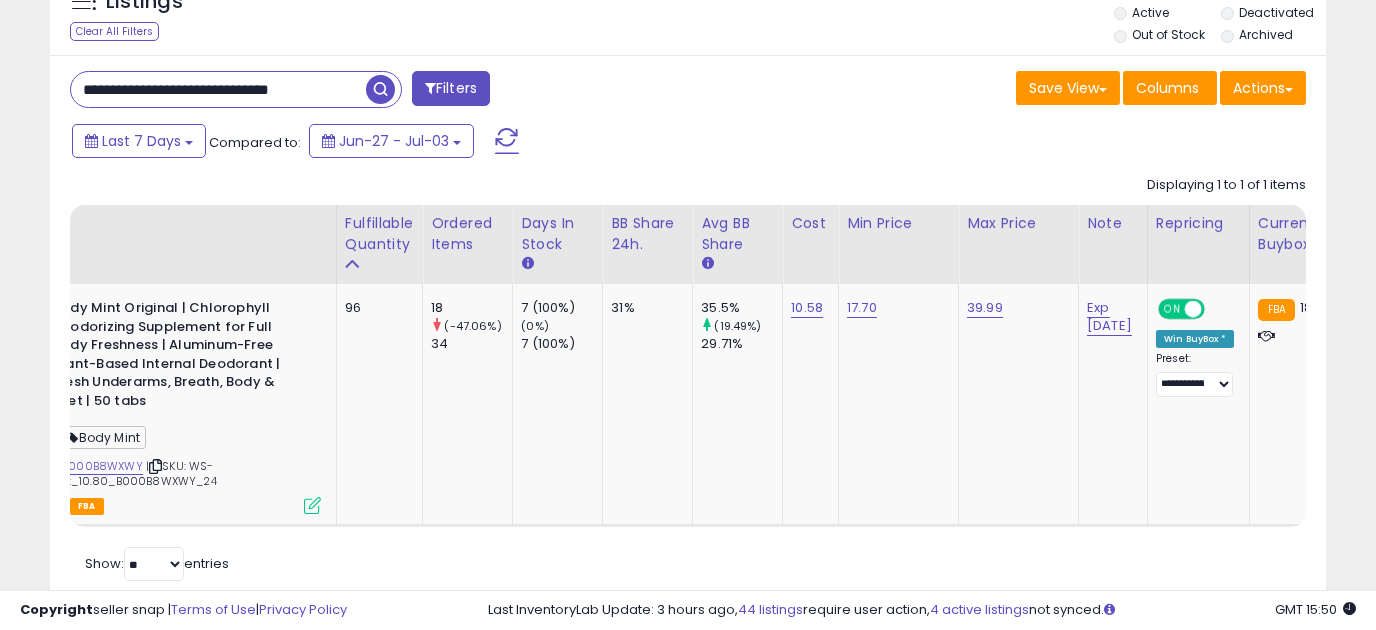 scroll, scrollTop: 0, scrollLeft: 28, axis: horizontal 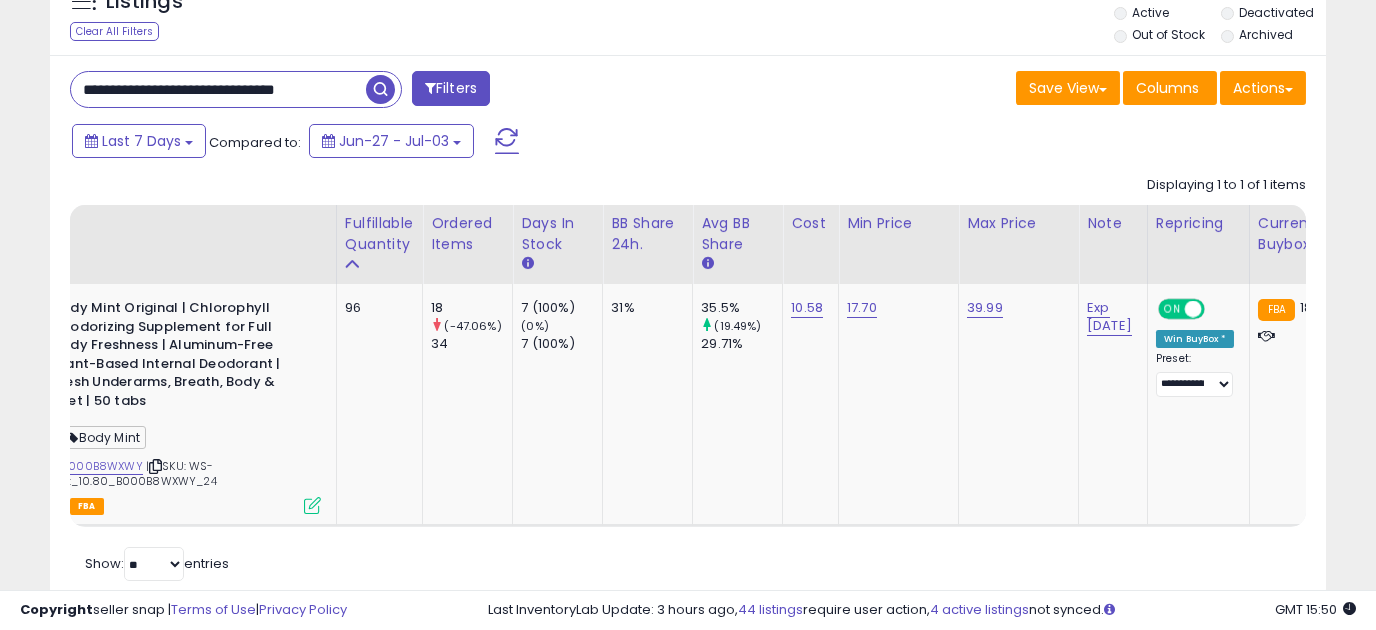 click at bounding box center [380, 89] 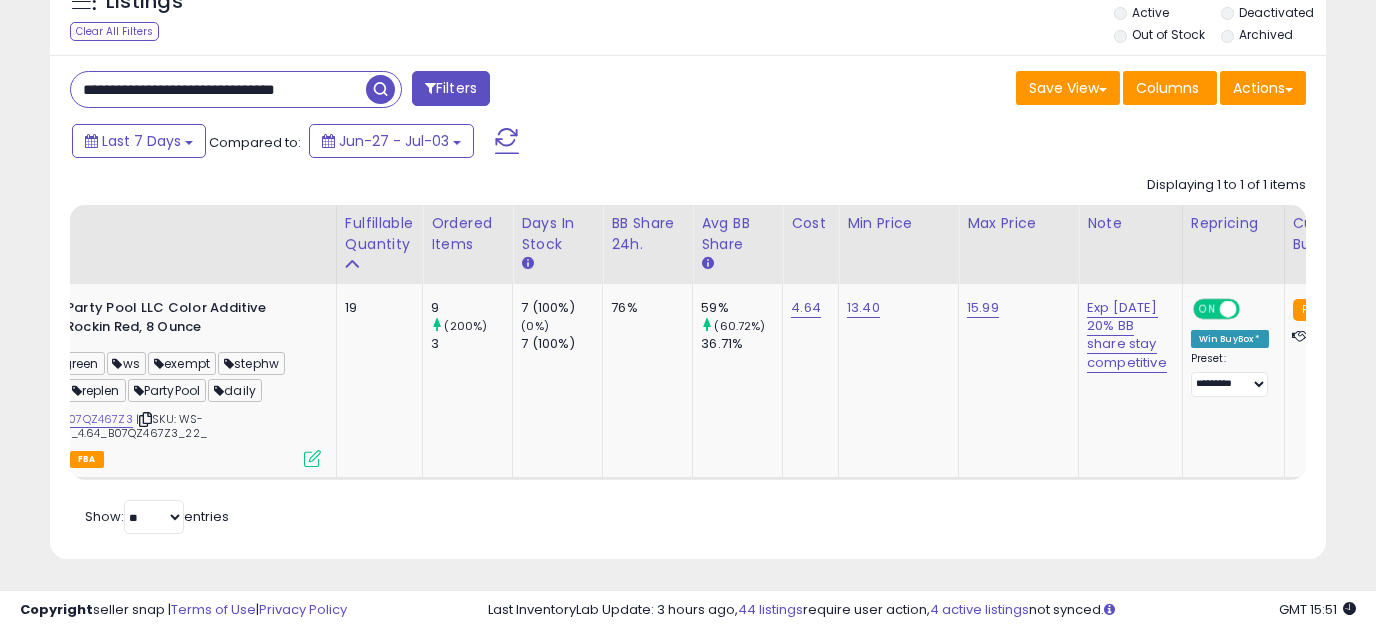 scroll, scrollTop: 0, scrollLeft: 22, axis: horizontal 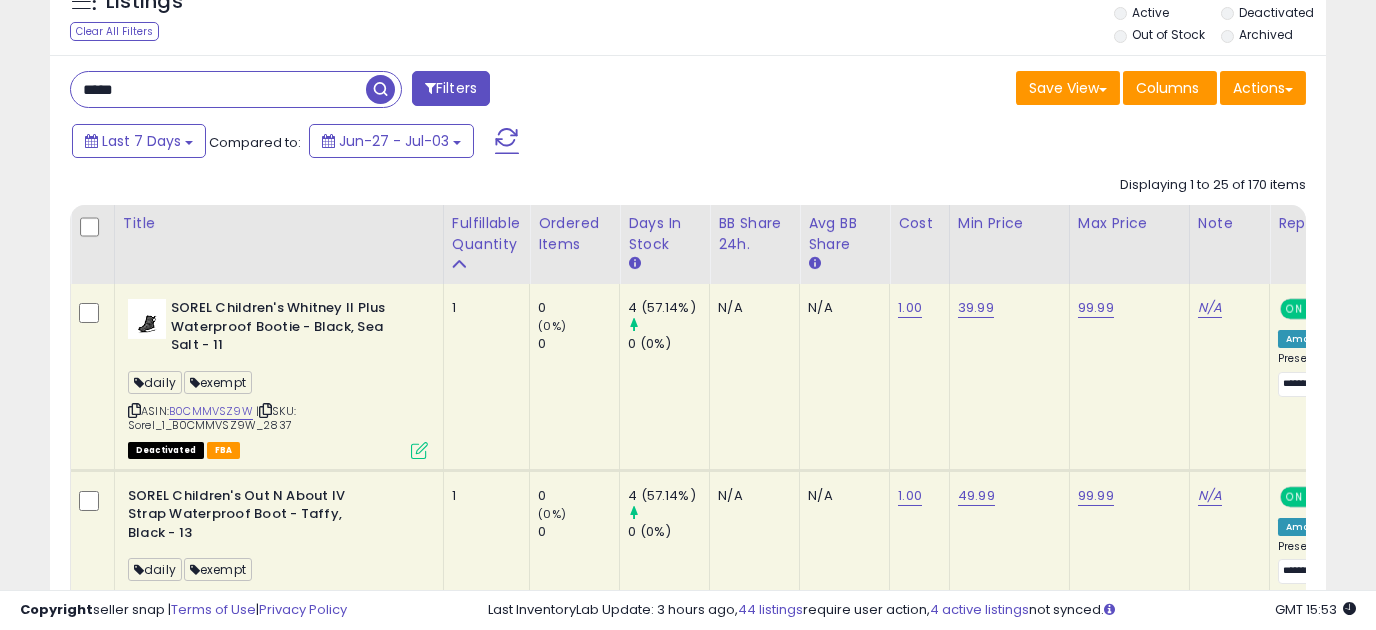 click on "*****" at bounding box center [218, 89] 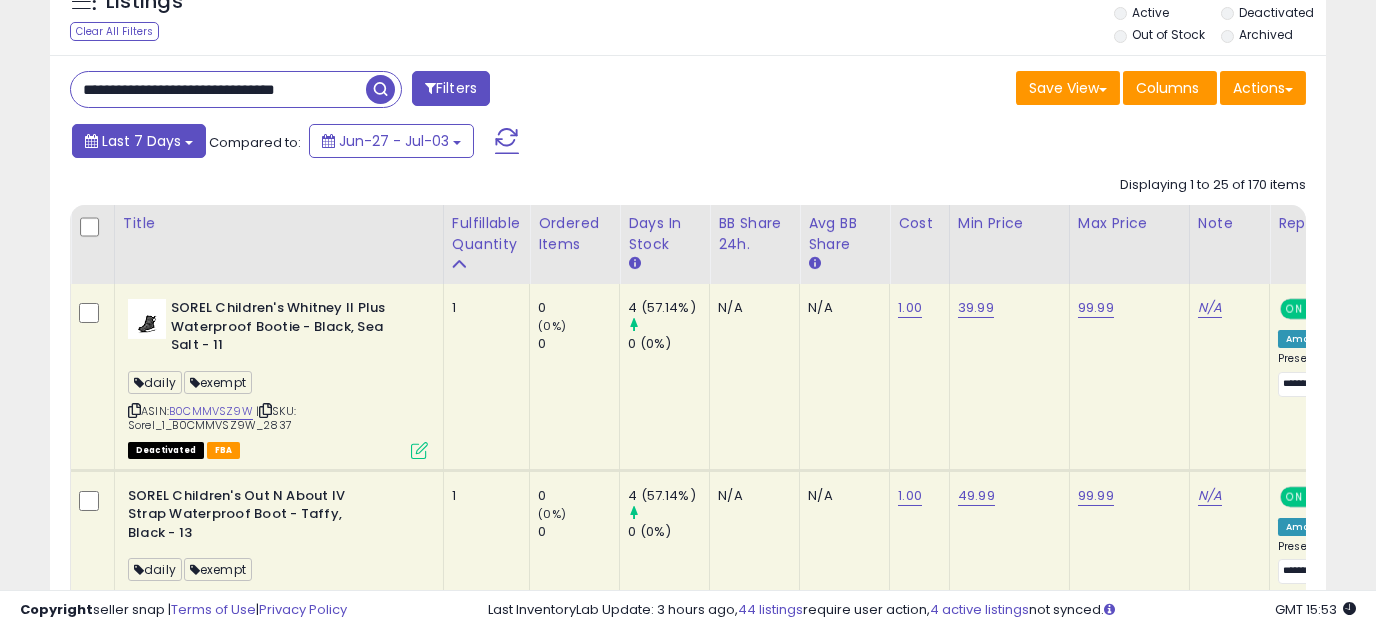 scroll, scrollTop: 0, scrollLeft: 22, axis: horizontal 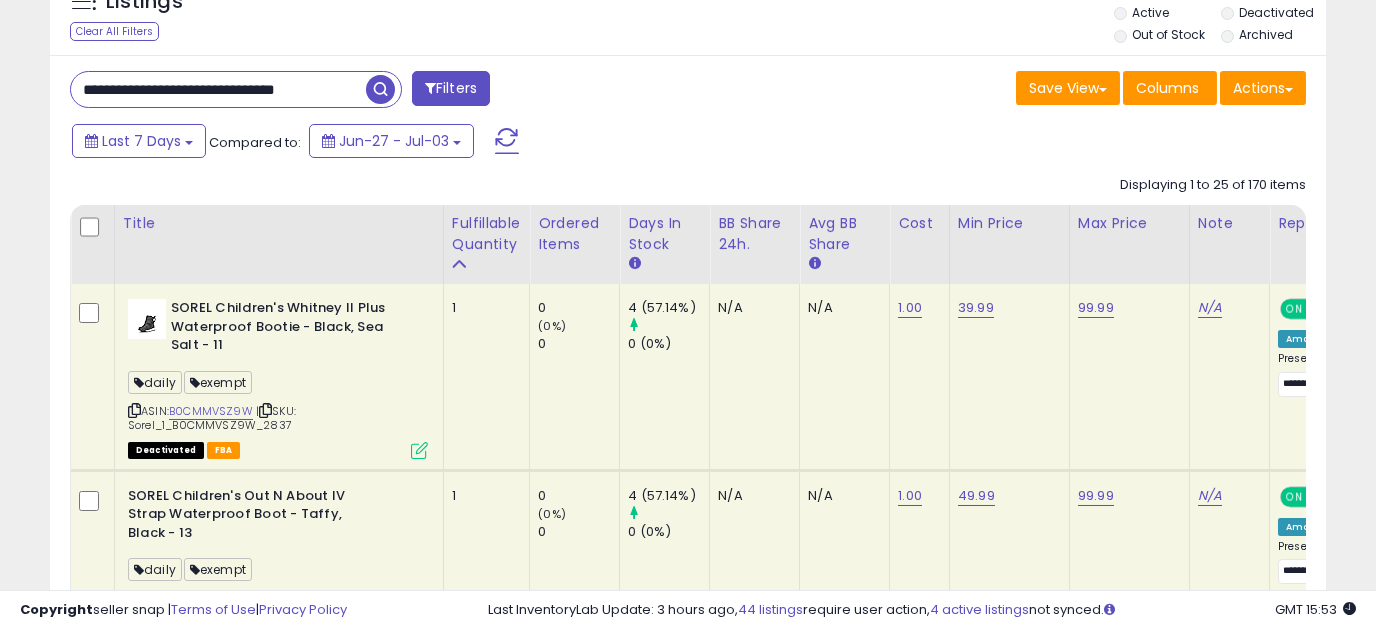 type on "**********" 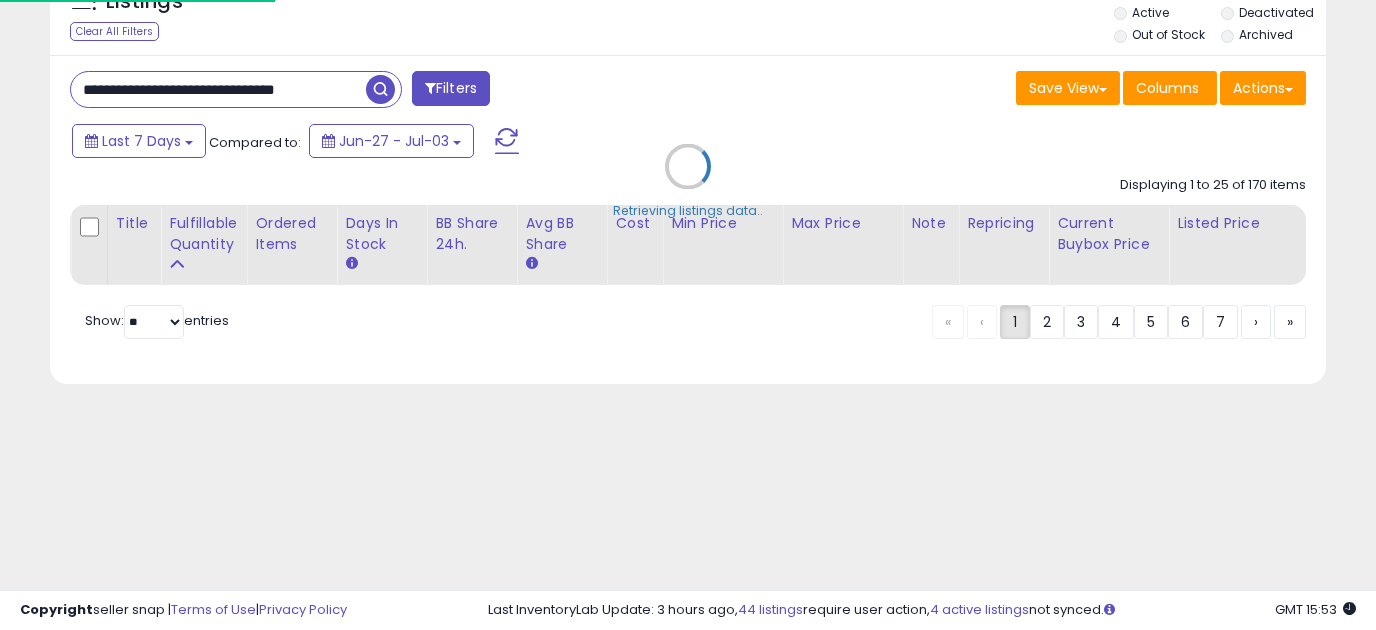 scroll, scrollTop: 0, scrollLeft: 0, axis: both 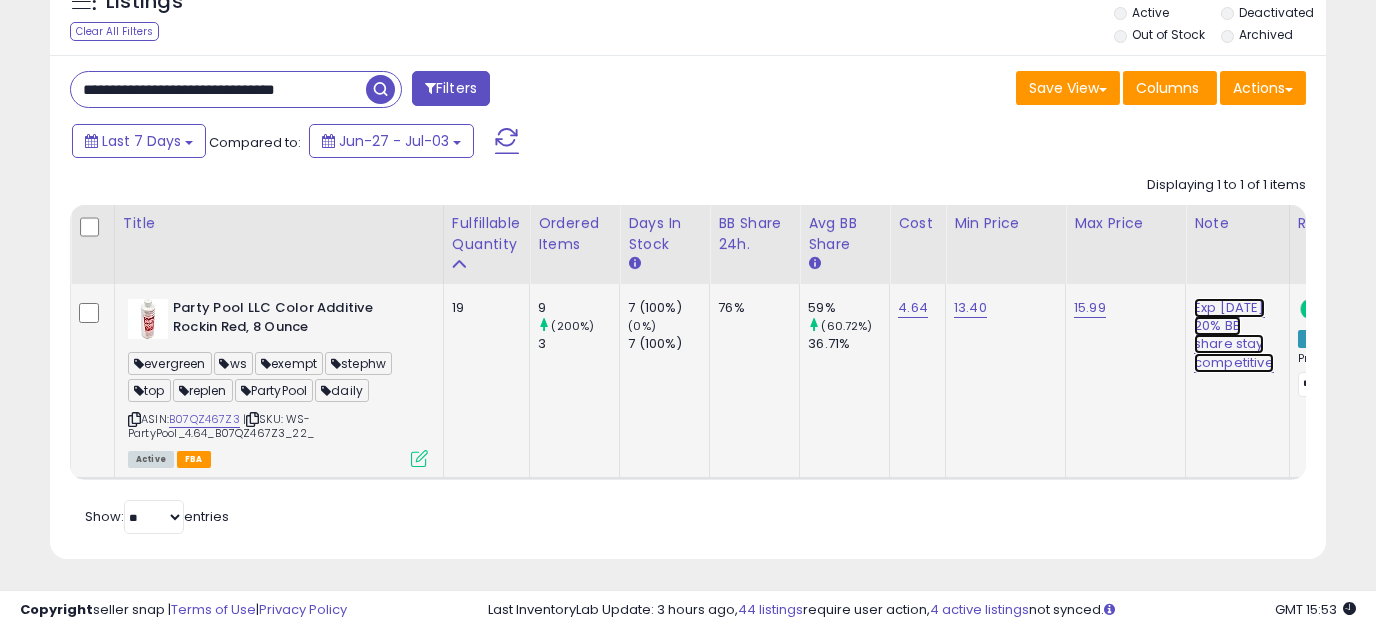 click on "Exp [DATE] 20% BB share stay competitive" at bounding box center (1234, 335) 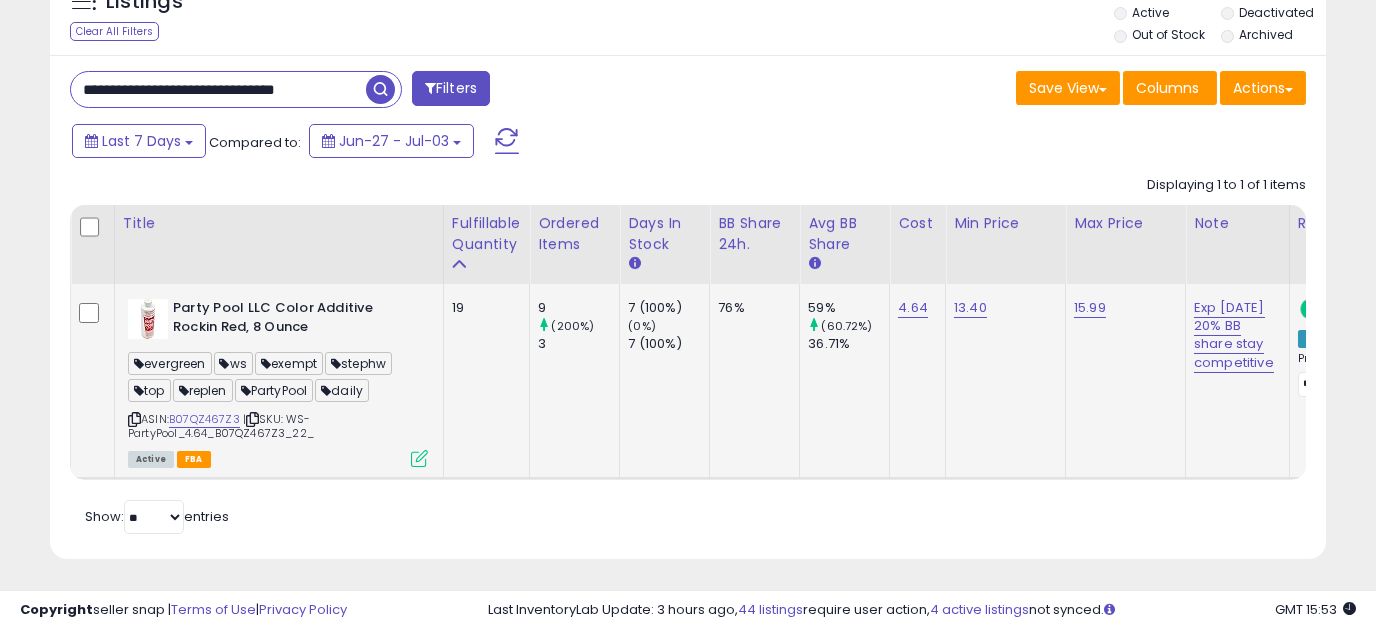 scroll, scrollTop: 0, scrollLeft: 125, axis: horizontal 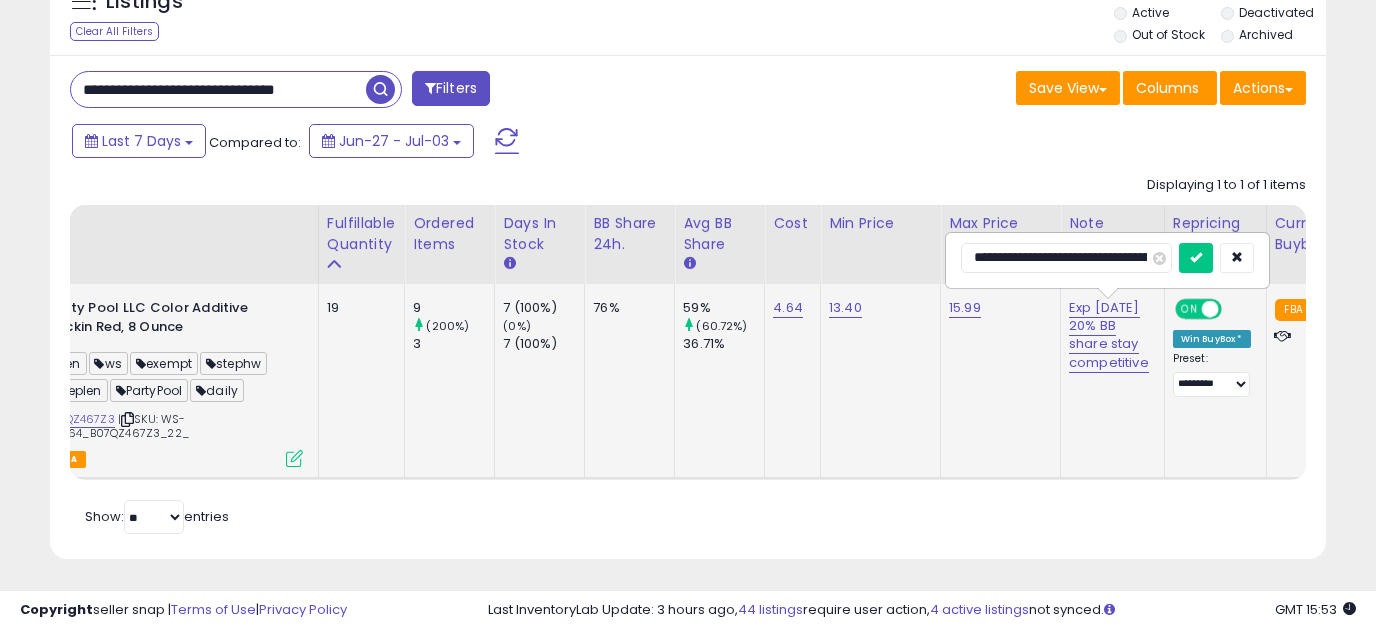 type on "**********" 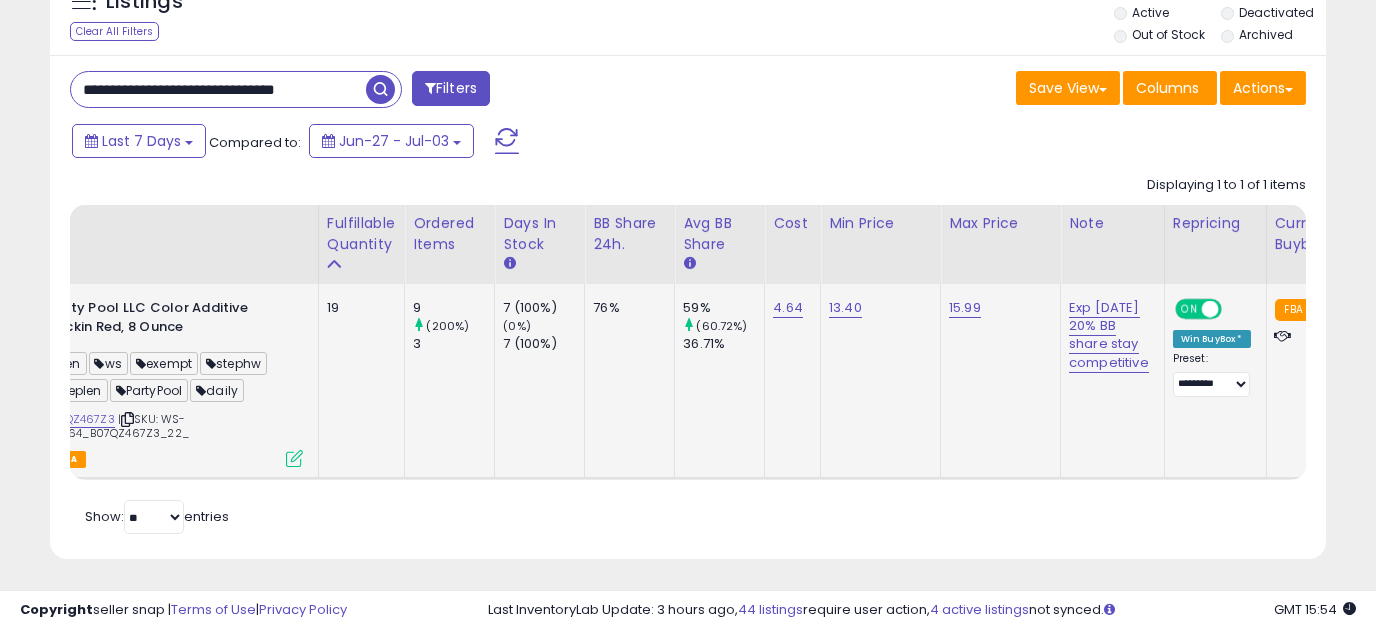 scroll, scrollTop: 0, scrollLeft: 22, axis: horizontal 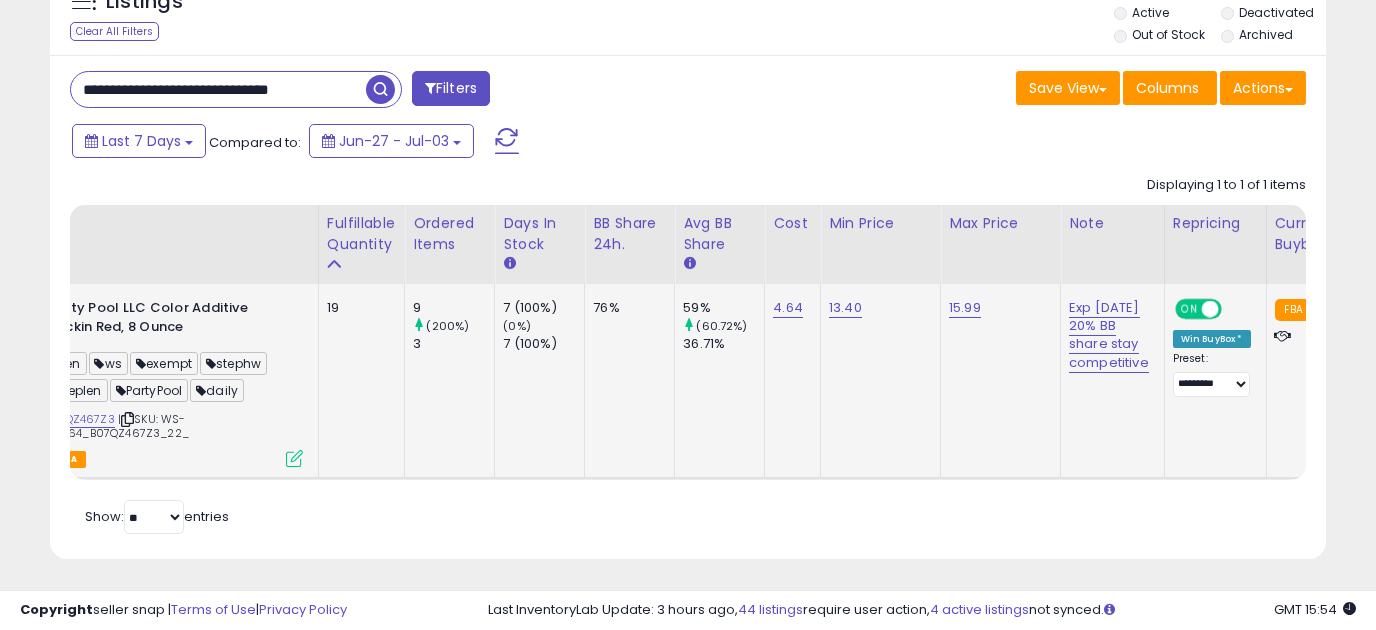 type on "**********" 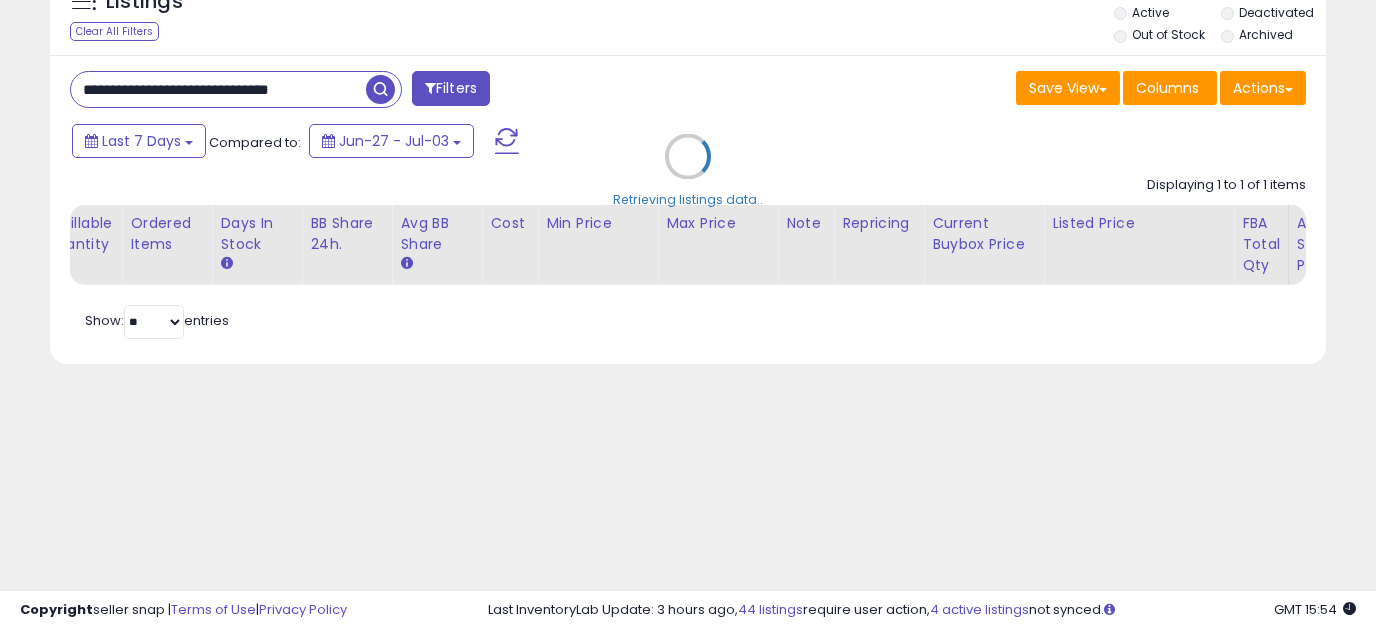 scroll, scrollTop: 0, scrollLeft: 0, axis: both 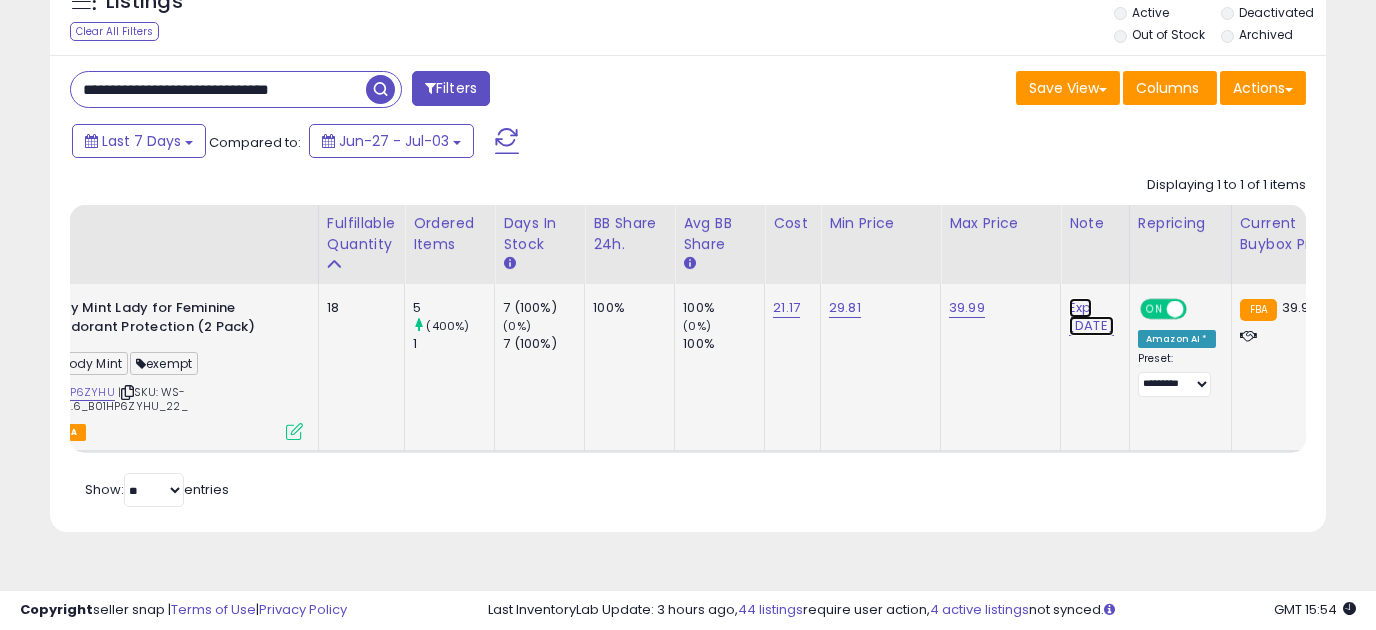 click on "Exp [DATE]" at bounding box center (1091, 317) 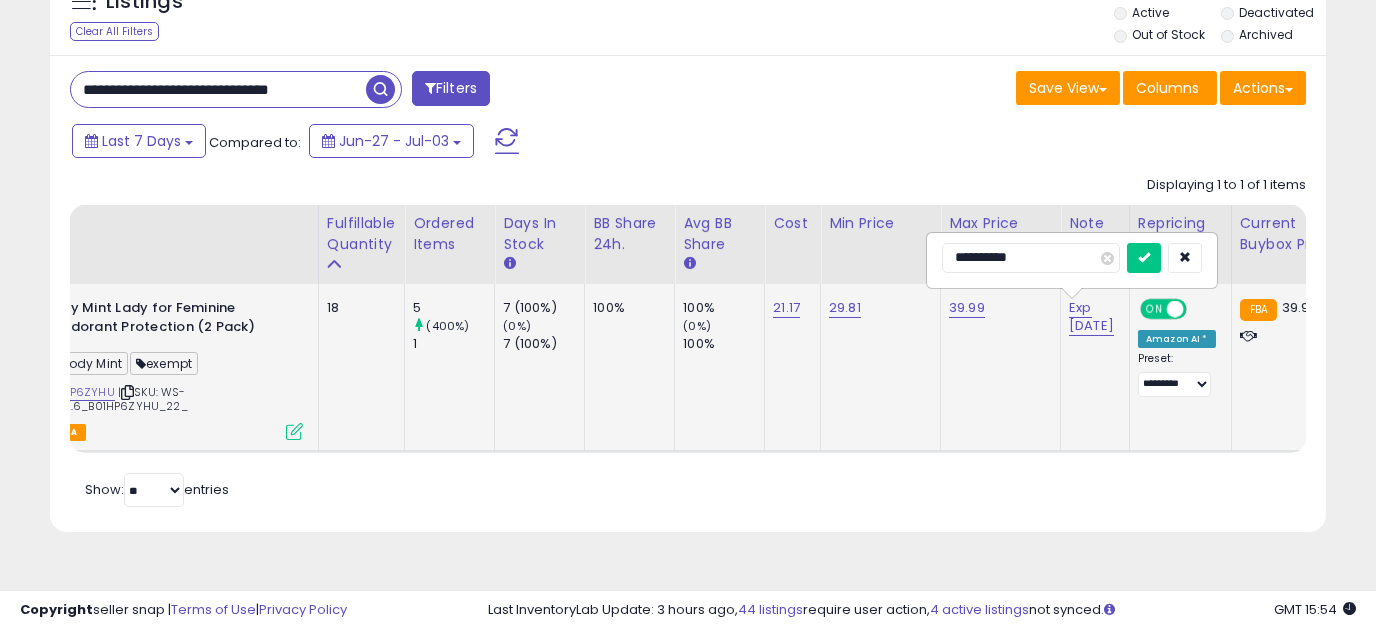 click on "**********" at bounding box center (1031, 258) 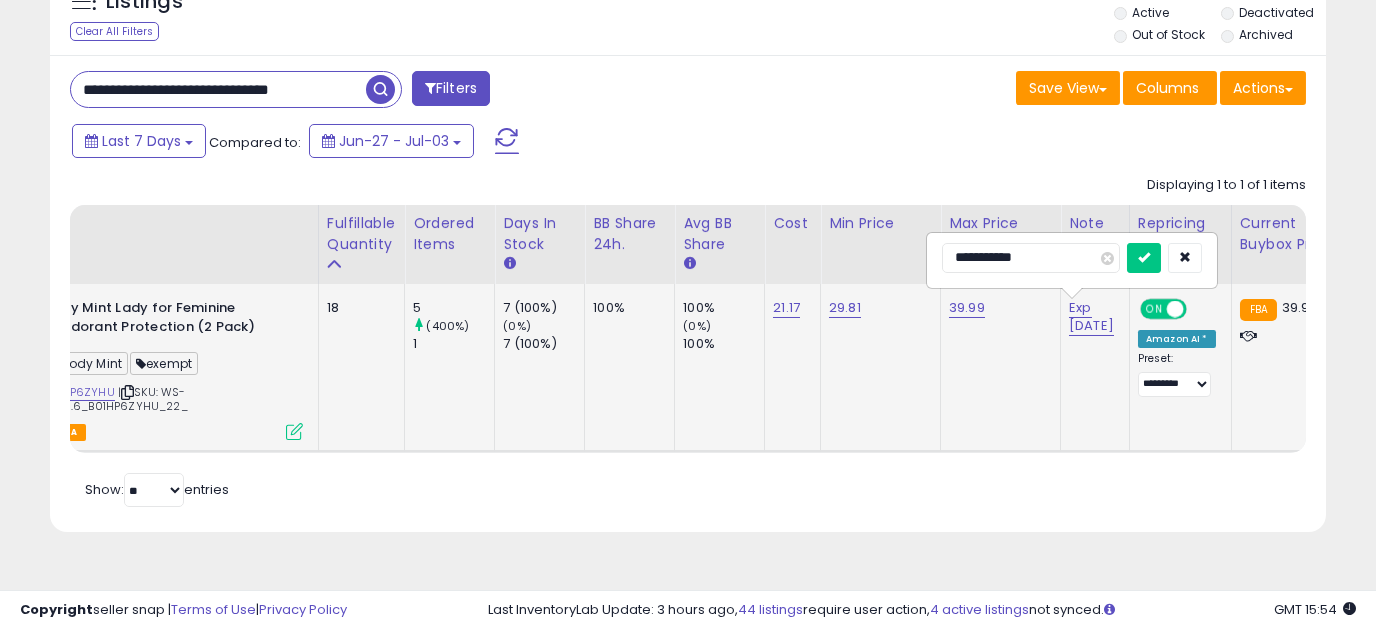 click at bounding box center [1144, 258] 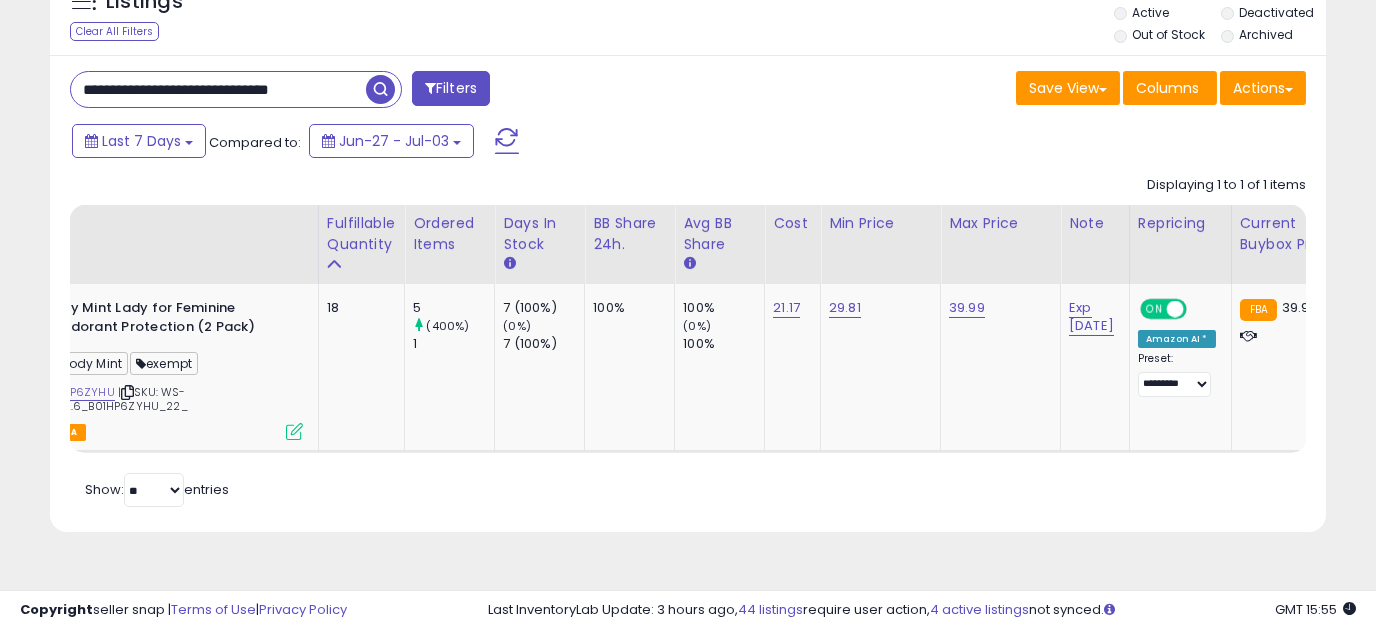 scroll, scrollTop: 0, scrollLeft: 14, axis: horizontal 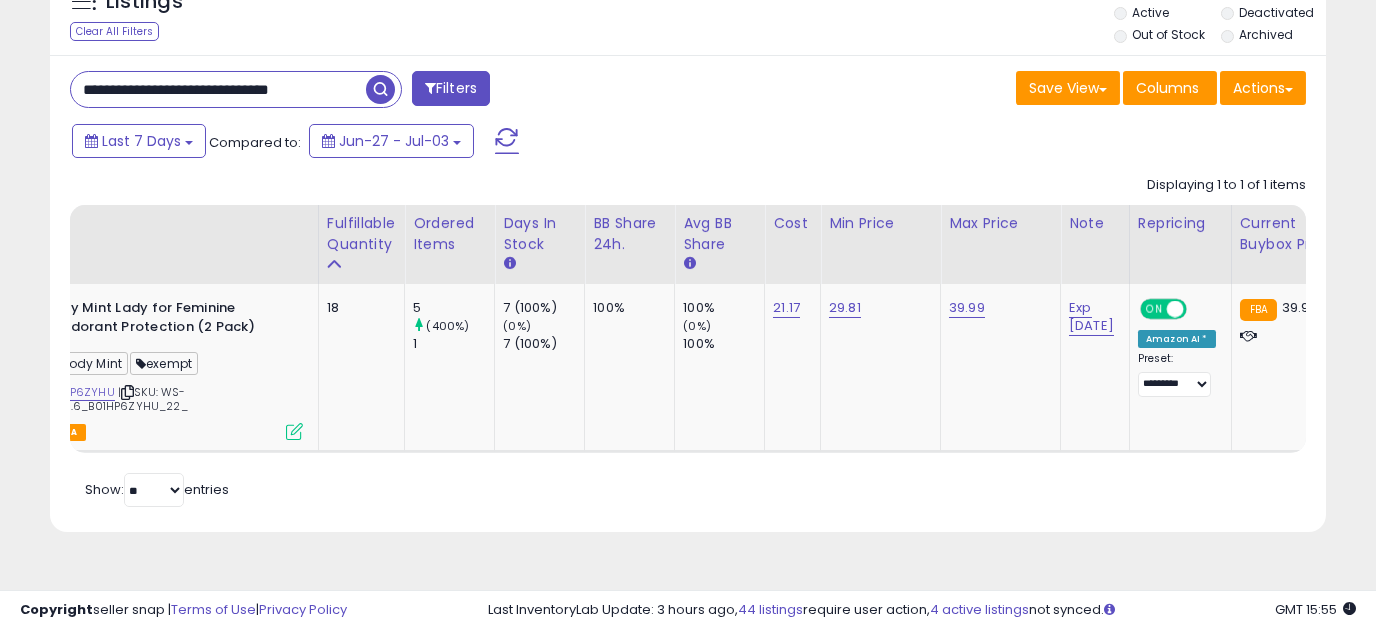drag, startPoint x: 84, startPoint y: 94, endPoint x: 467, endPoint y: 101, distance: 383.06396 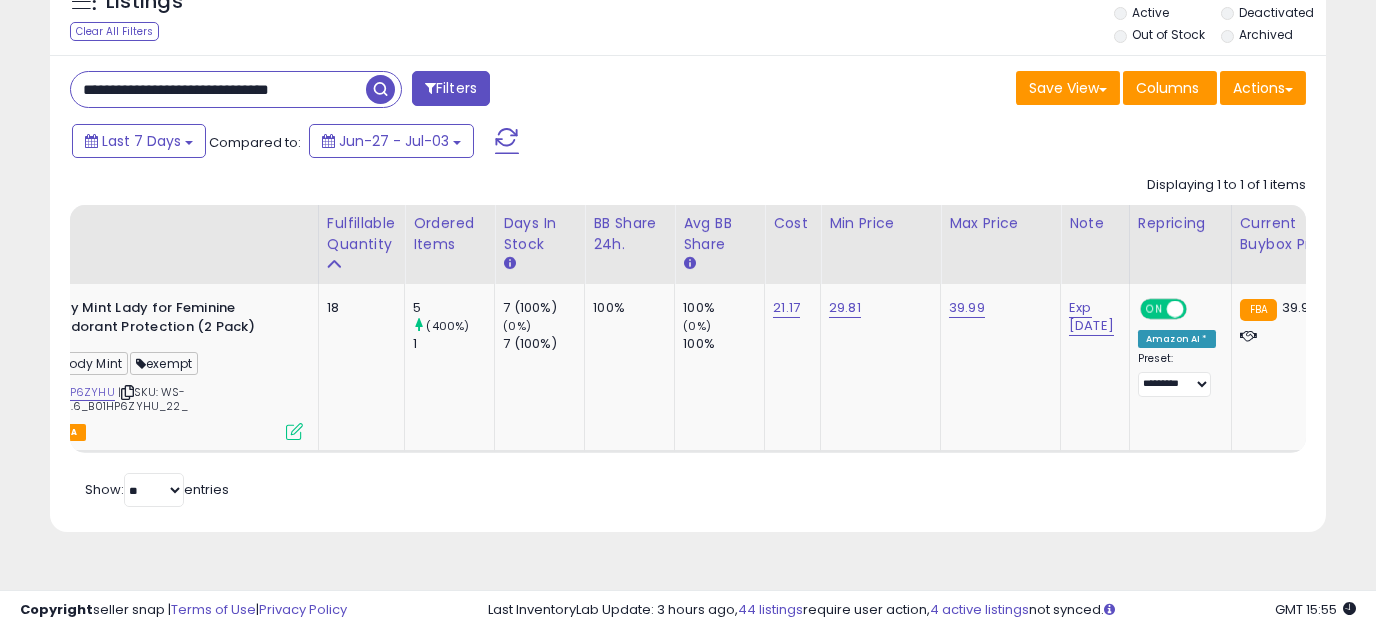 paste on "*" 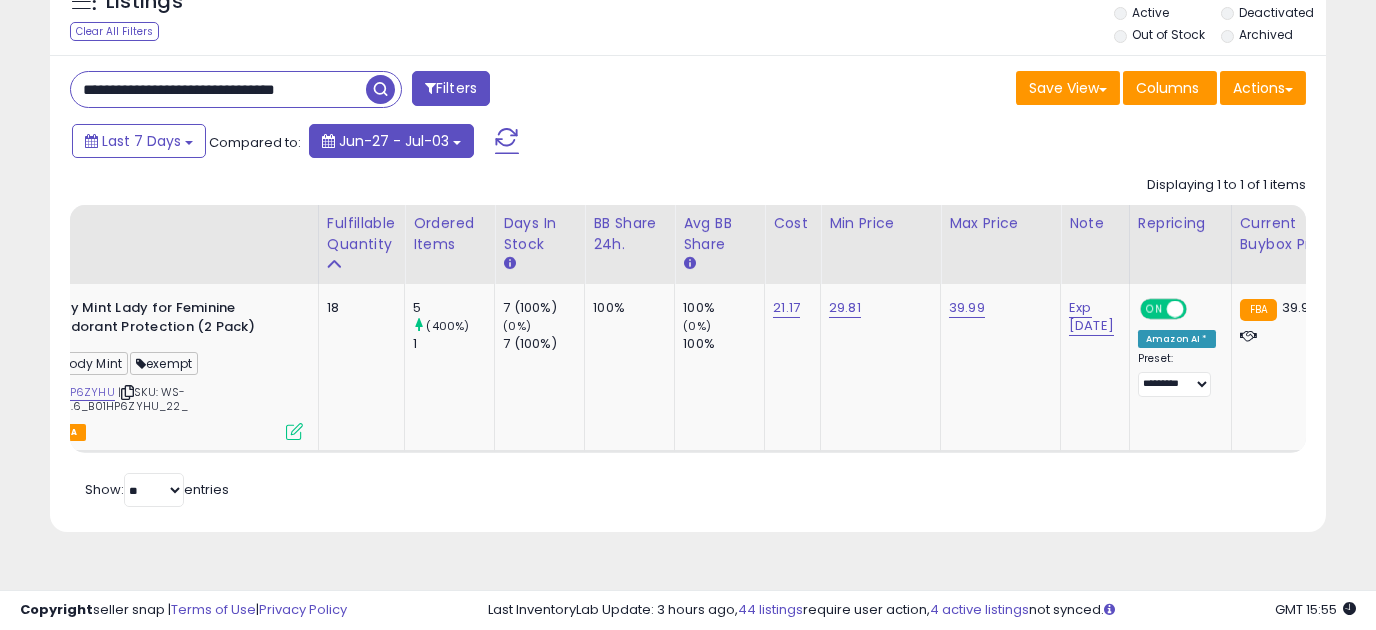 scroll, scrollTop: 0, scrollLeft: 28, axis: horizontal 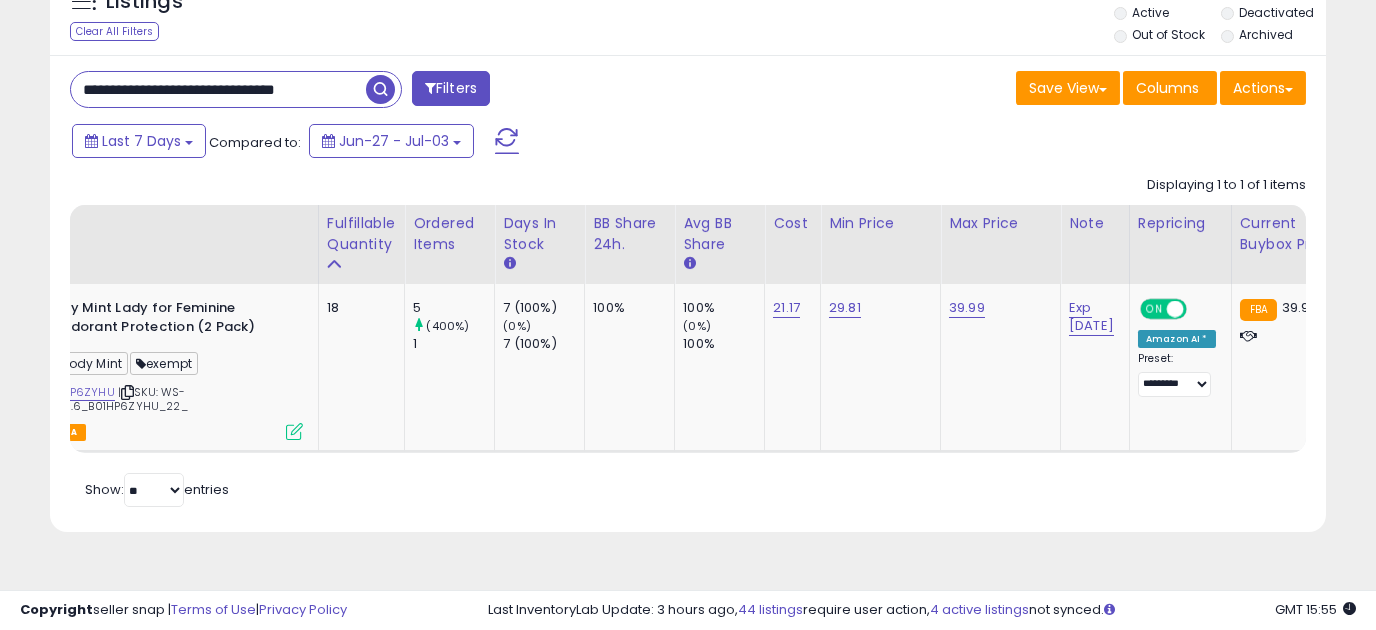 type on "**********" 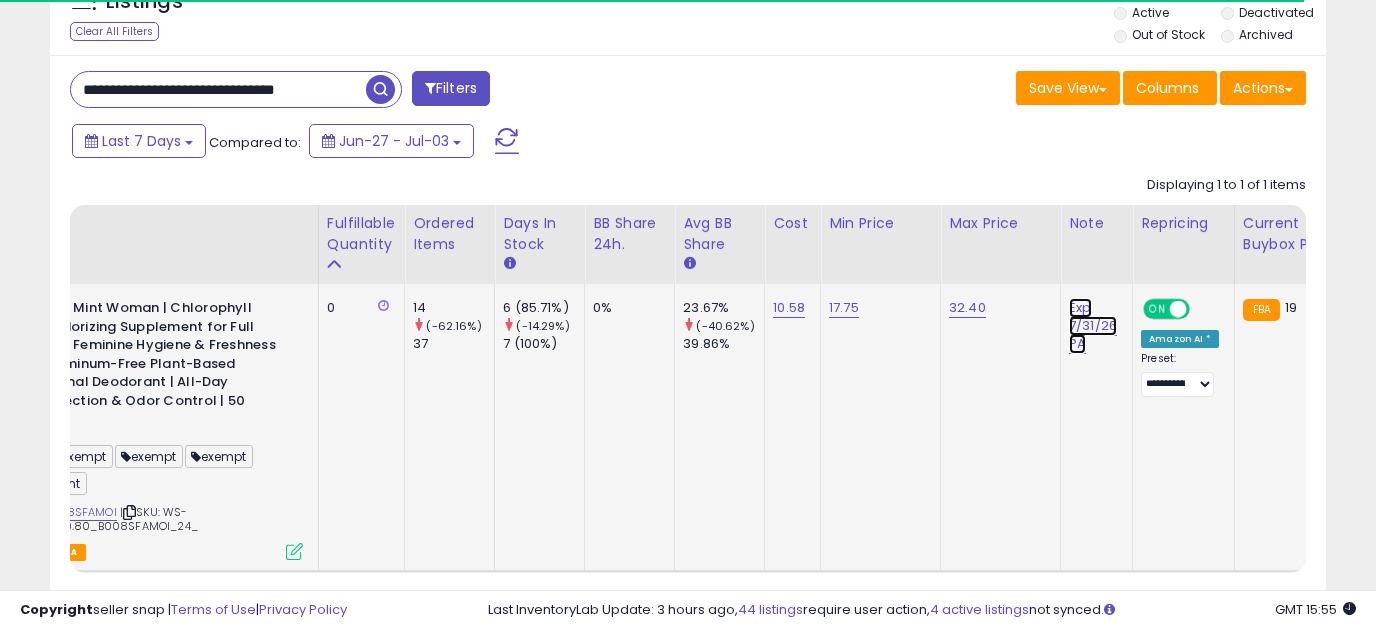 click on "Exp 7/31/26 PA" at bounding box center [1093, 326] 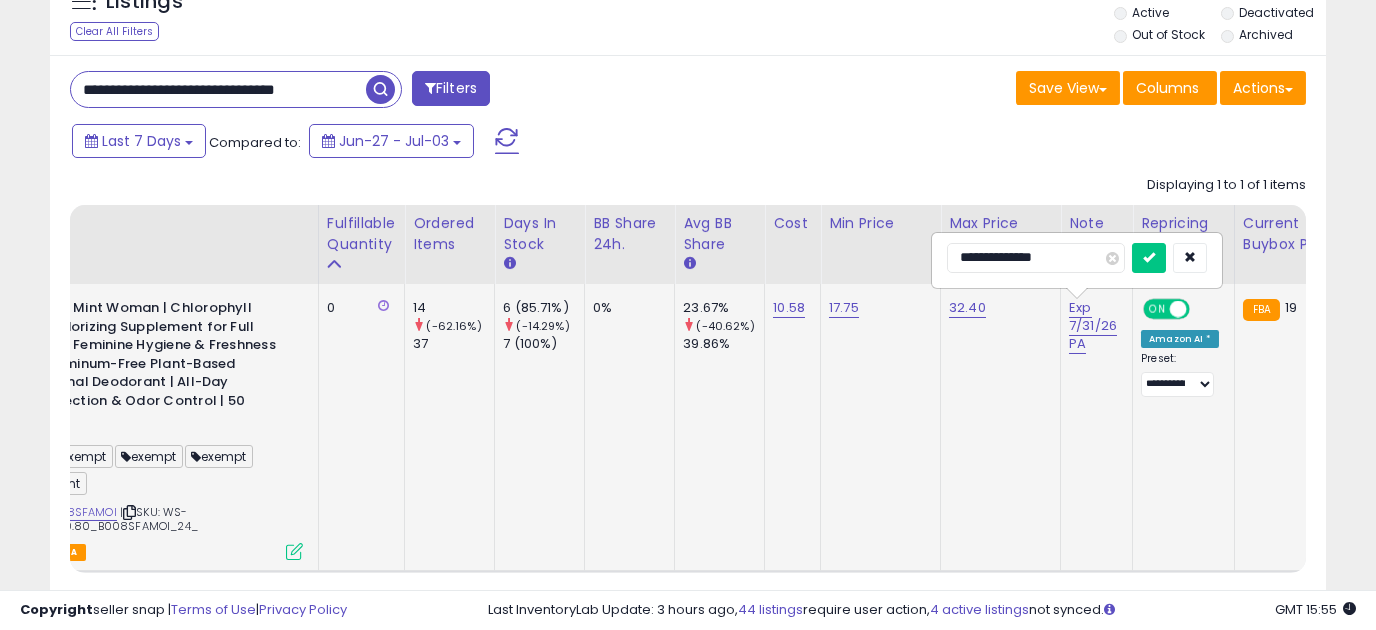 drag, startPoint x: 1016, startPoint y: 259, endPoint x: 990, endPoint y: 259, distance: 26 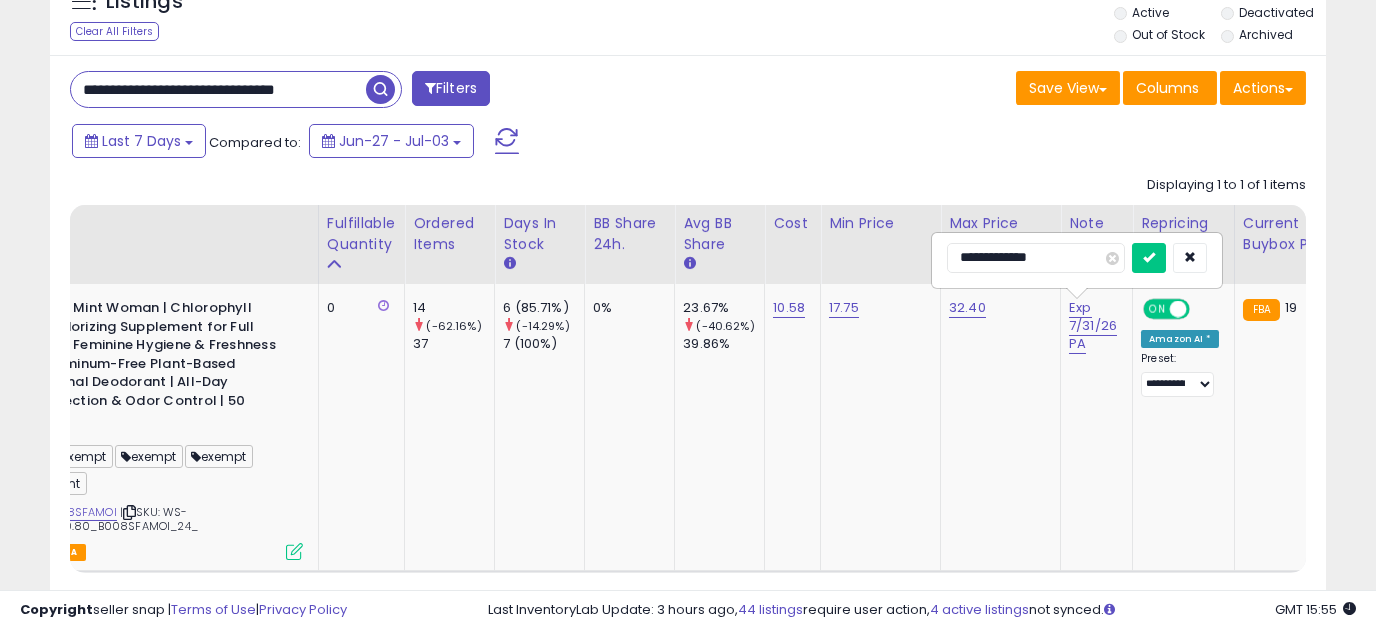 type on "**********" 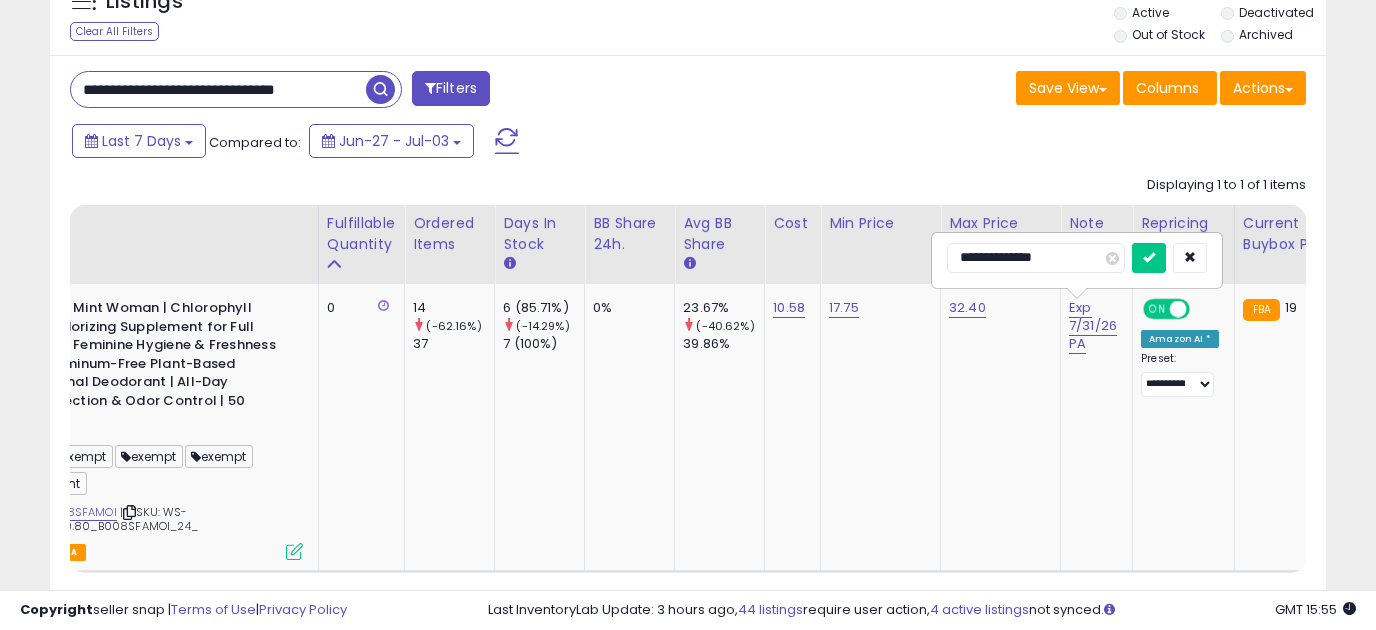 click at bounding box center [1149, 258] 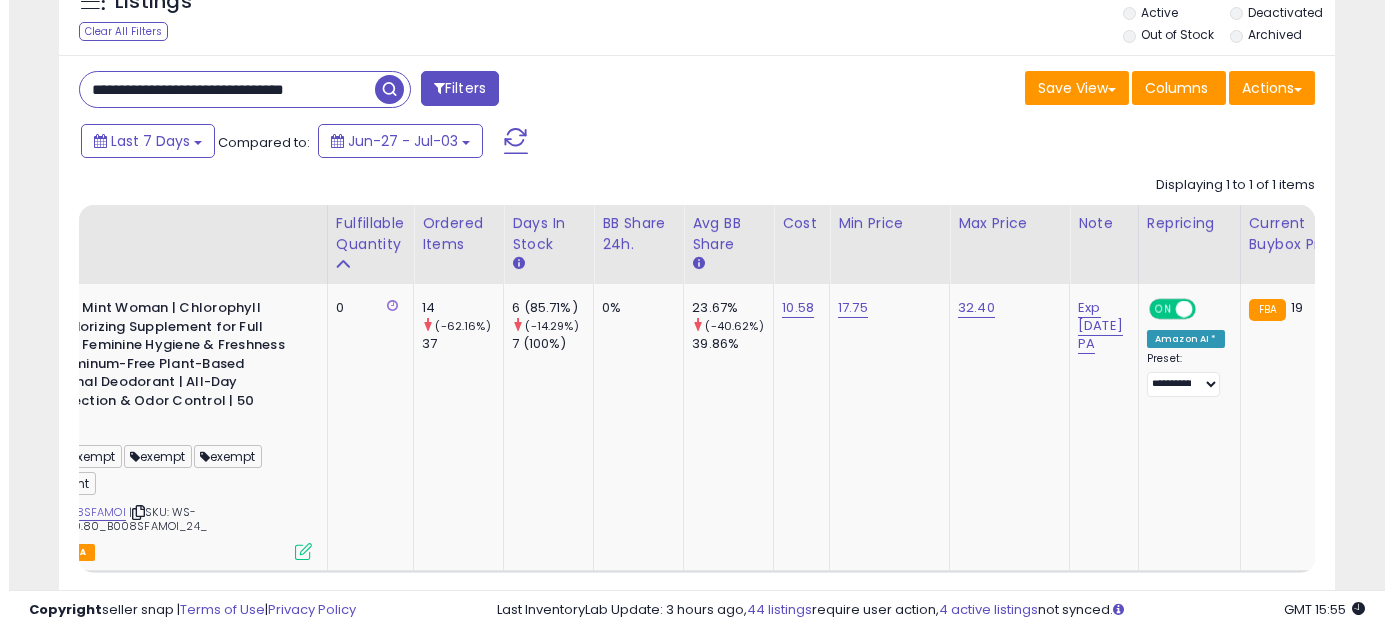 scroll, scrollTop: 0, scrollLeft: 28, axis: horizontal 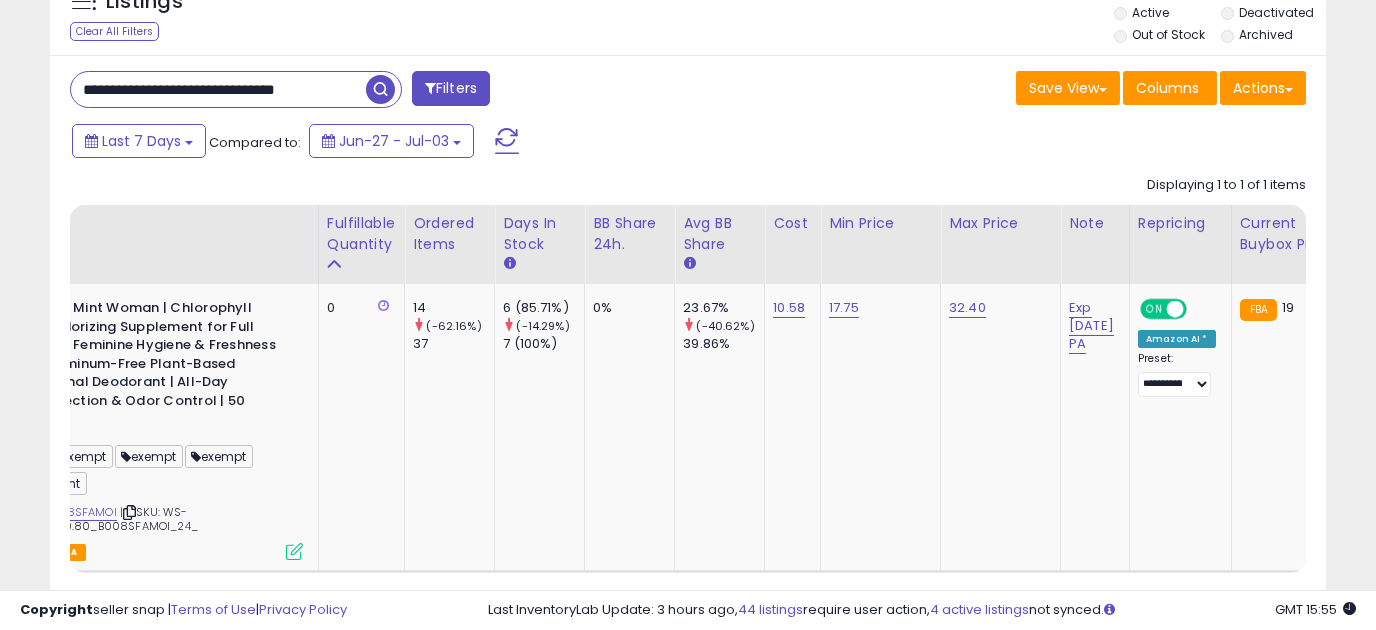 drag, startPoint x: 81, startPoint y: 85, endPoint x: 739, endPoint y: 93, distance: 658.04865 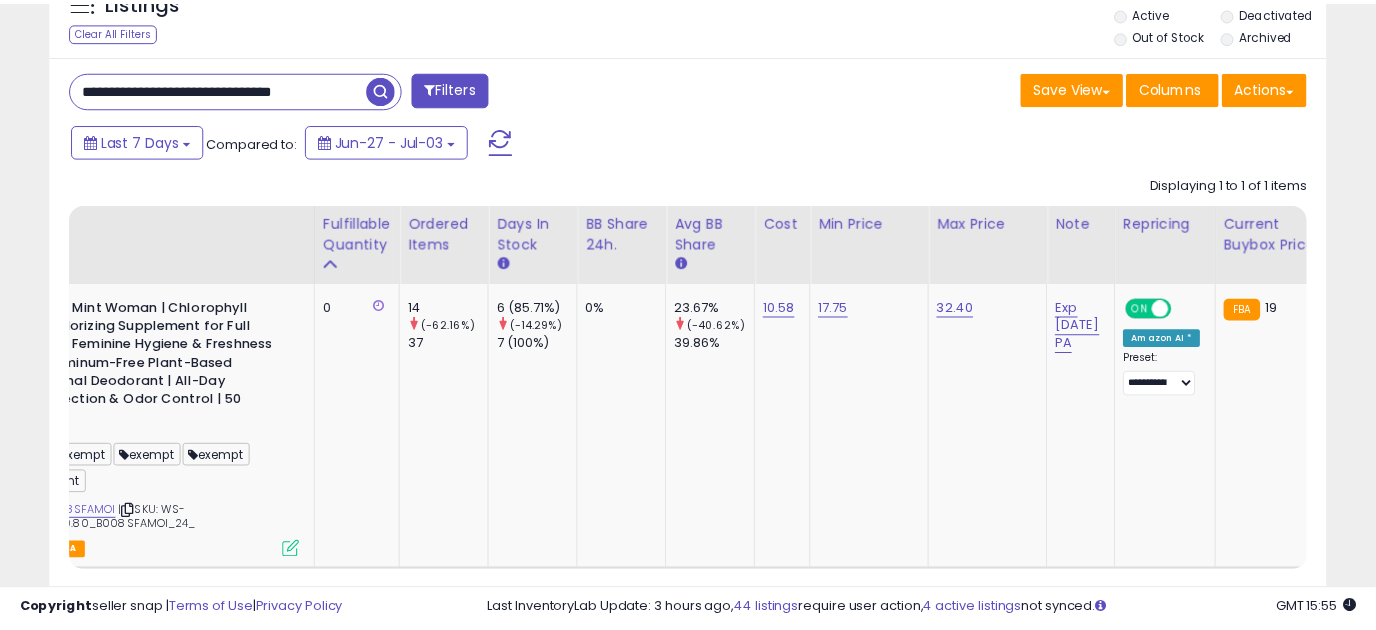 scroll, scrollTop: 0, scrollLeft: 0, axis: both 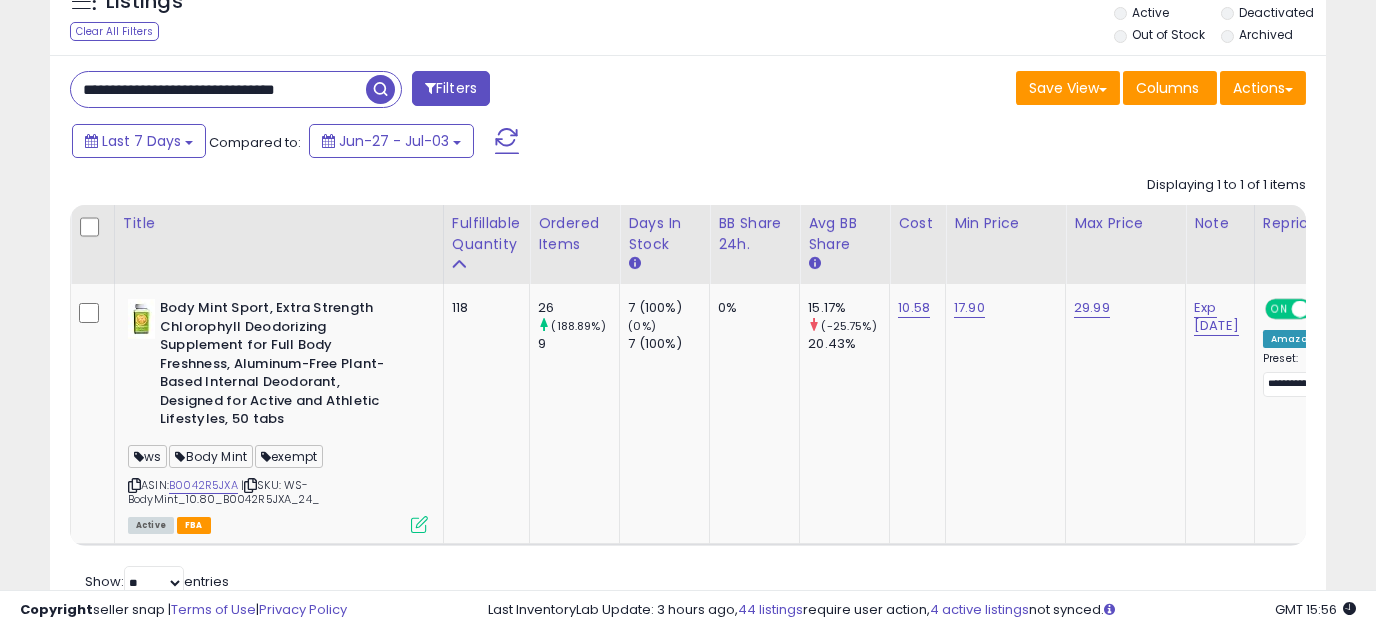 drag, startPoint x: 82, startPoint y: 79, endPoint x: 445, endPoint y: 88, distance: 363.11154 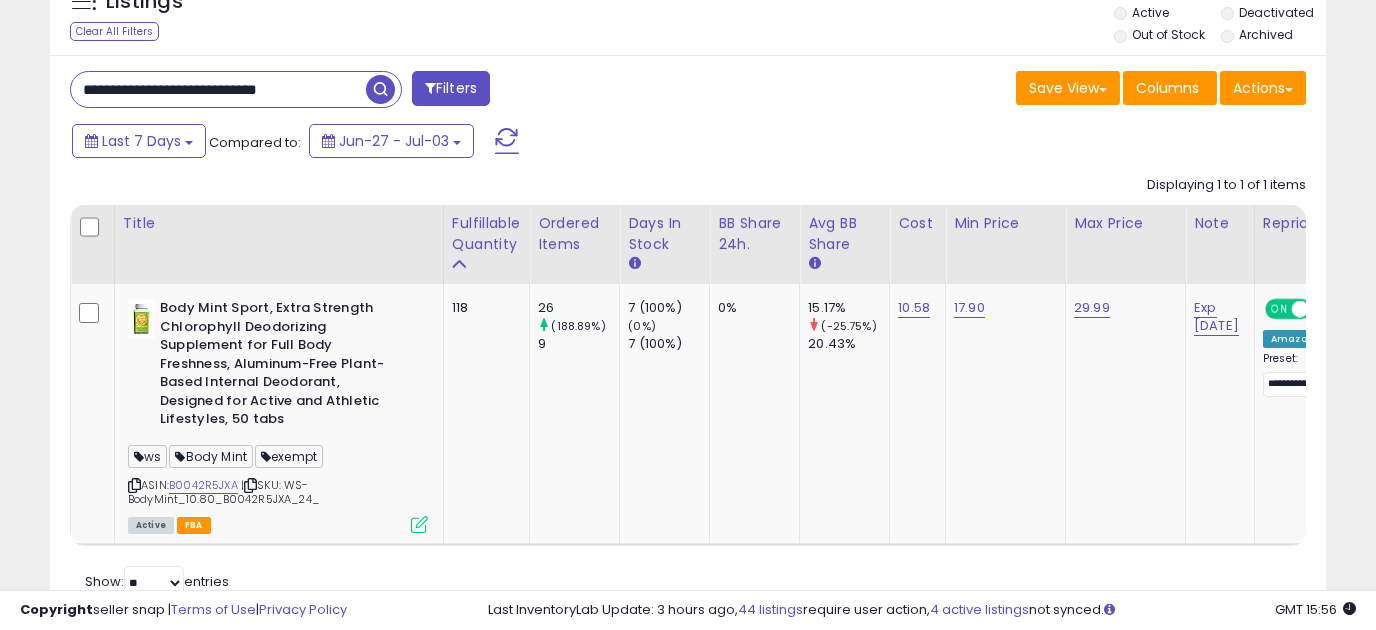click at bounding box center [380, 89] 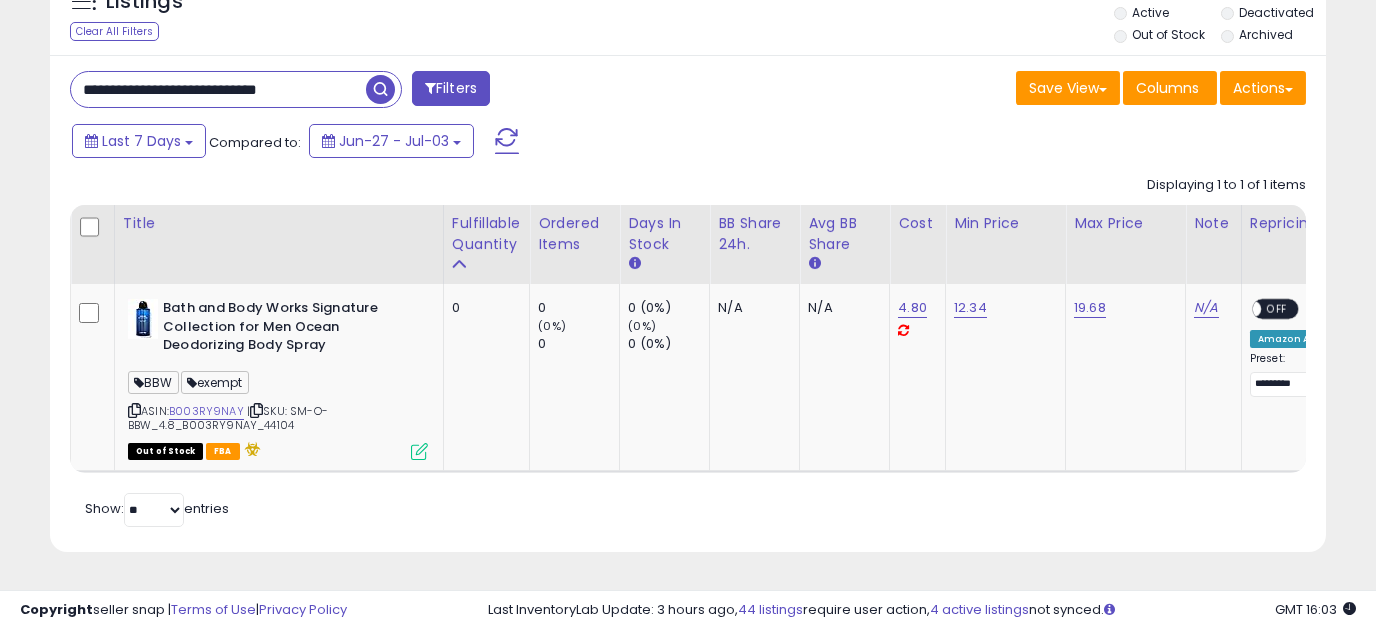 scroll, scrollTop: 0, scrollLeft: 11, axis: horizontal 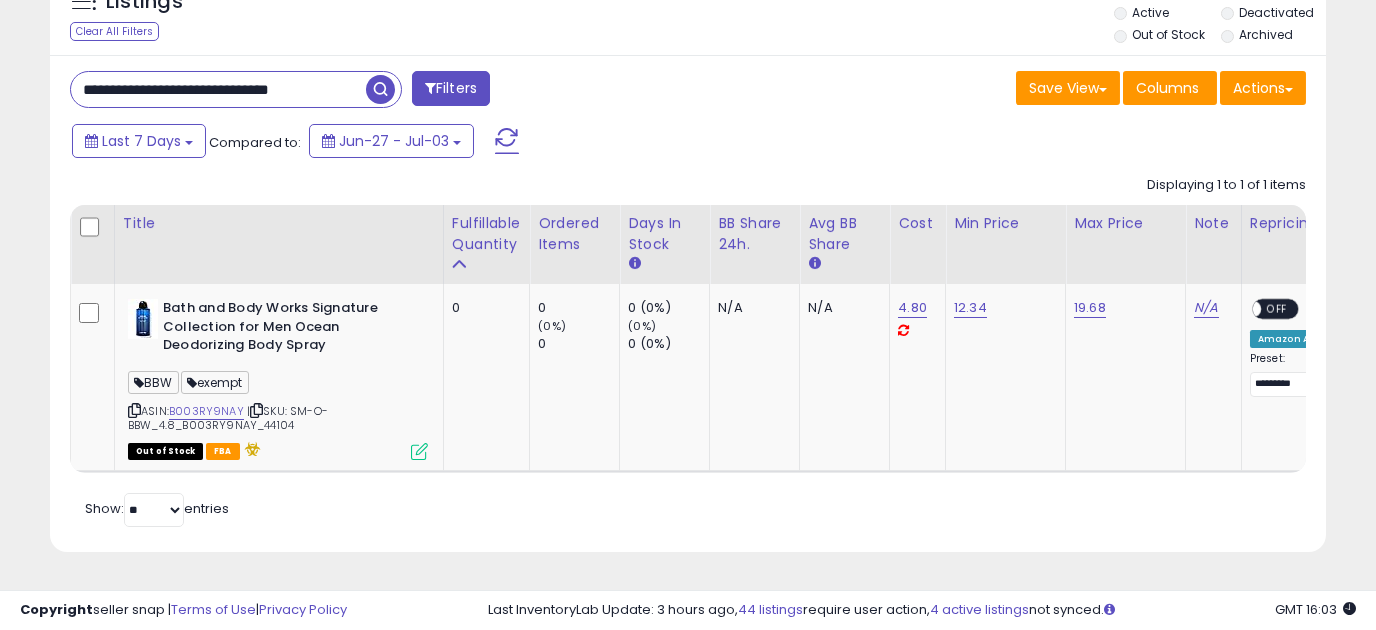 click at bounding box center (380, 89) 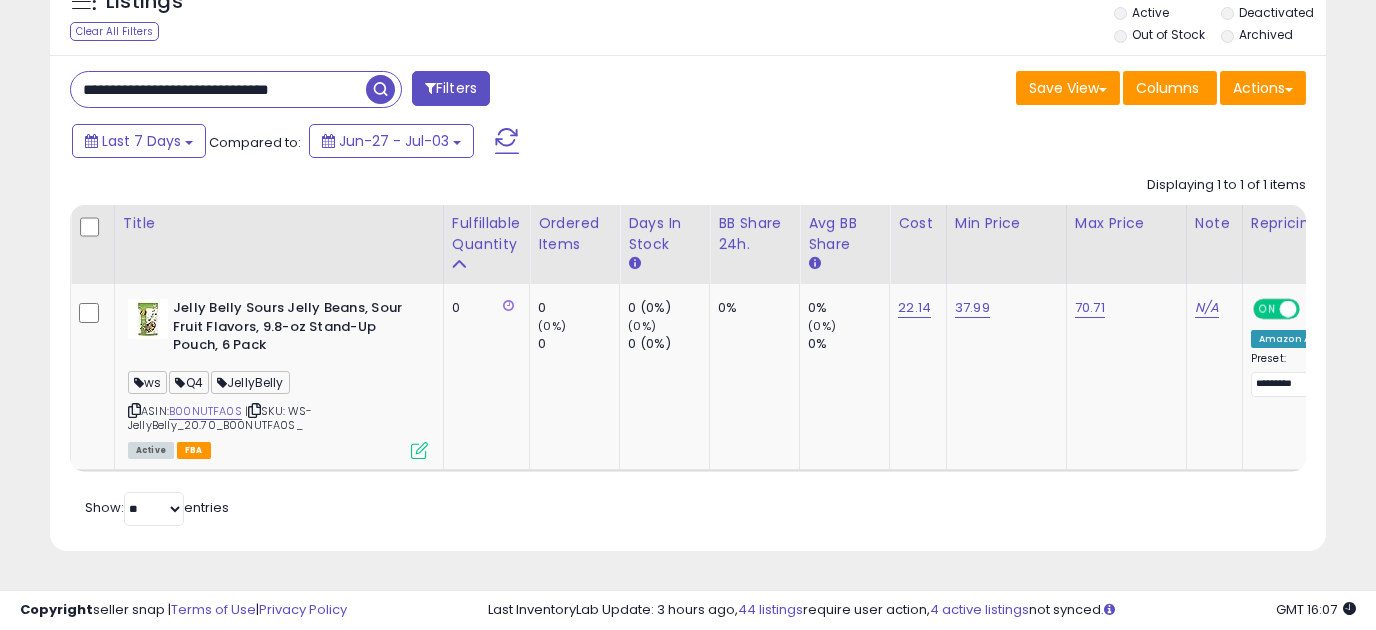 scroll, scrollTop: 0, scrollLeft: 127, axis: horizontal 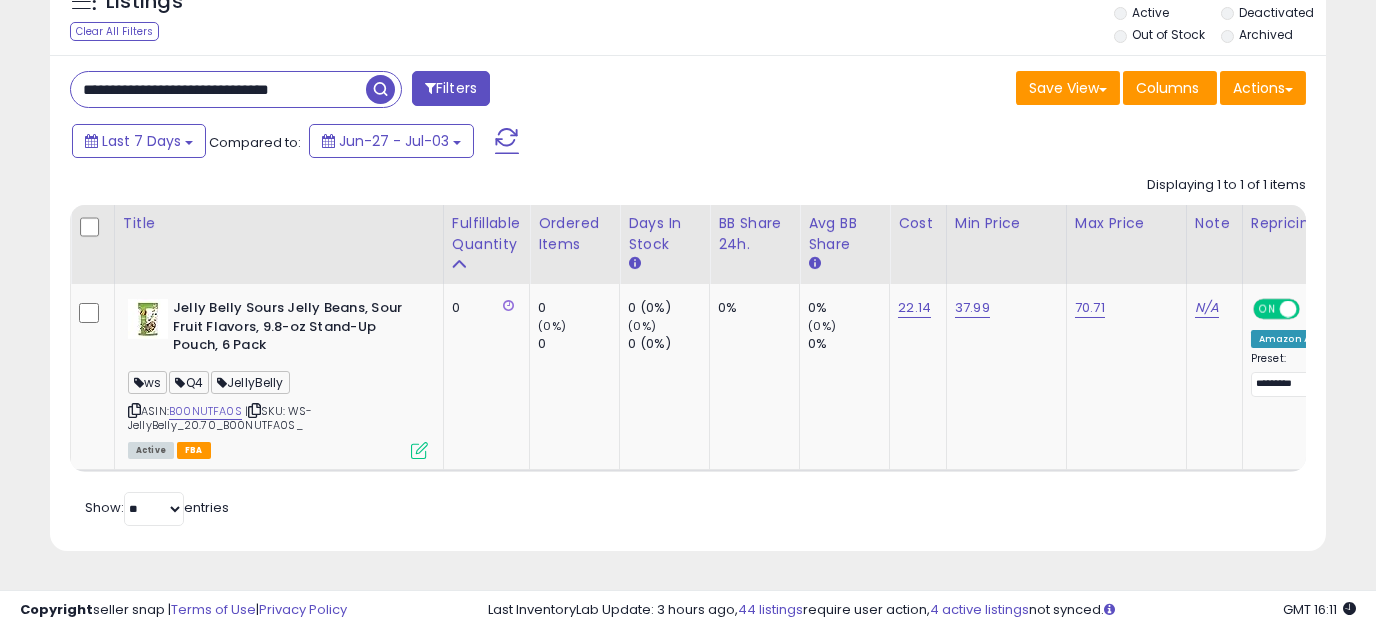 drag, startPoint x: 77, startPoint y: 84, endPoint x: 314, endPoint y: 106, distance: 238.0189 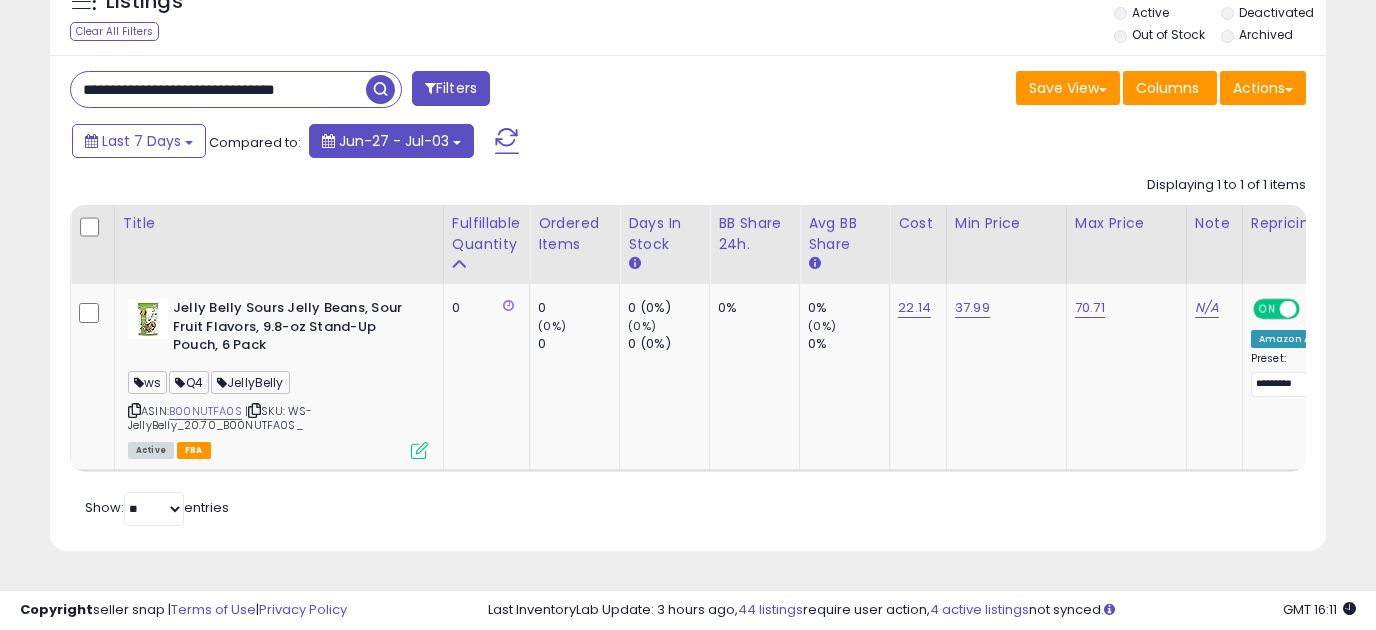 scroll, scrollTop: 0, scrollLeft: 7, axis: horizontal 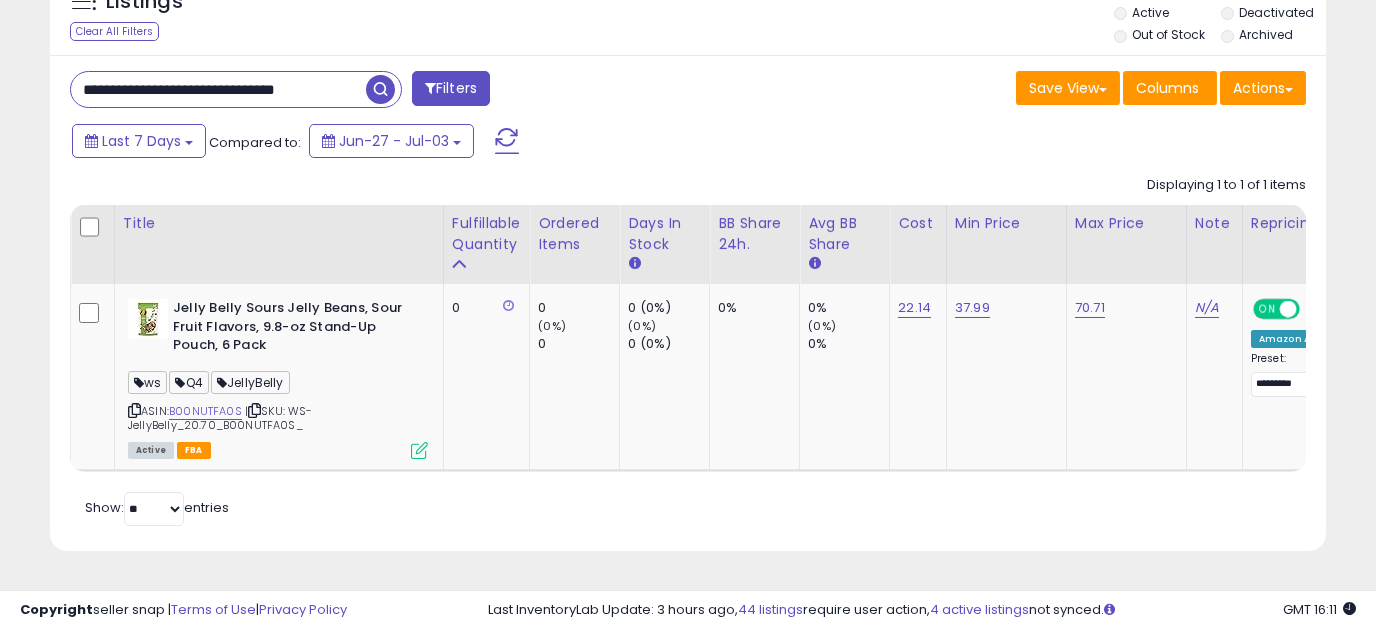 click at bounding box center [380, 89] 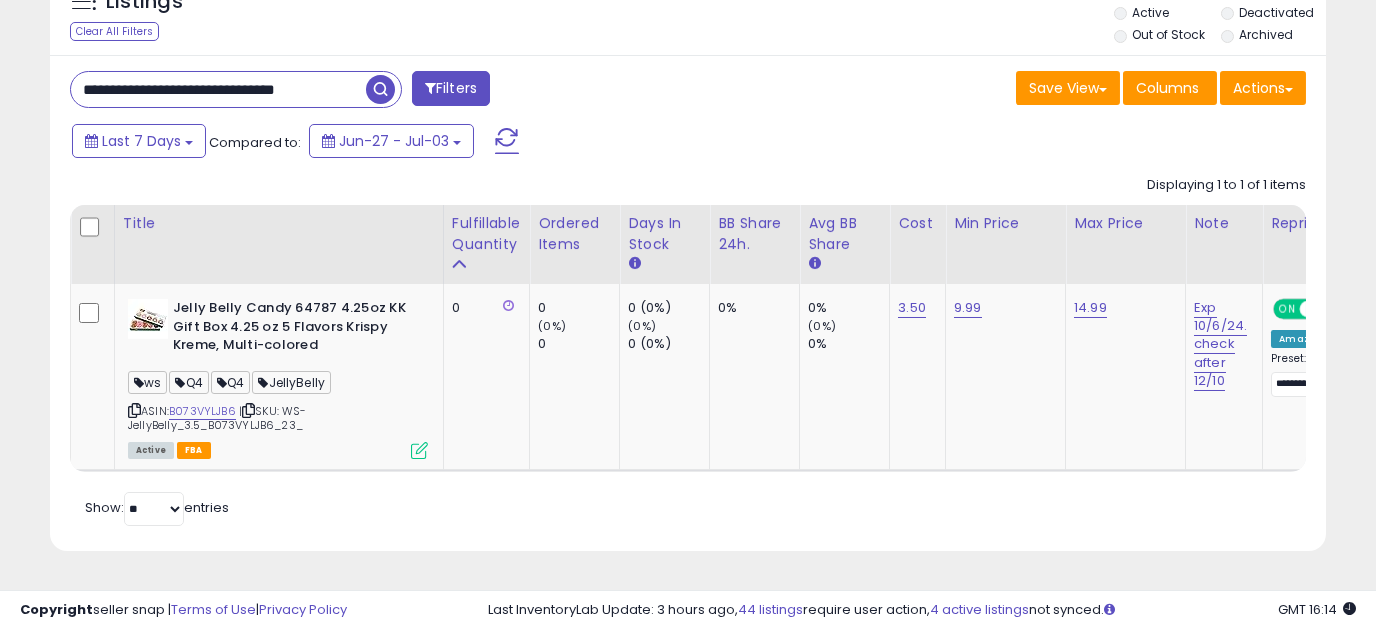 scroll, scrollTop: 0, scrollLeft: 7, axis: horizontal 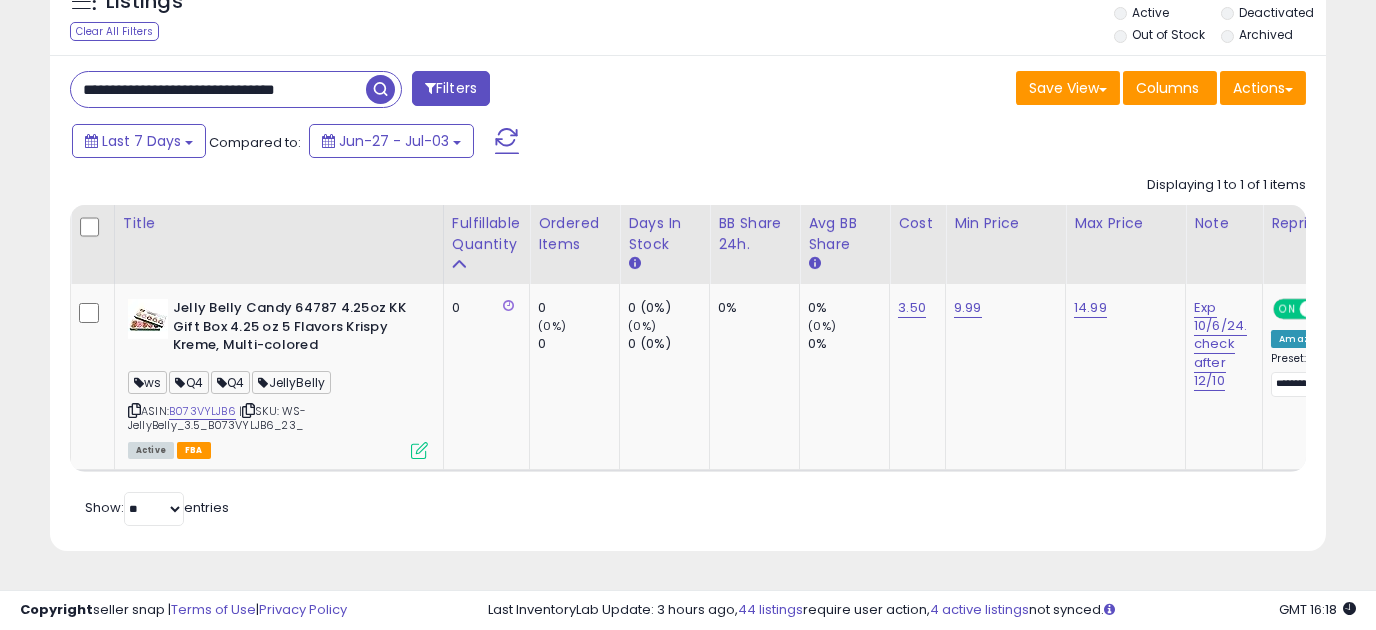click on "**********" at bounding box center [218, 89] 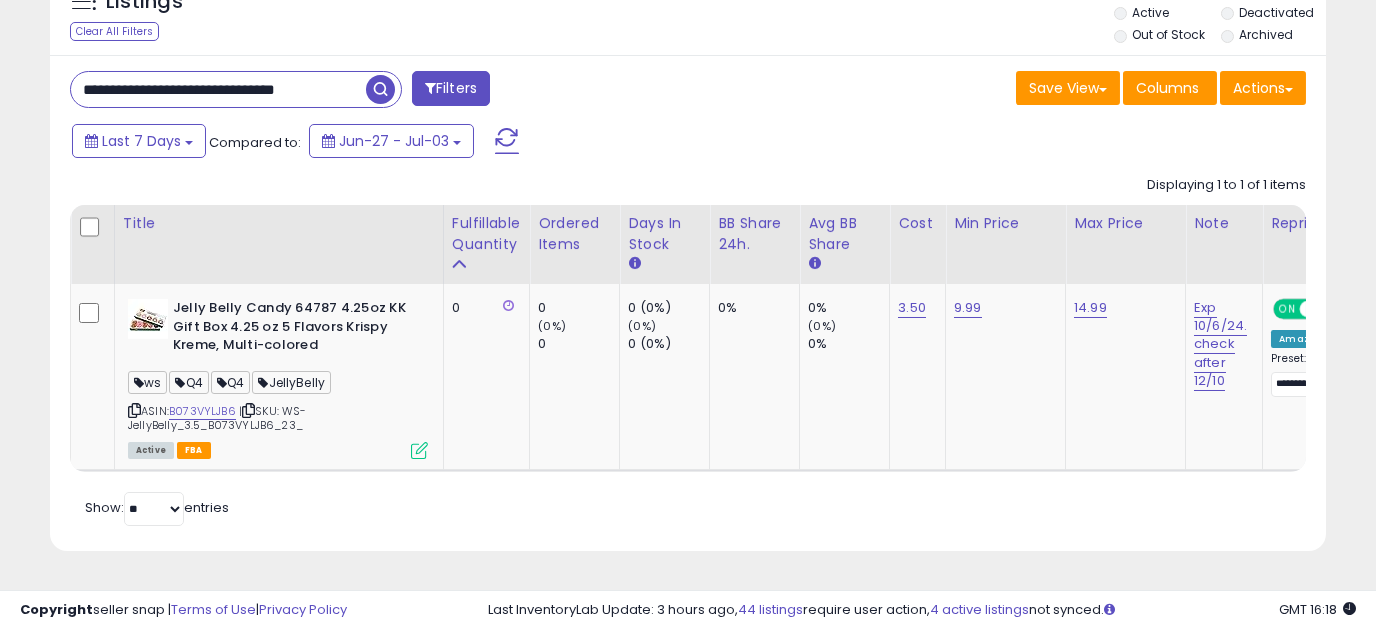 scroll, scrollTop: 0, scrollLeft: 7, axis: horizontal 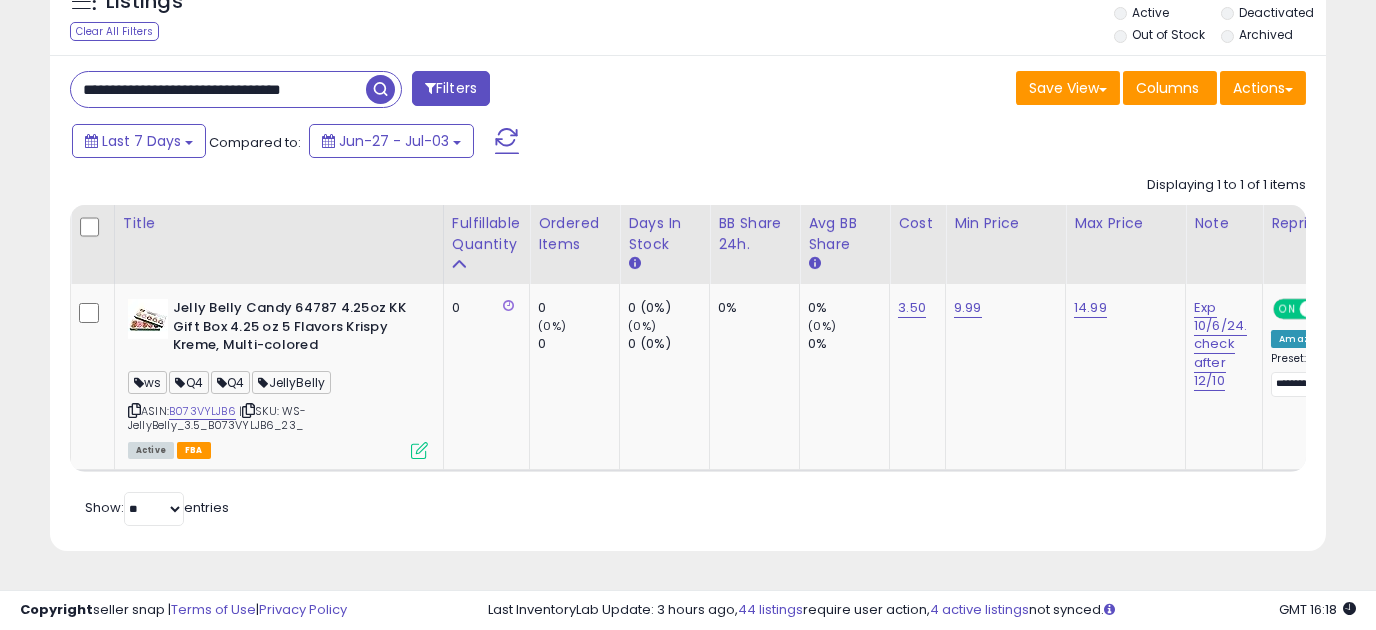 click on "**********" at bounding box center (218, 89) 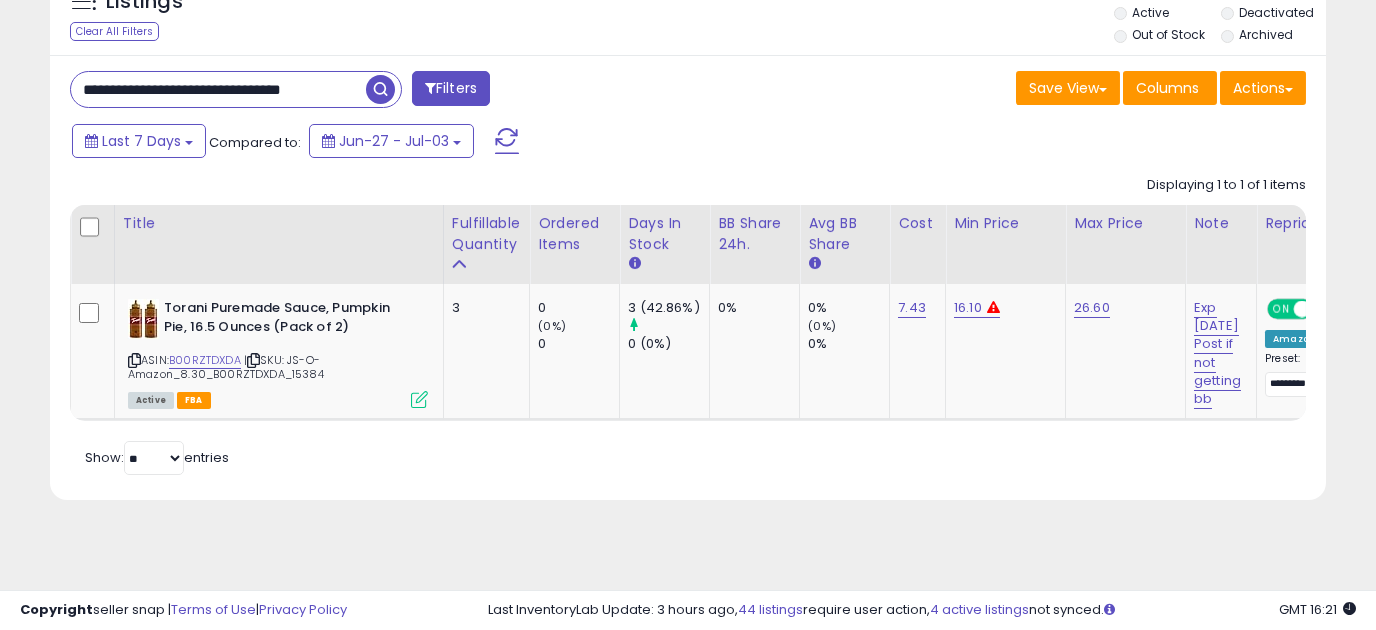 click on "**********" at bounding box center [688, 230] 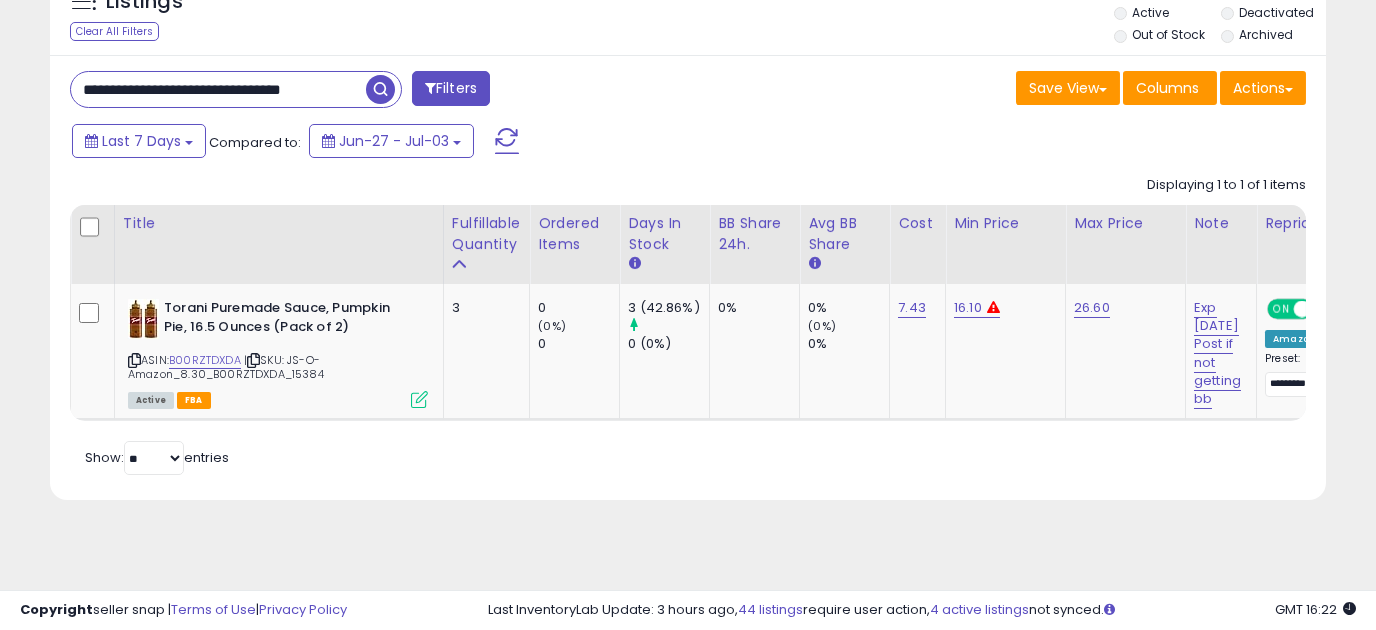 scroll, scrollTop: 0, scrollLeft: 44, axis: horizontal 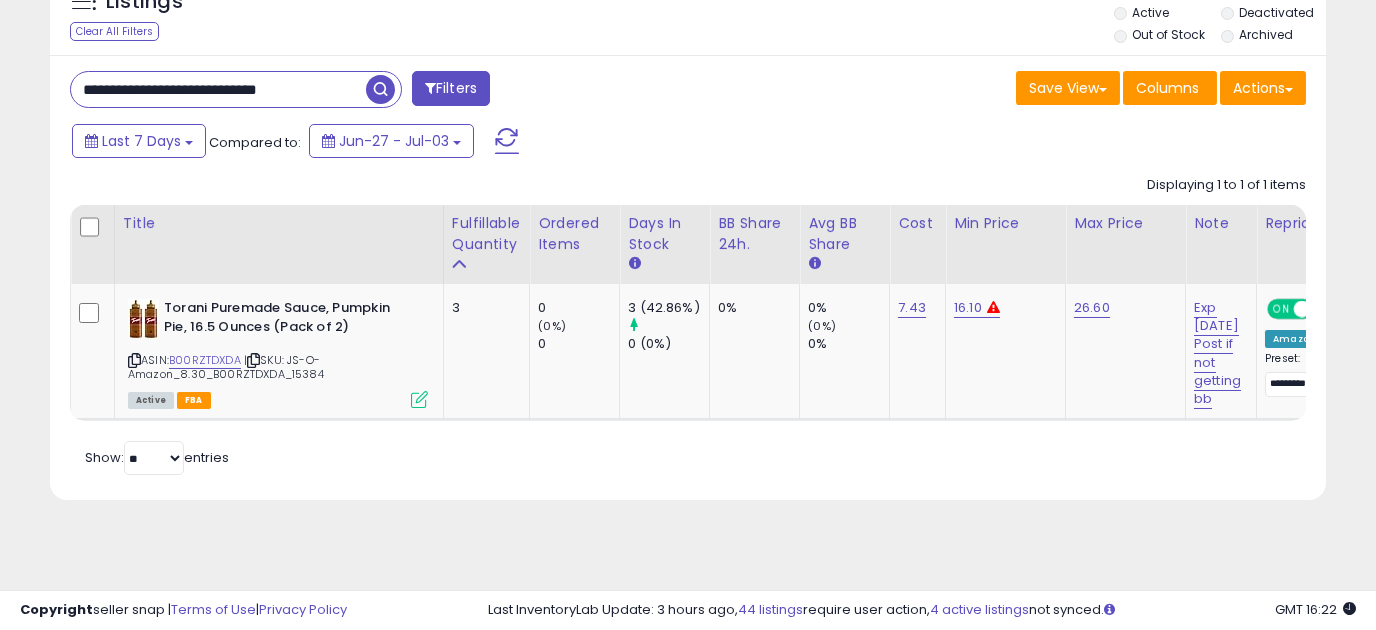 click at bounding box center (380, 89) 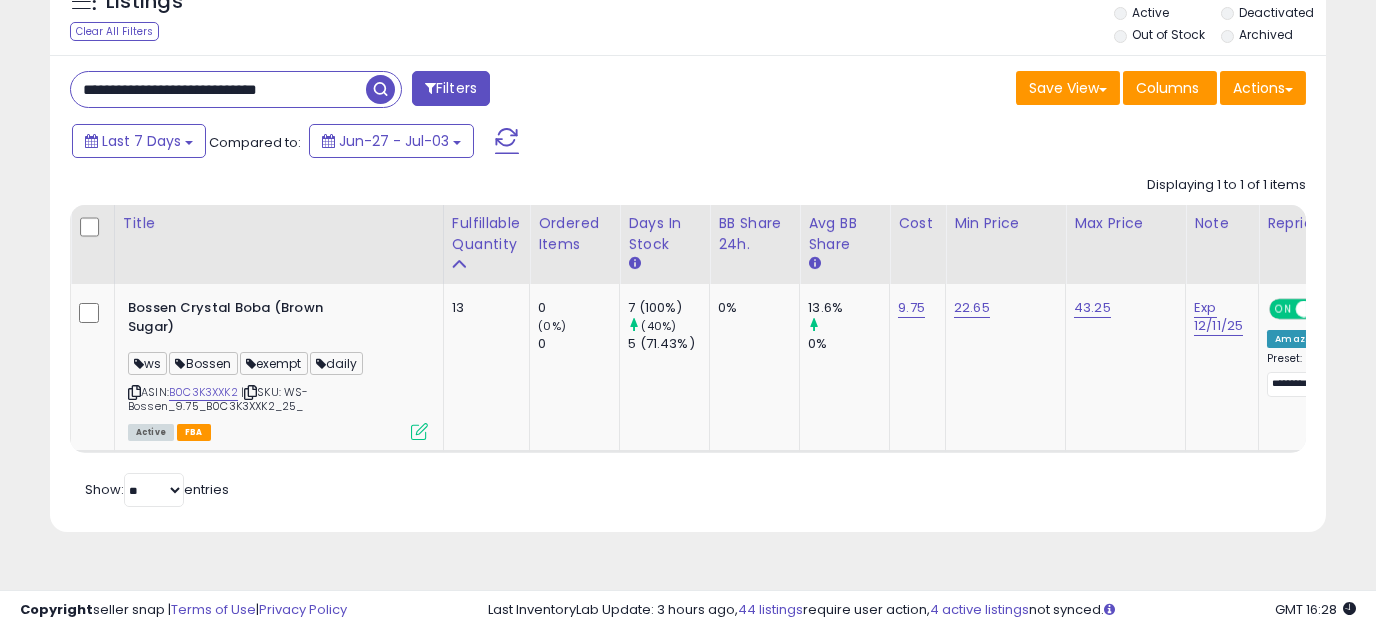 scroll, scrollTop: 0, scrollLeft: 7, axis: horizontal 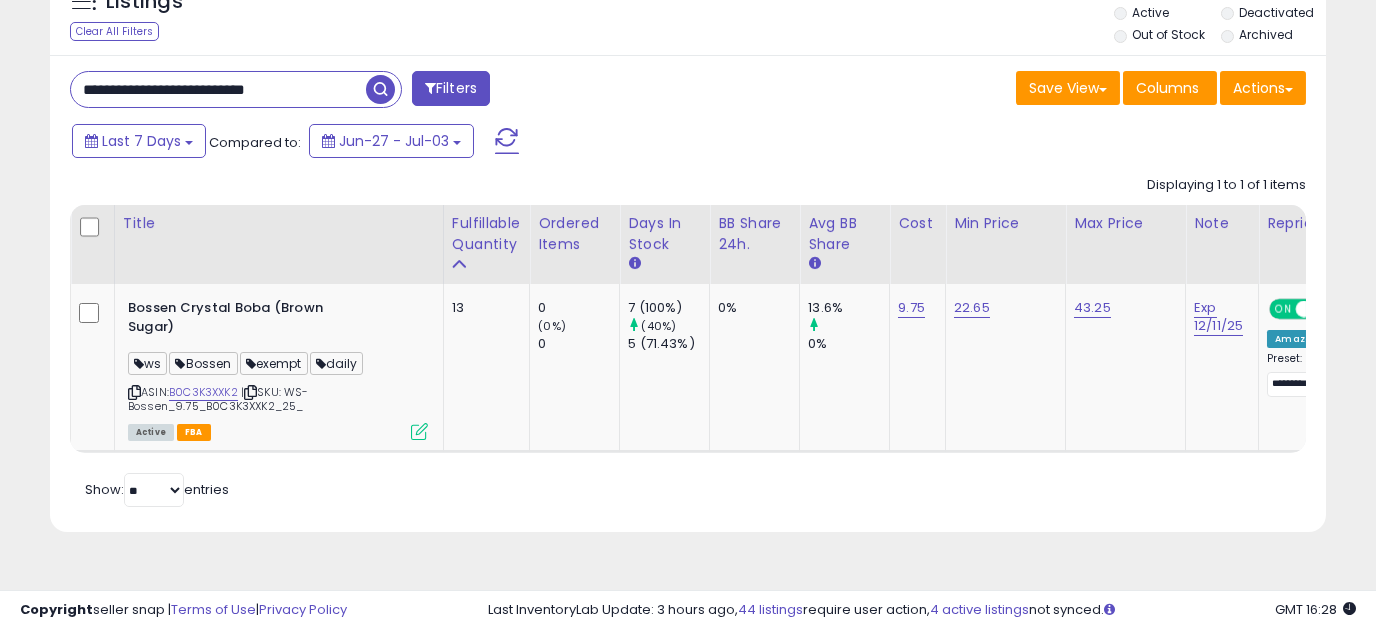 click at bounding box center (380, 89) 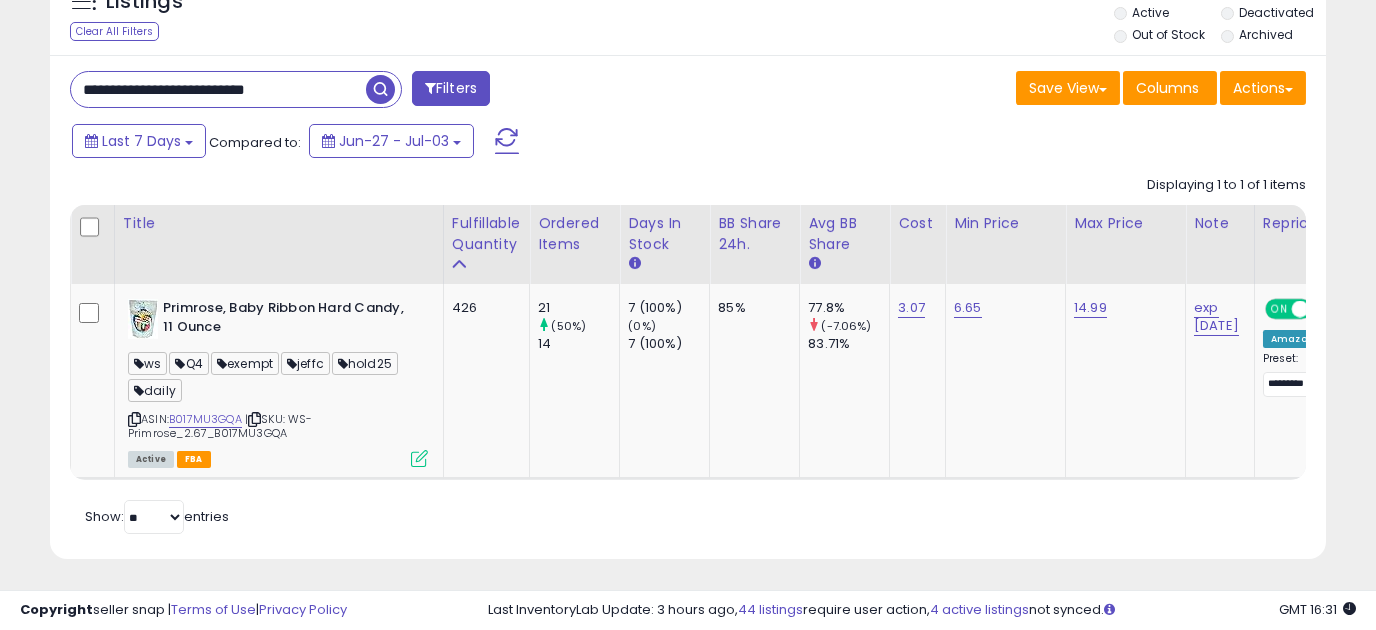 drag, startPoint x: 348, startPoint y: 78, endPoint x: 43, endPoint y: 83, distance: 305.041 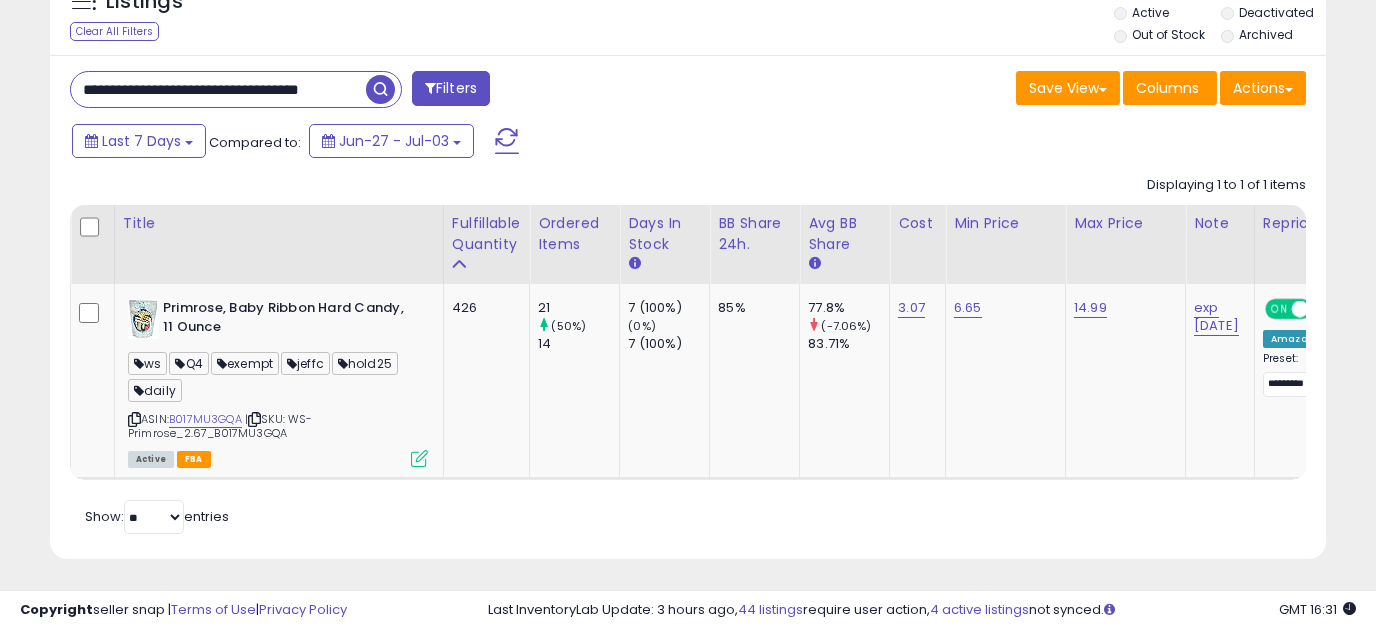 scroll, scrollTop: 0, scrollLeft: 74, axis: horizontal 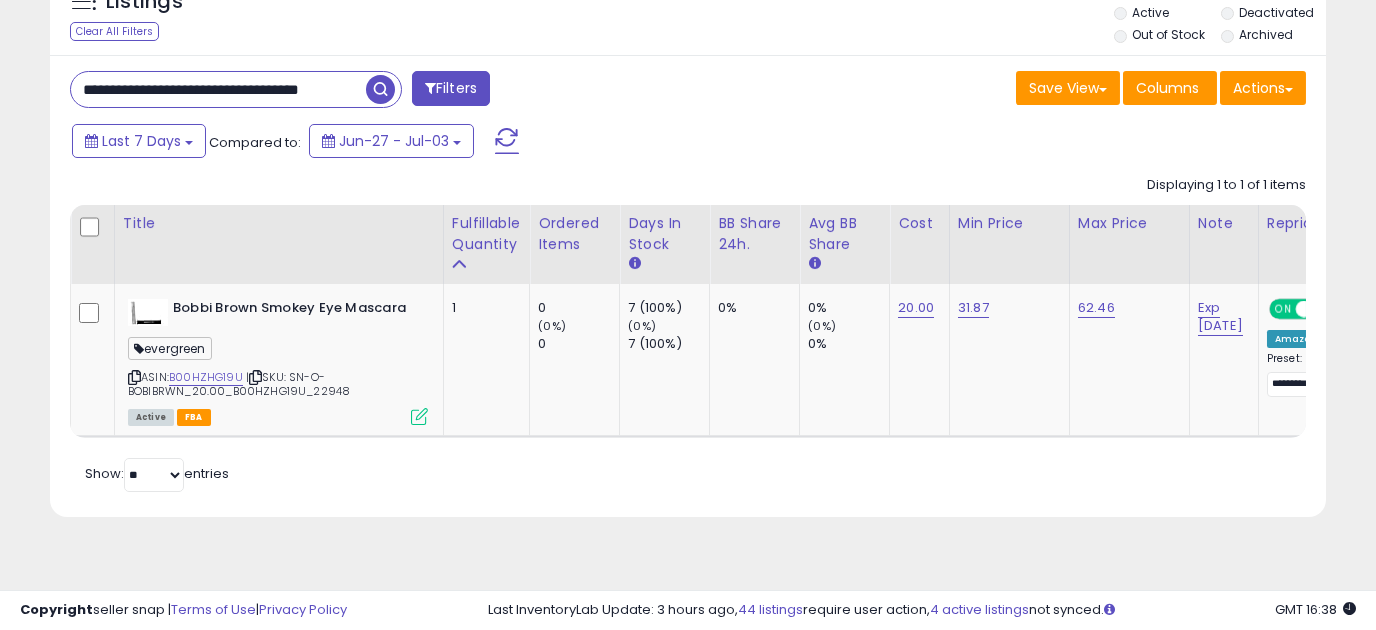 drag, startPoint x: 82, startPoint y: 95, endPoint x: 821, endPoint y: 156, distance: 741.5133 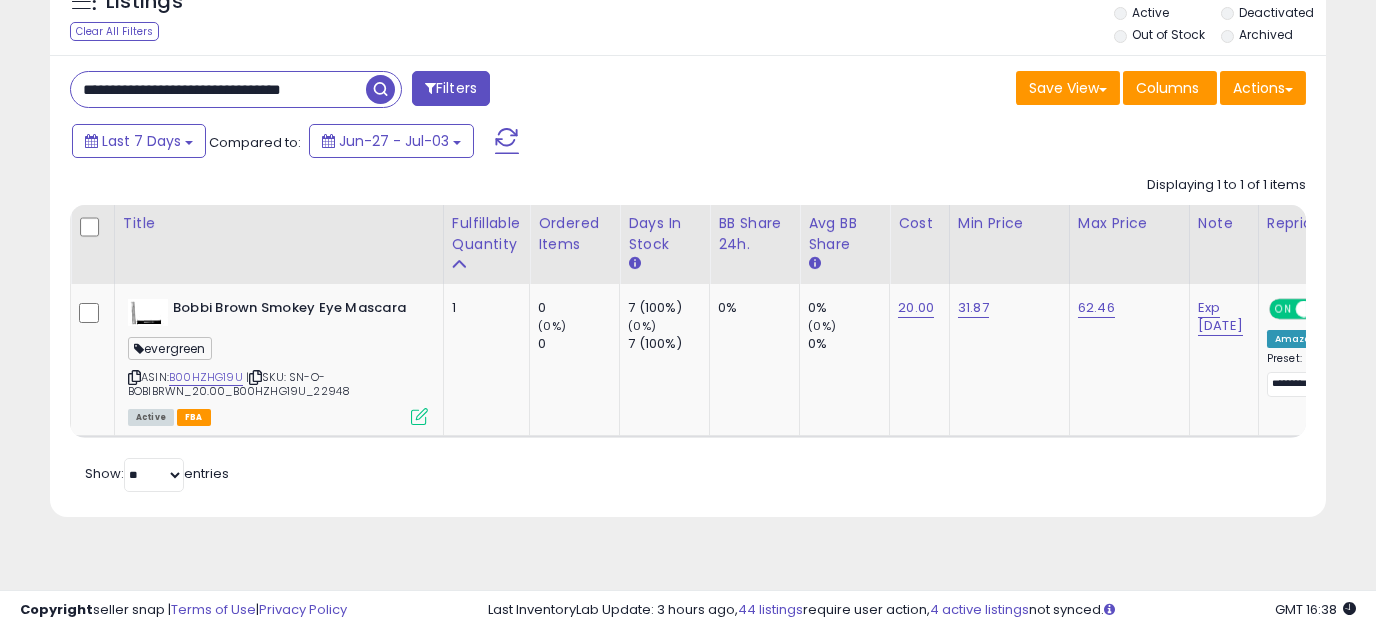 scroll, scrollTop: 0, scrollLeft: 18, axis: horizontal 